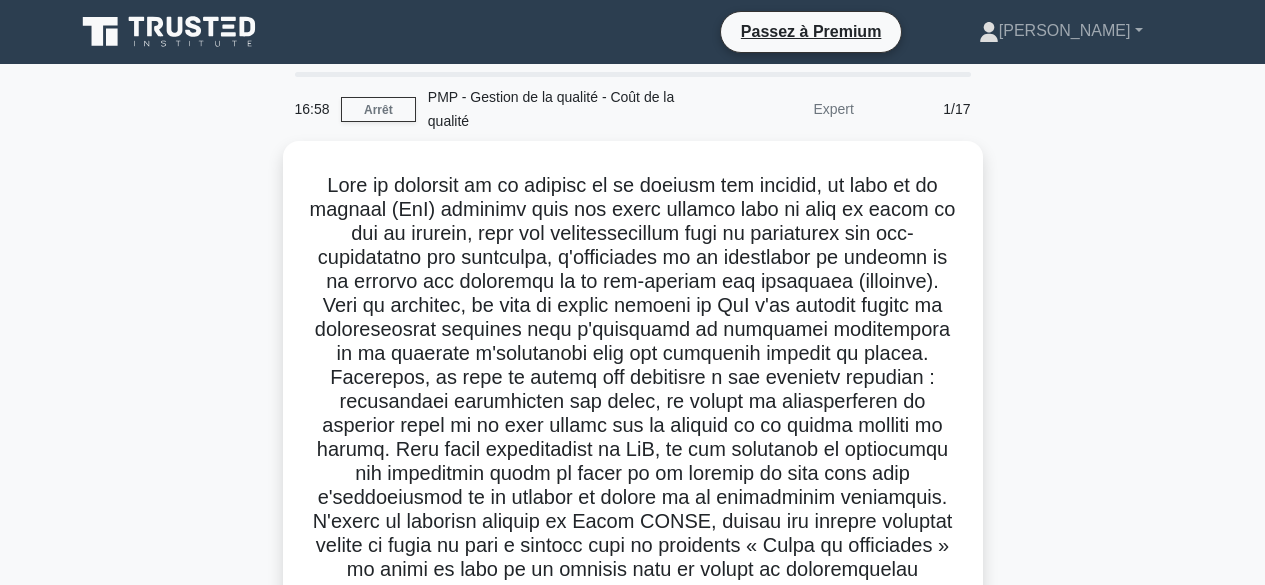 scroll, scrollTop: 0, scrollLeft: 0, axis: both 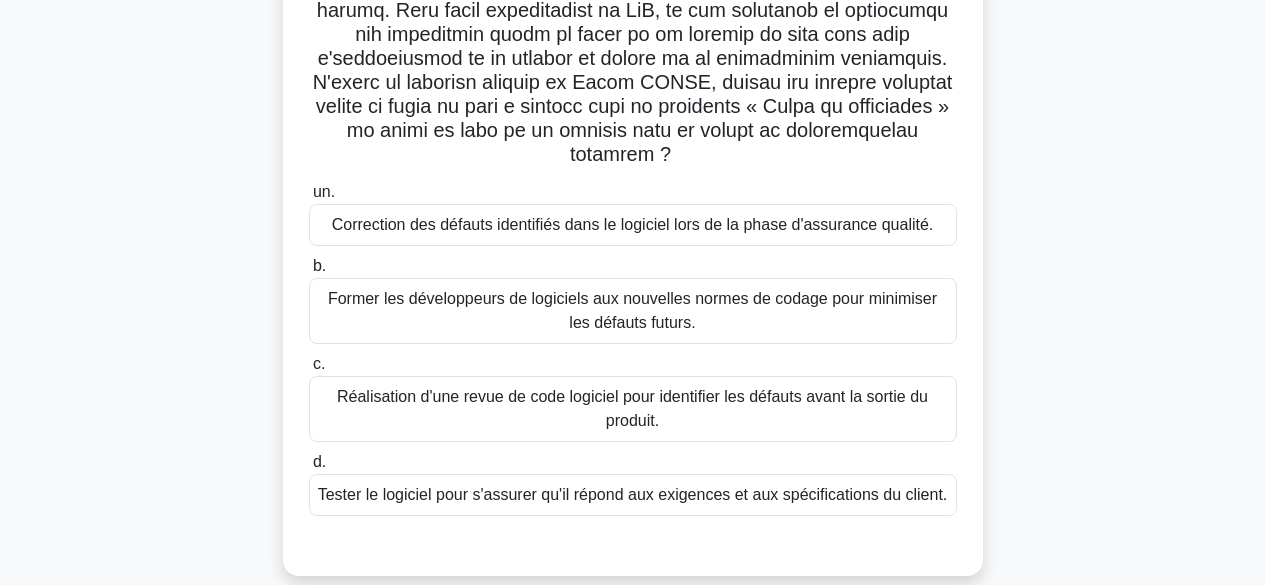 click on "Former les développeurs de logiciels aux nouvelles normes de codage pour minimiser les défauts futurs." at bounding box center (632, 310) 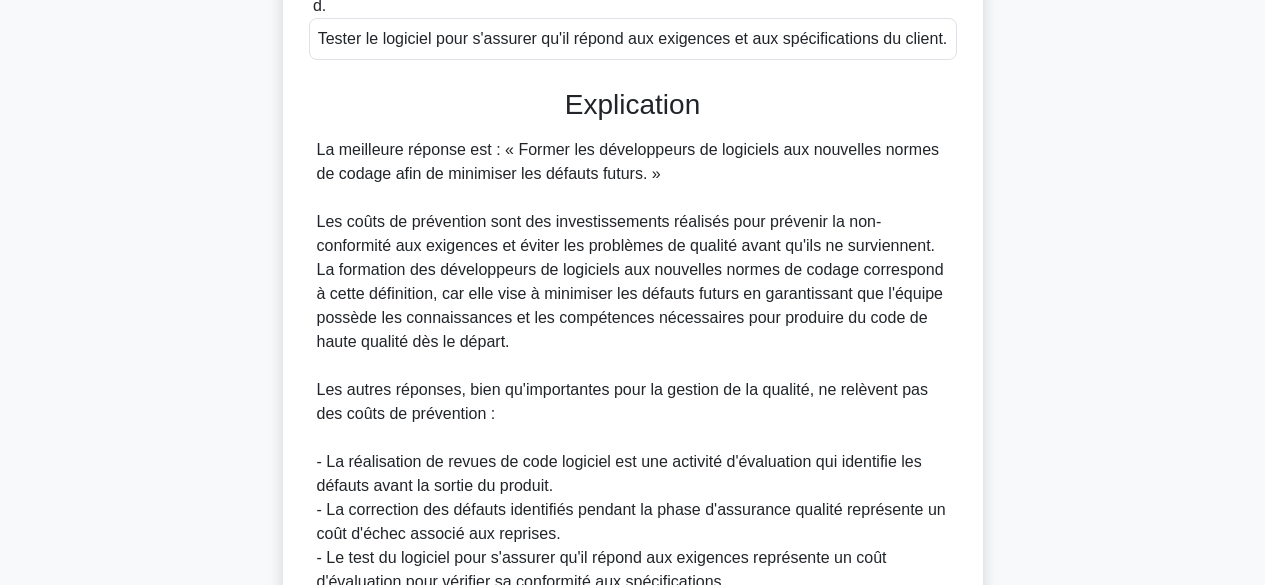 scroll, scrollTop: 1060, scrollLeft: 0, axis: vertical 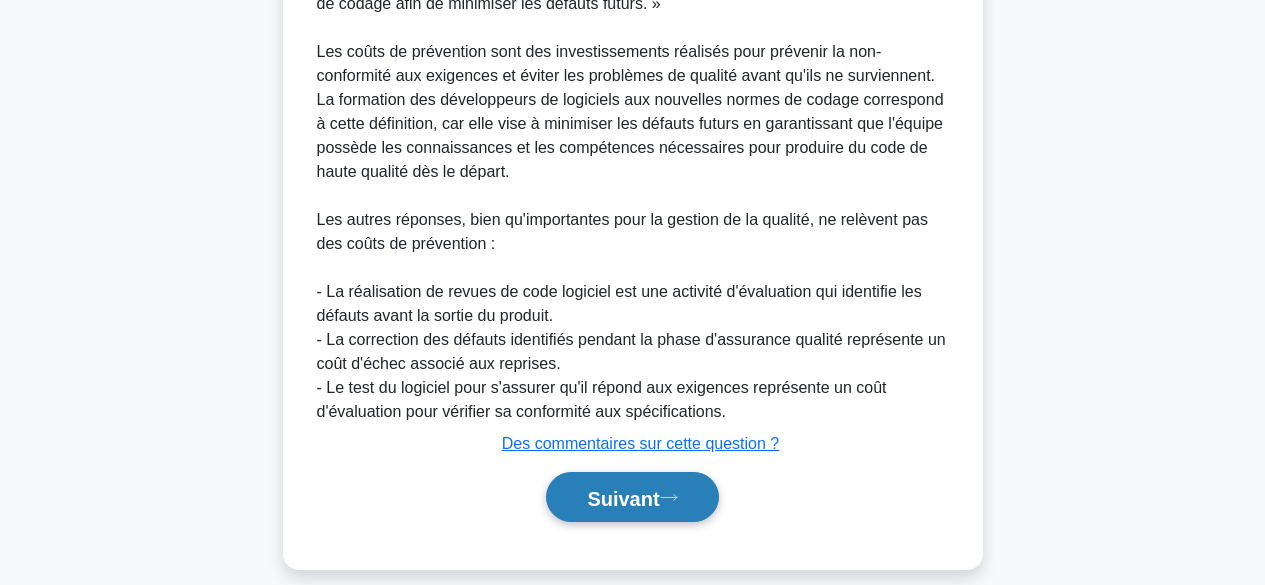 click on "Suivant" at bounding box center (623, 498) 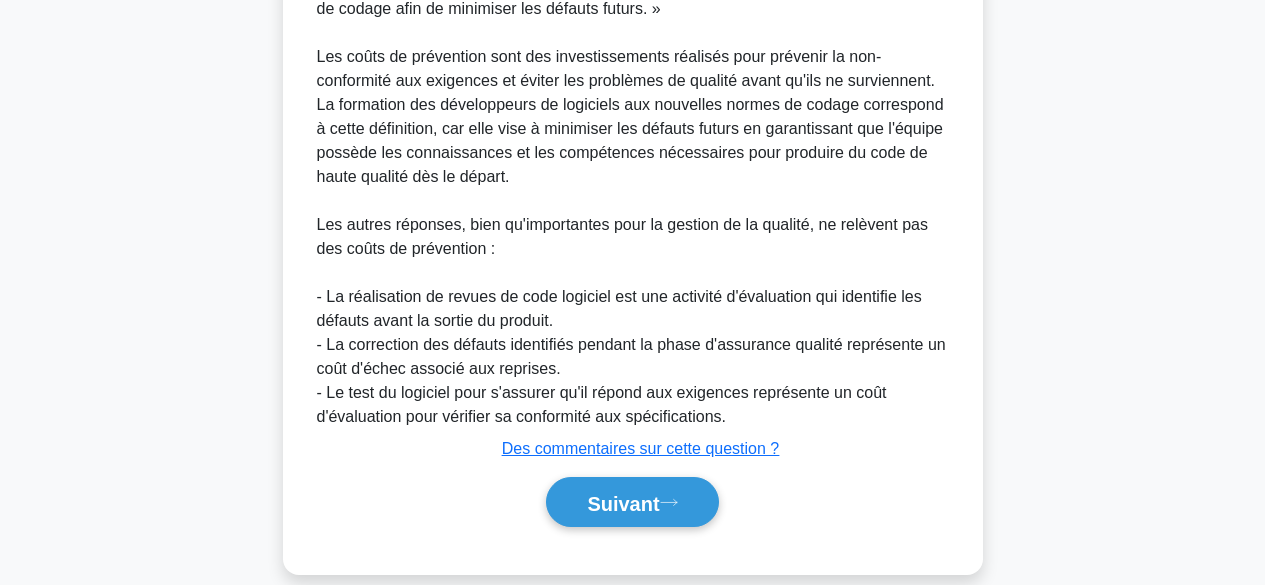 scroll, scrollTop: 495, scrollLeft: 0, axis: vertical 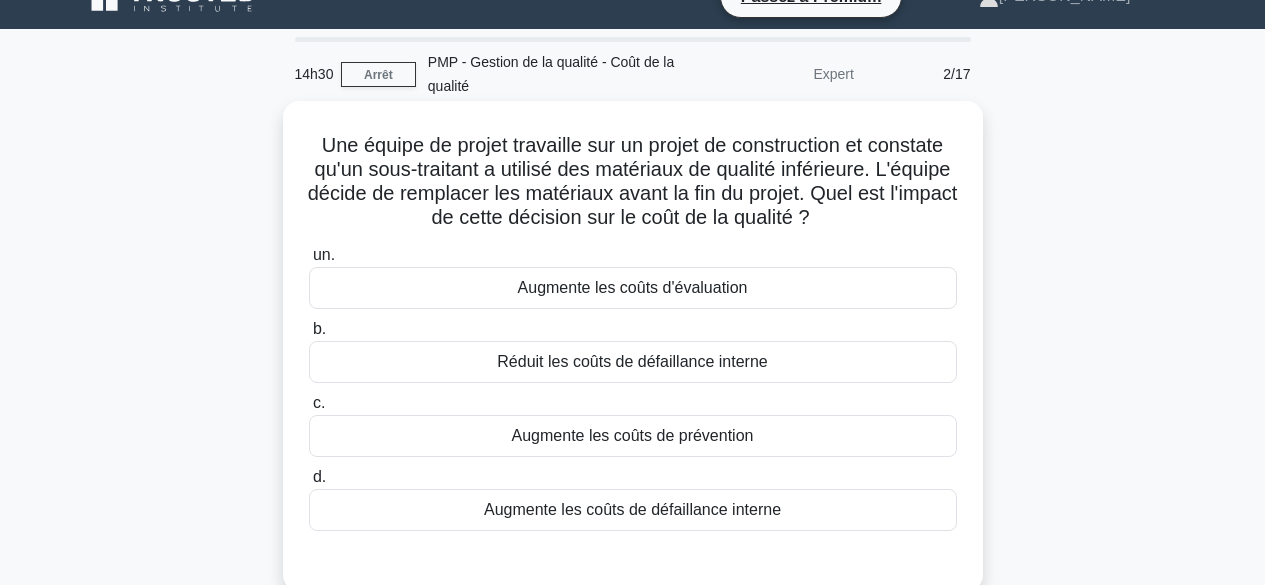click on "Réduit les coûts de défaillance interne" at bounding box center [632, 361] 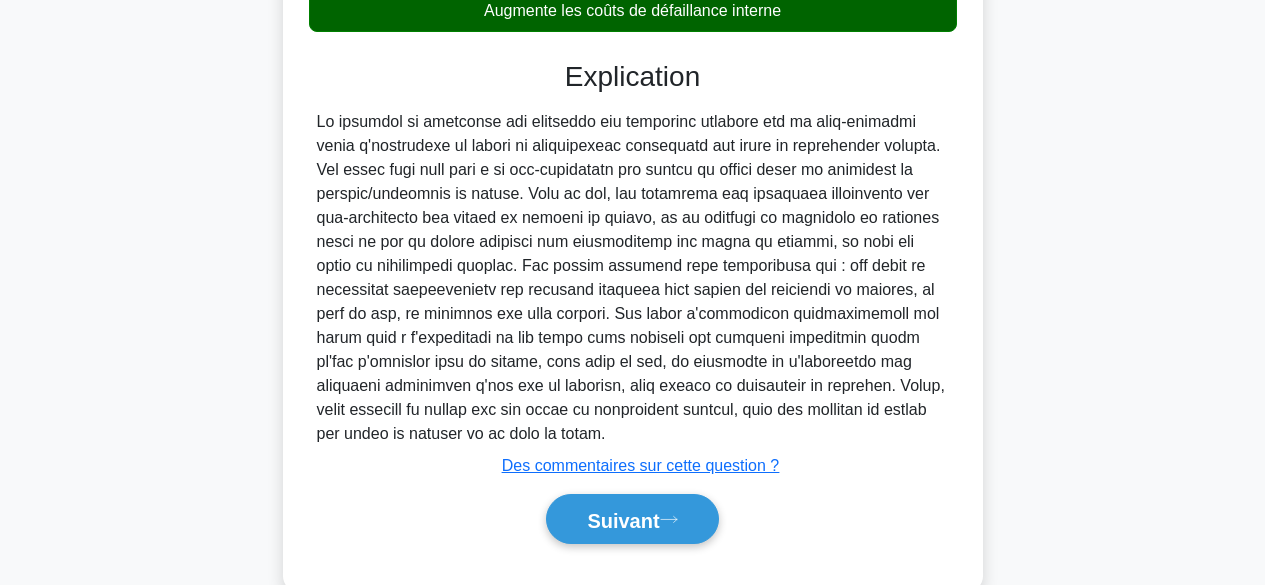 scroll, scrollTop: 582, scrollLeft: 0, axis: vertical 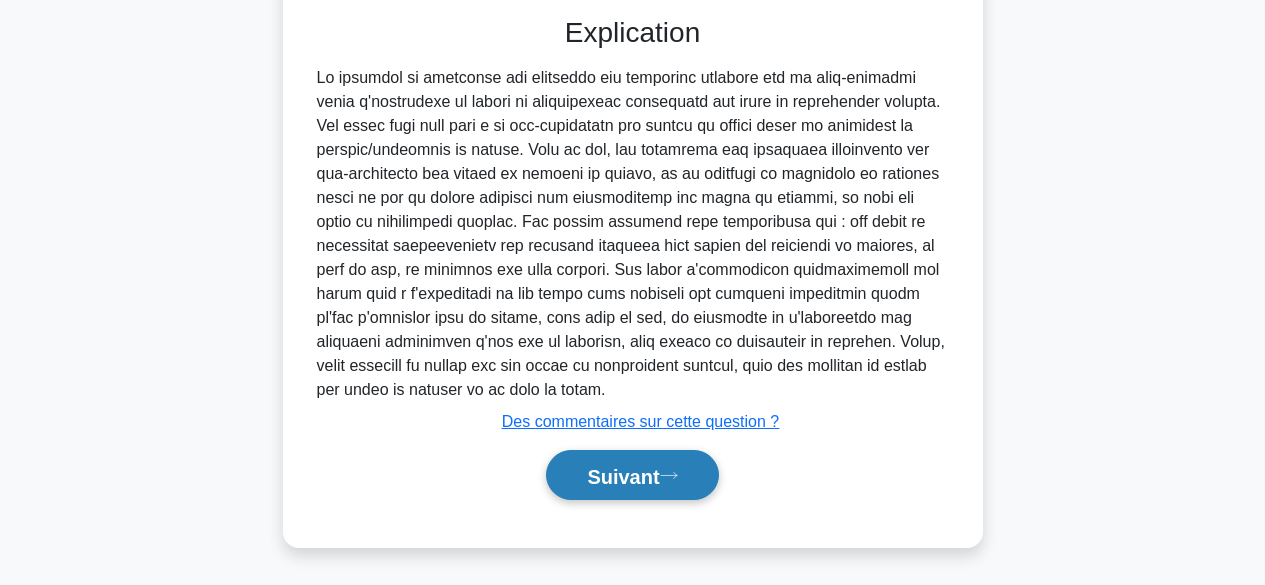 click on "Suivant" at bounding box center [632, 475] 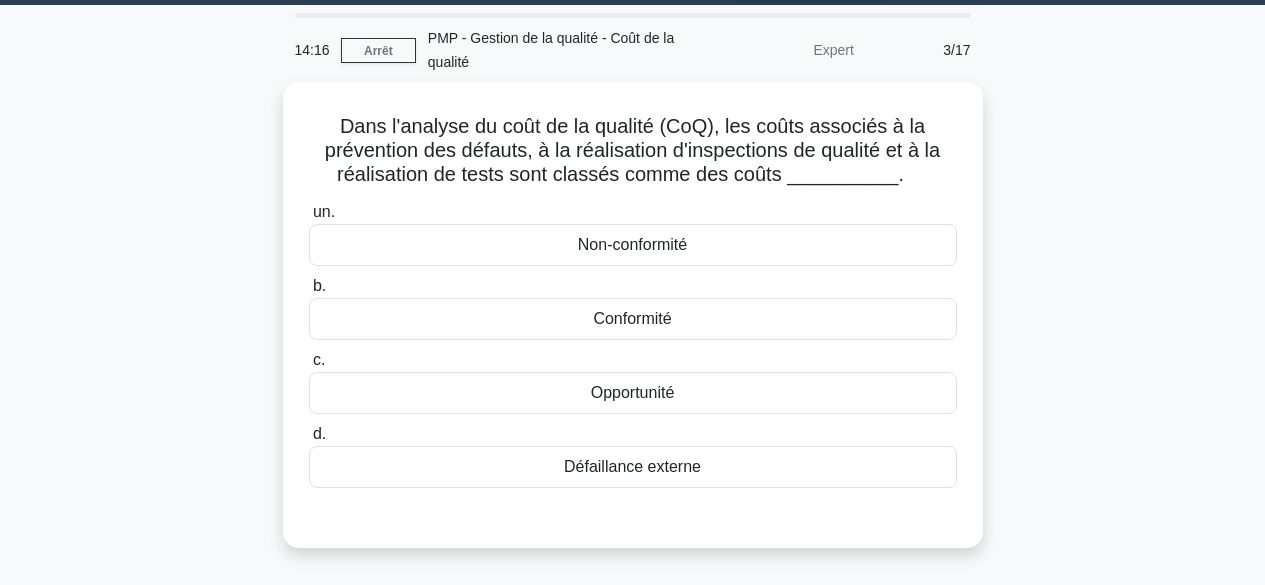 scroll, scrollTop: 0, scrollLeft: 0, axis: both 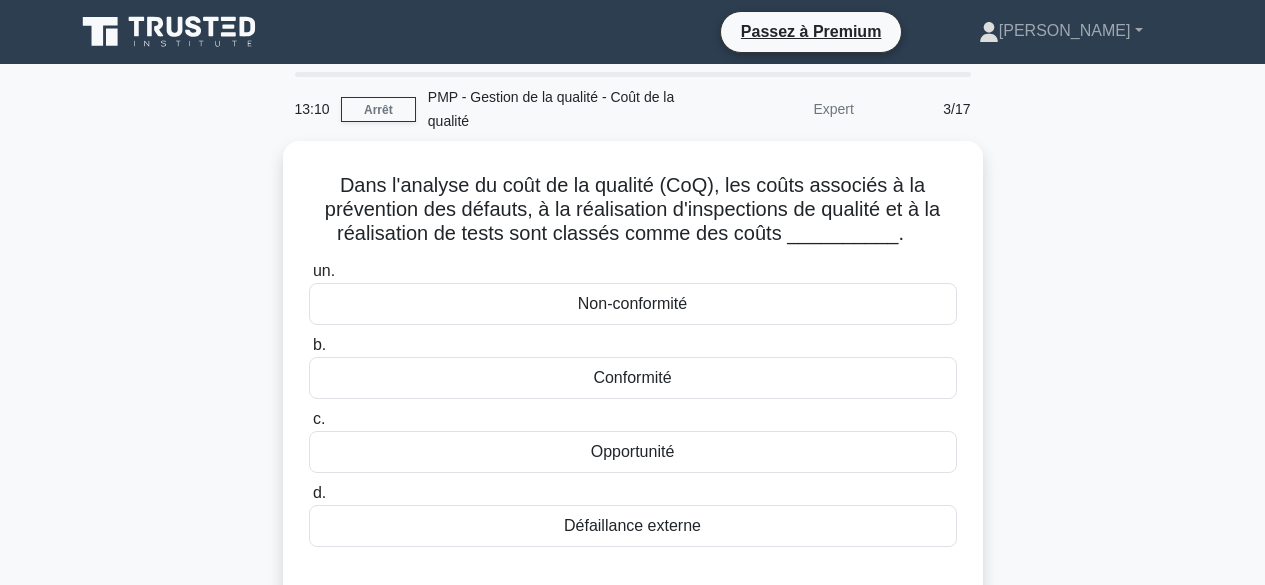 click on "Dans l'analyse du coût de la qualité (CoQ), les coûts associés à la prévention des défauts, à la réalisation d'inspections de qualité et à la réalisation de tests sont classés comme des coûts __________.
.spinner_0XTQ{transform-origin:center;animation:spinner_y6GP .75s linear infinite}@keyframes spinner_y6GP{100%{transform:rotate(360deg)}}
un.
Non-conformité
b. c. d." at bounding box center [633, 386] 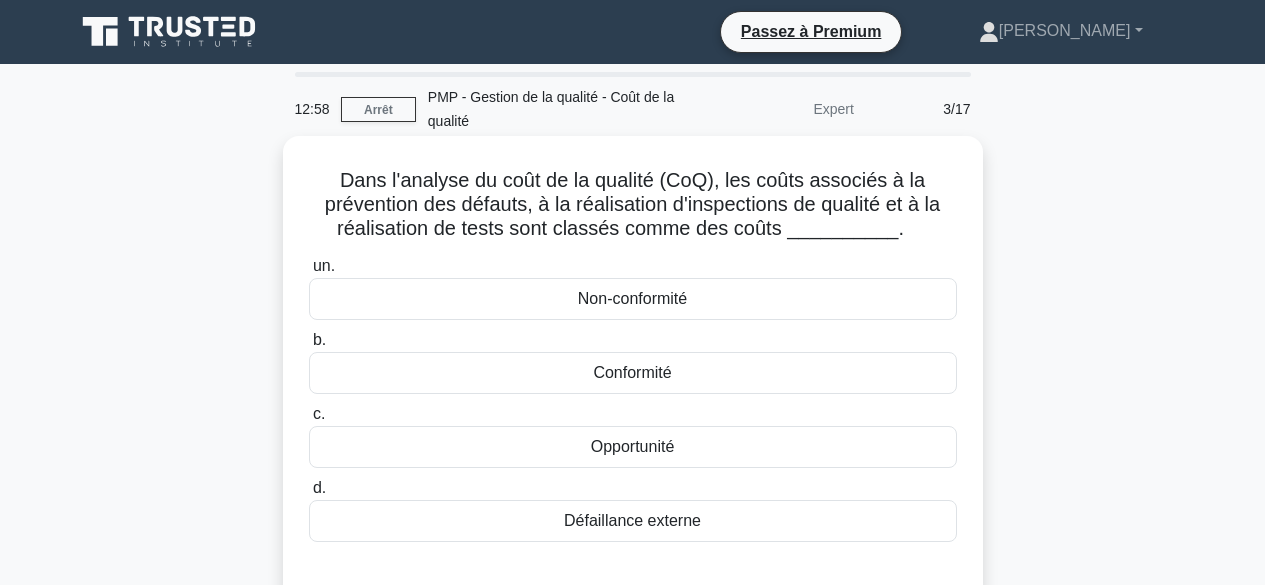 click on "Conformité" at bounding box center [633, 373] 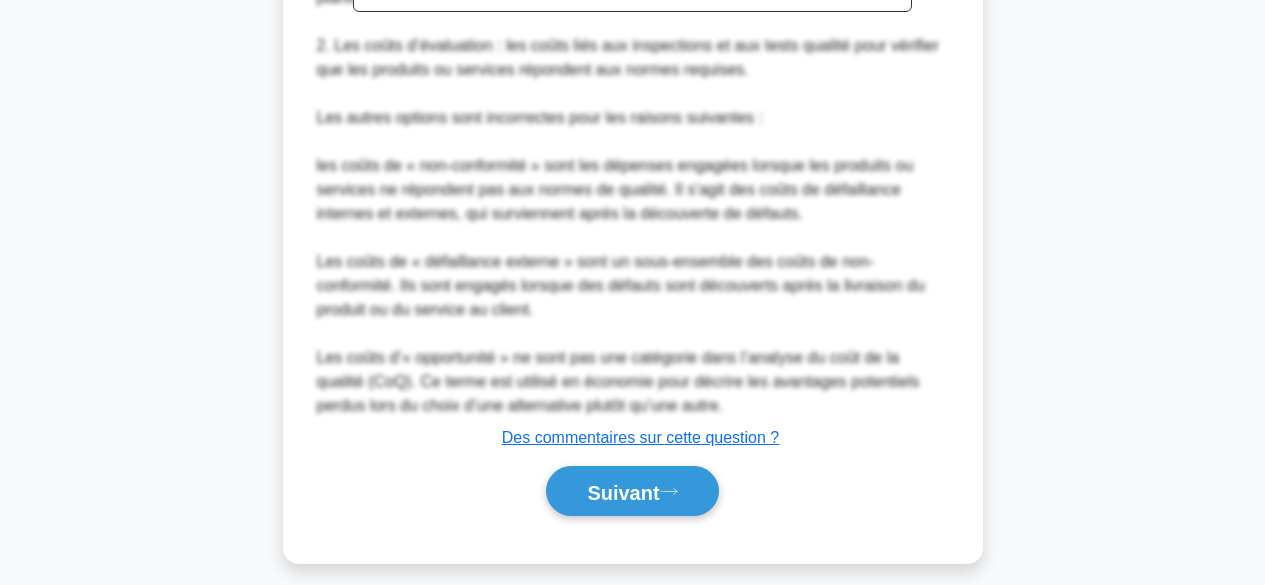 scroll, scrollTop: 820, scrollLeft: 0, axis: vertical 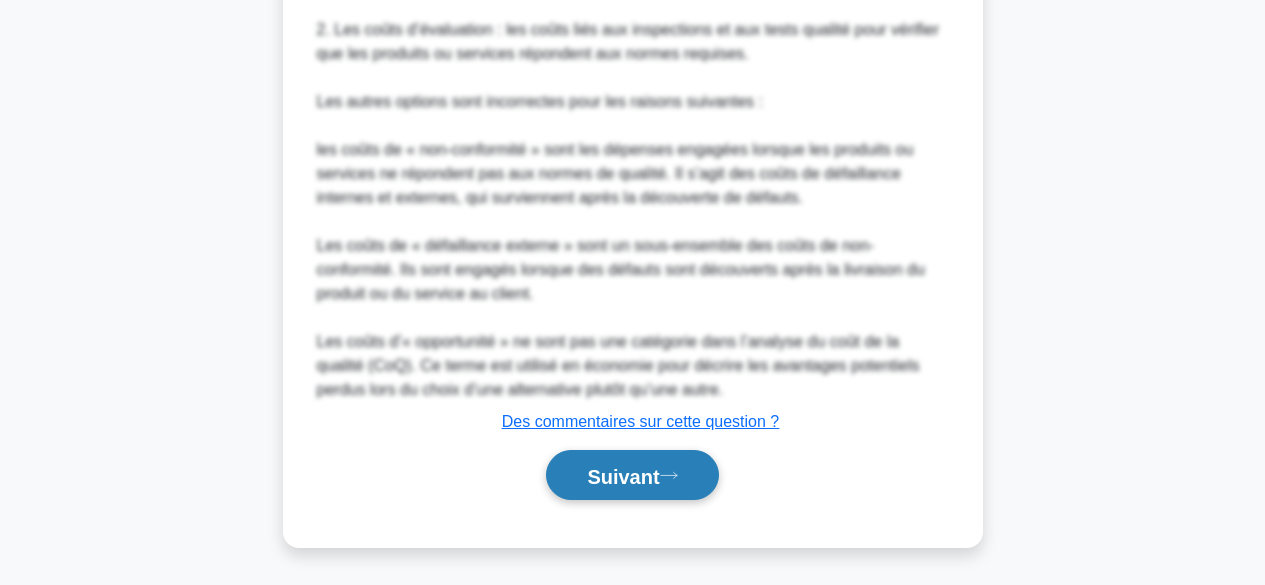 click on "Suivant" at bounding box center [623, 476] 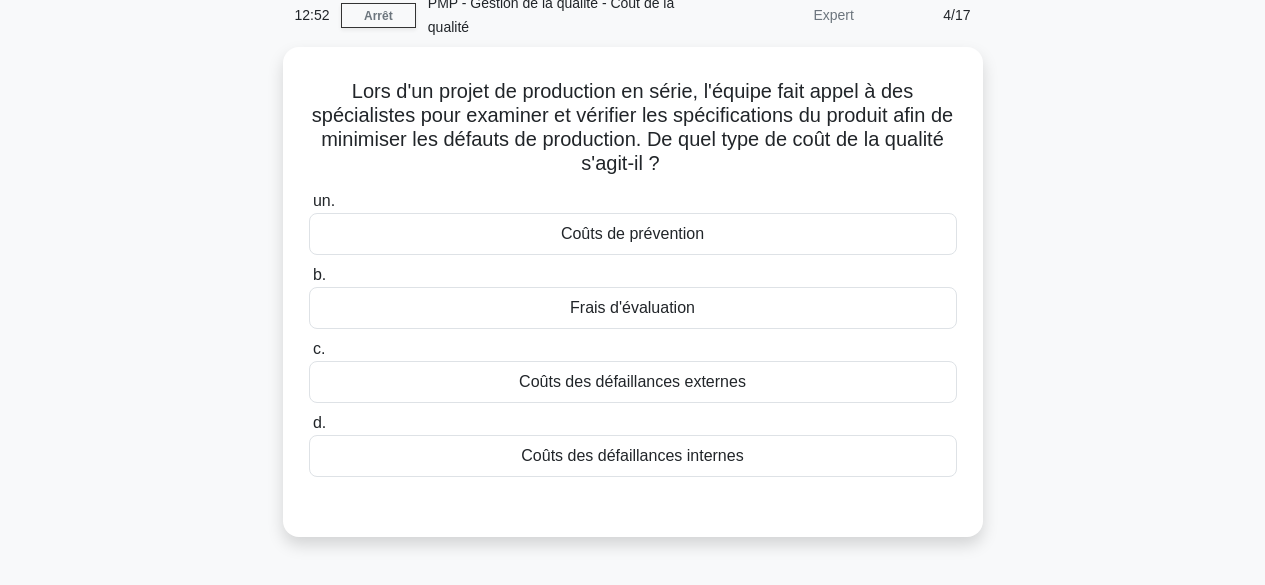 scroll, scrollTop: 84, scrollLeft: 0, axis: vertical 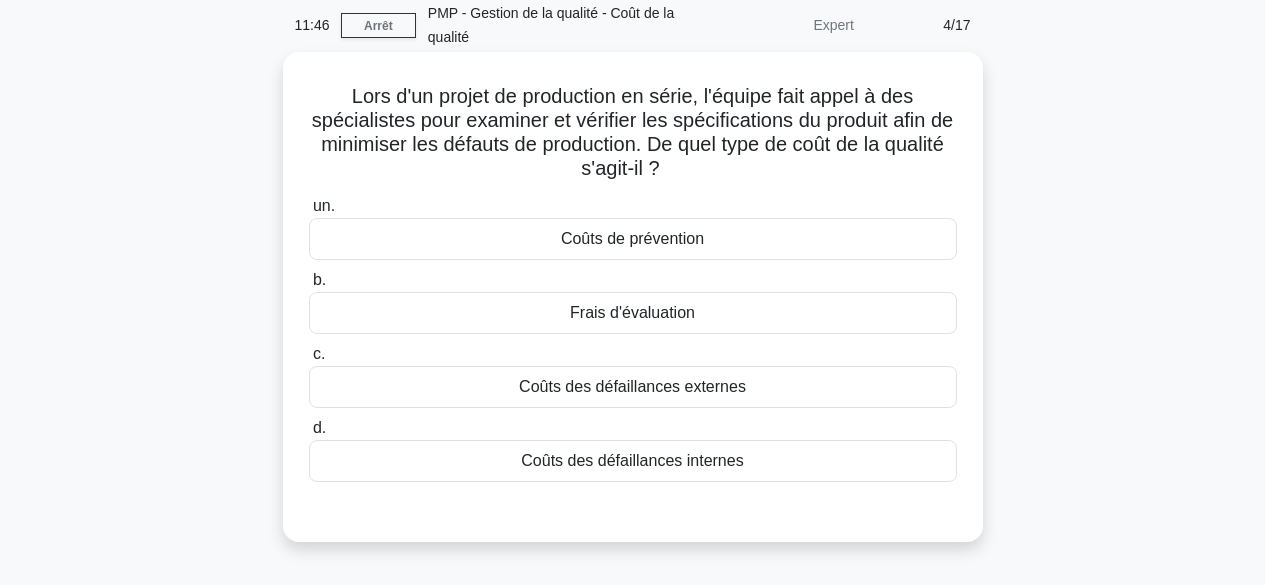 click on "Coûts de prévention" at bounding box center (632, 238) 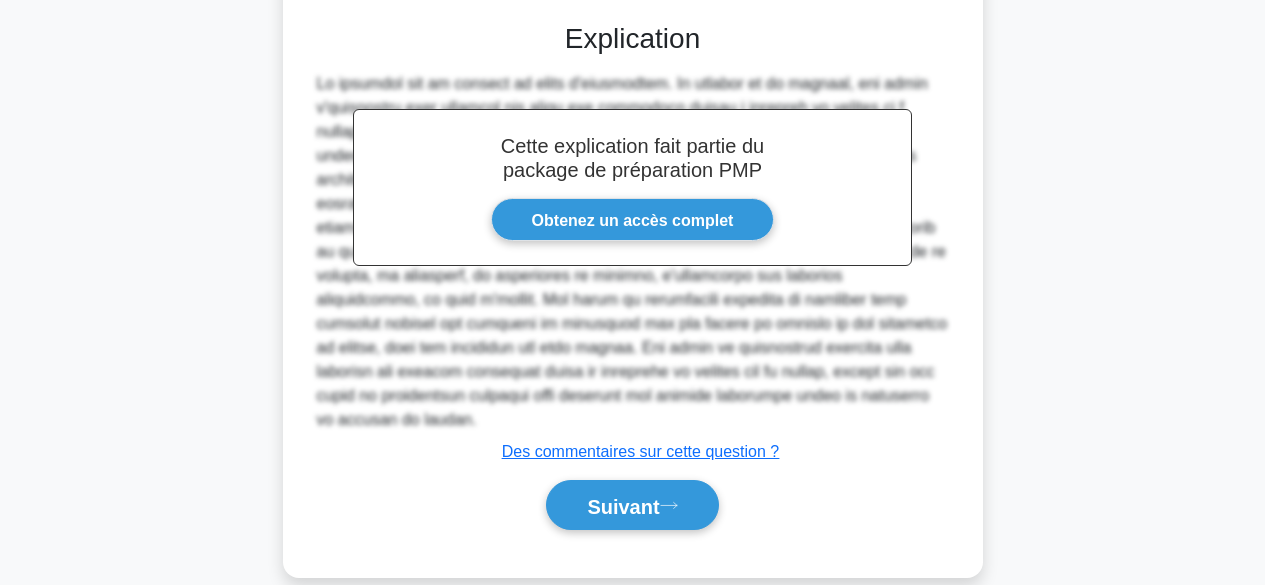 scroll, scrollTop: 582, scrollLeft: 0, axis: vertical 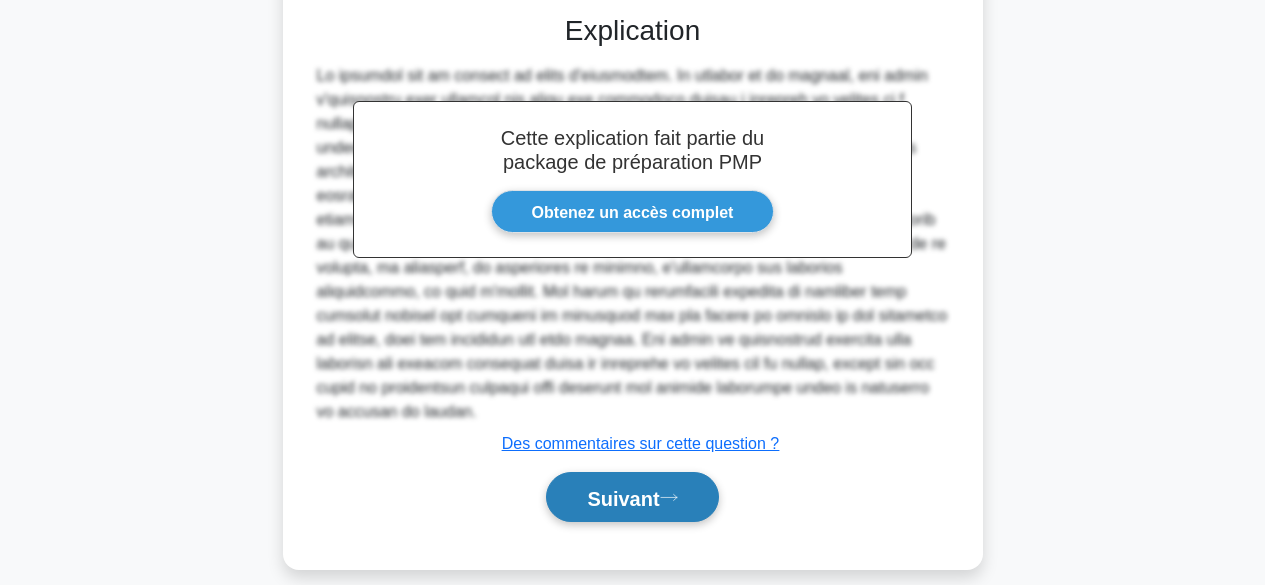 click on "Suivant" at bounding box center [632, 497] 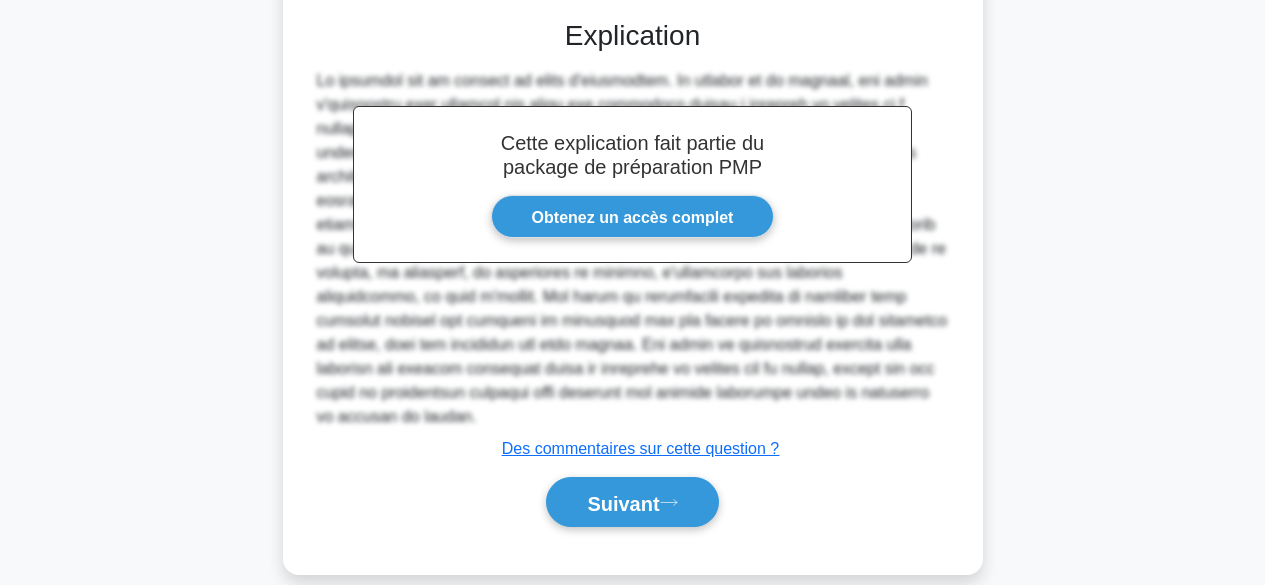 scroll, scrollTop: 495, scrollLeft: 0, axis: vertical 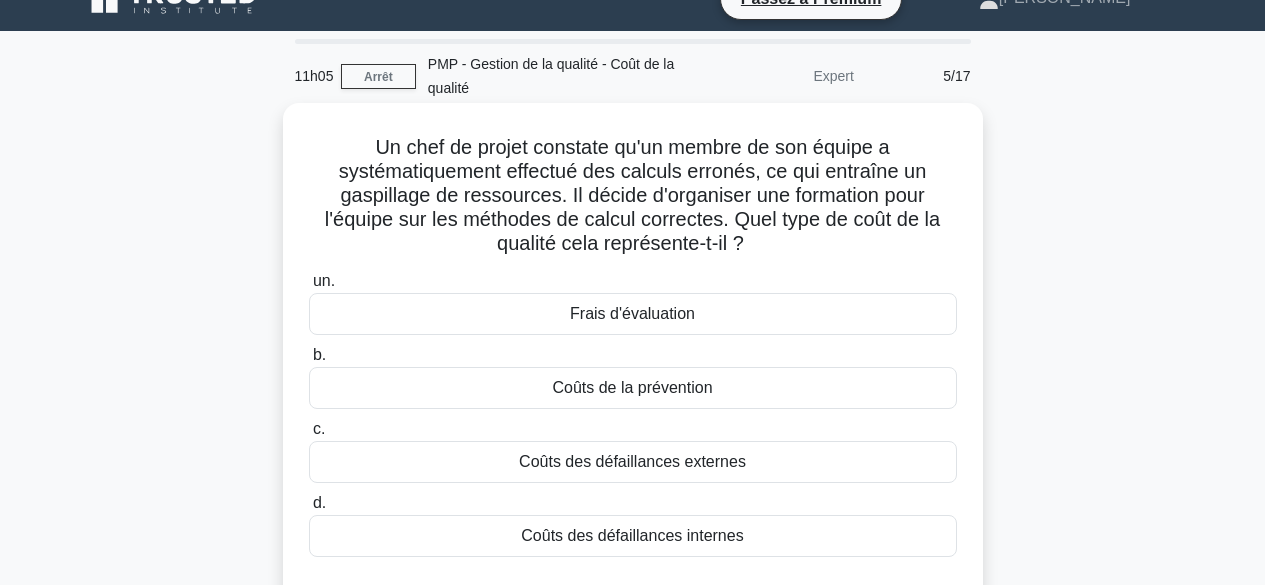 click on "Coûts de la prévention" at bounding box center (632, 387) 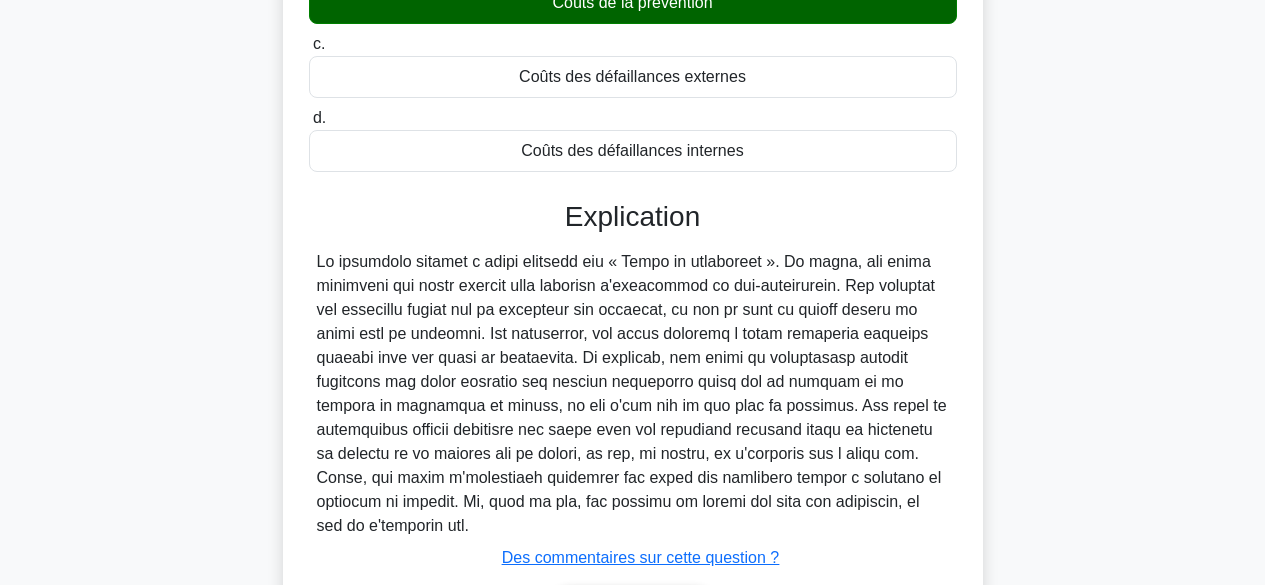 scroll, scrollTop: 532, scrollLeft: 0, axis: vertical 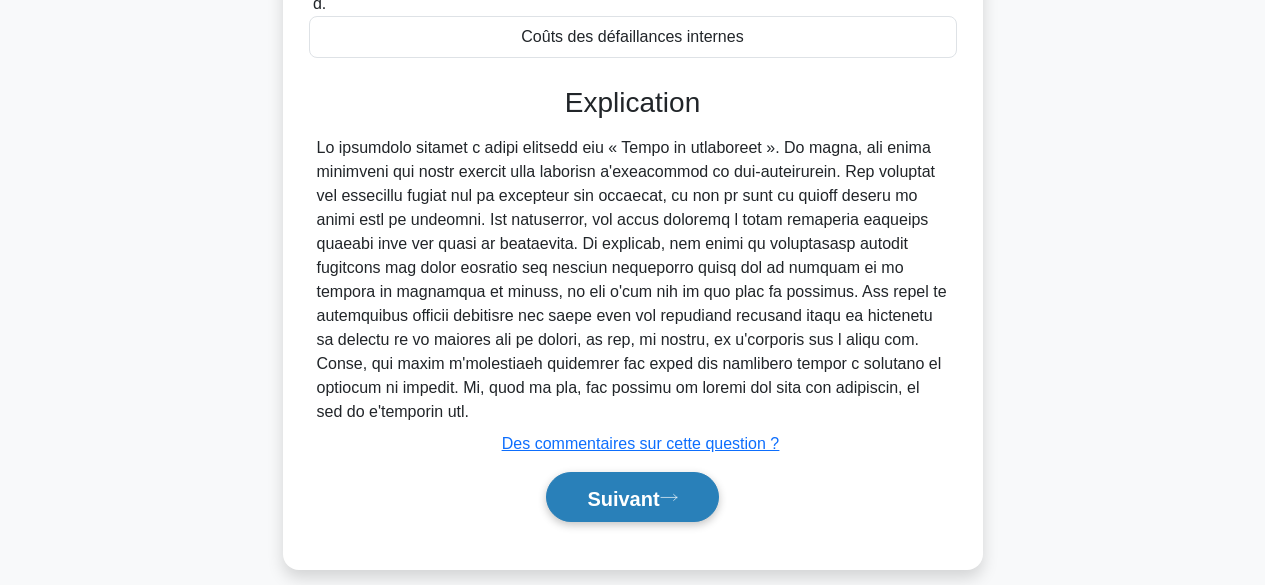 click on "Suivant" at bounding box center [632, 497] 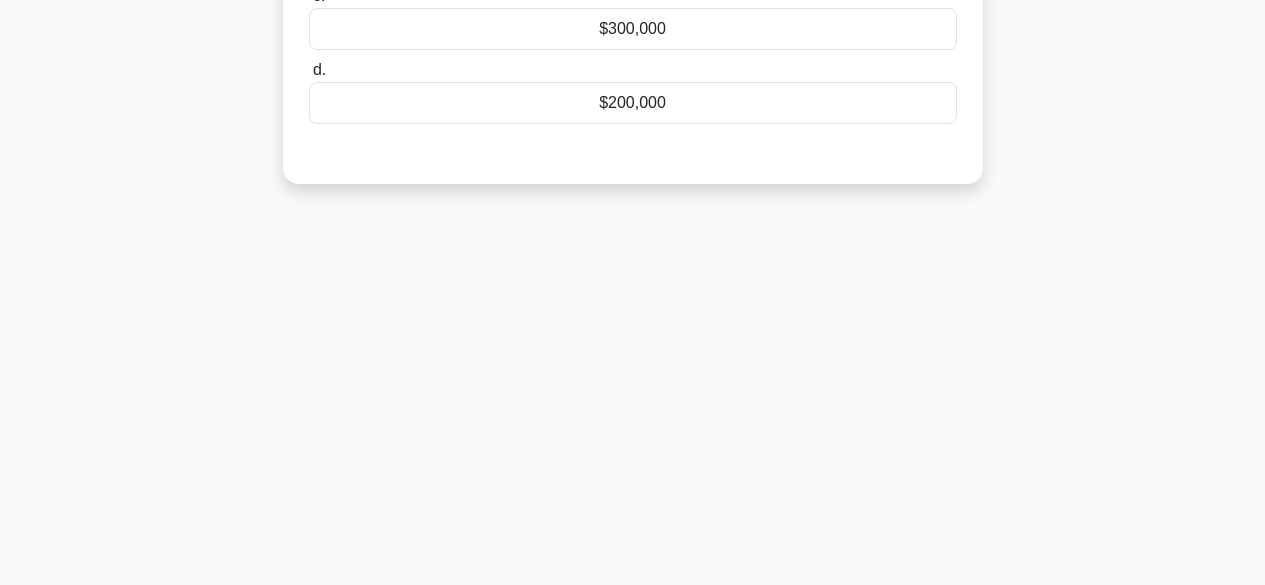 scroll, scrollTop: 495, scrollLeft: 0, axis: vertical 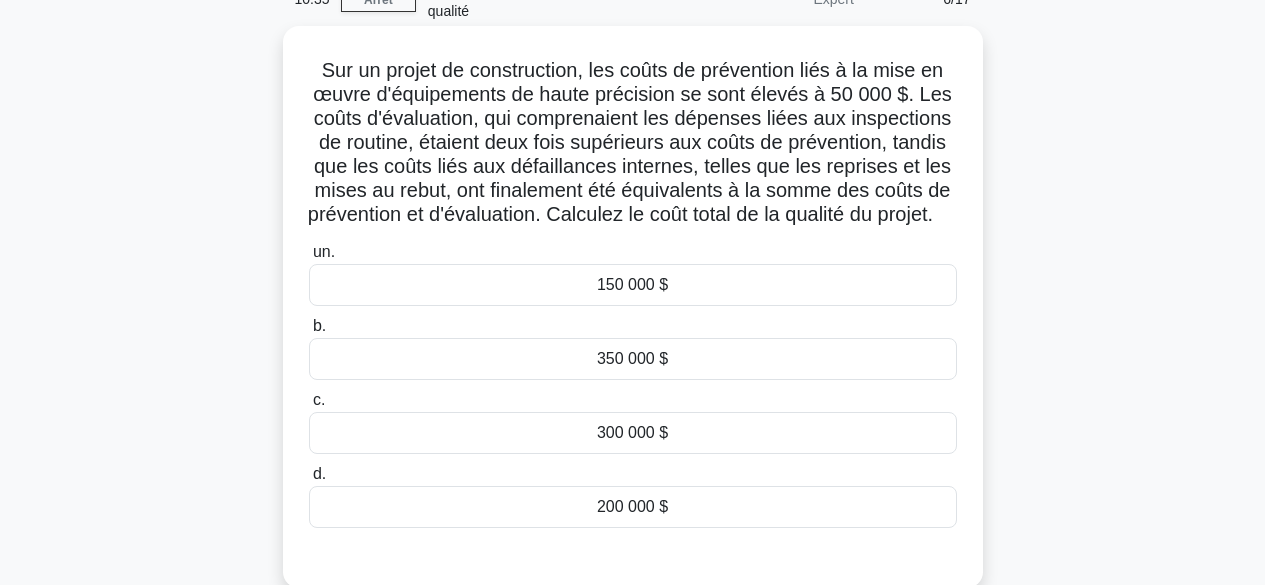 click on "300 000 $" at bounding box center [633, 433] 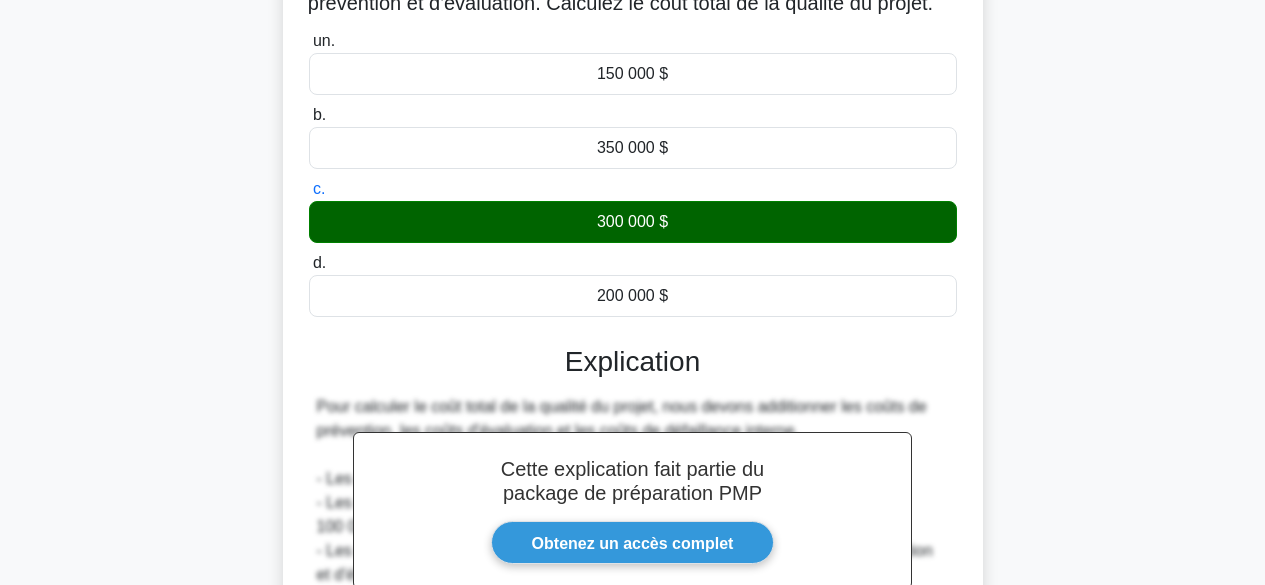 scroll, scrollTop: 676, scrollLeft: 0, axis: vertical 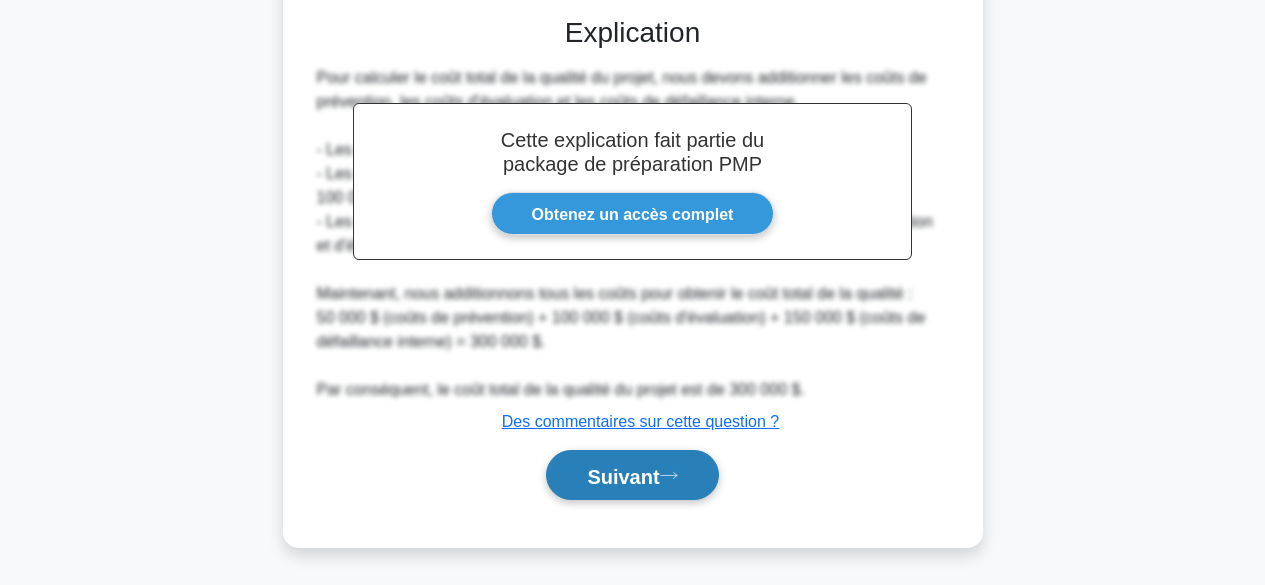 click on "Suivant" at bounding box center (623, 476) 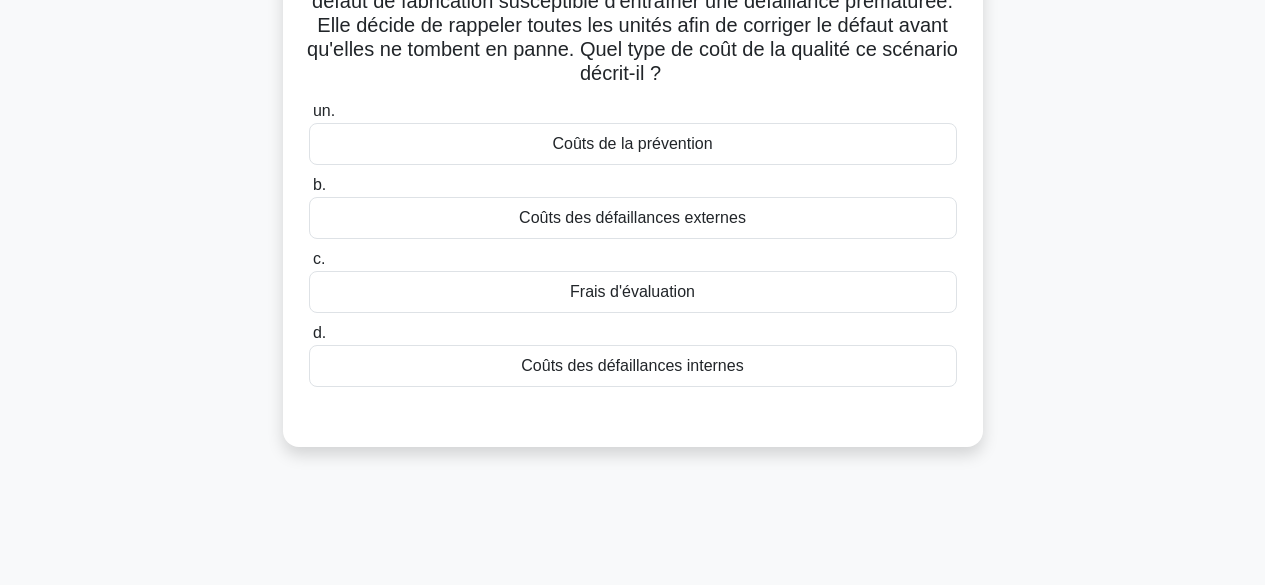 scroll, scrollTop: 0, scrollLeft: 0, axis: both 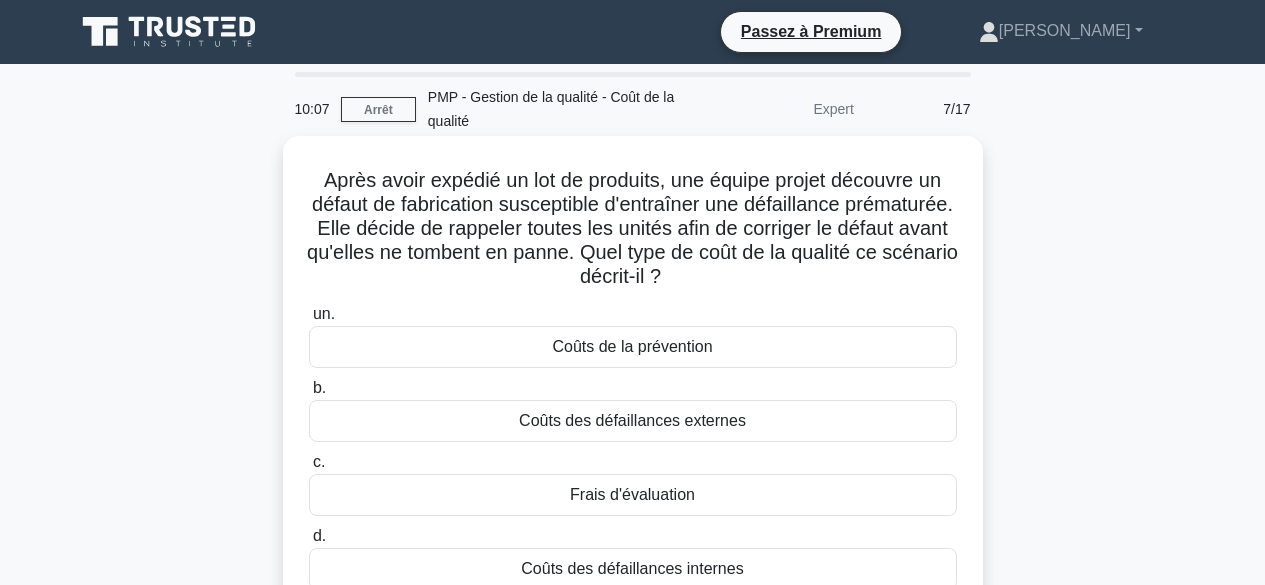 click on "Coûts des défaillances externes" at bounding box center [633, 421] 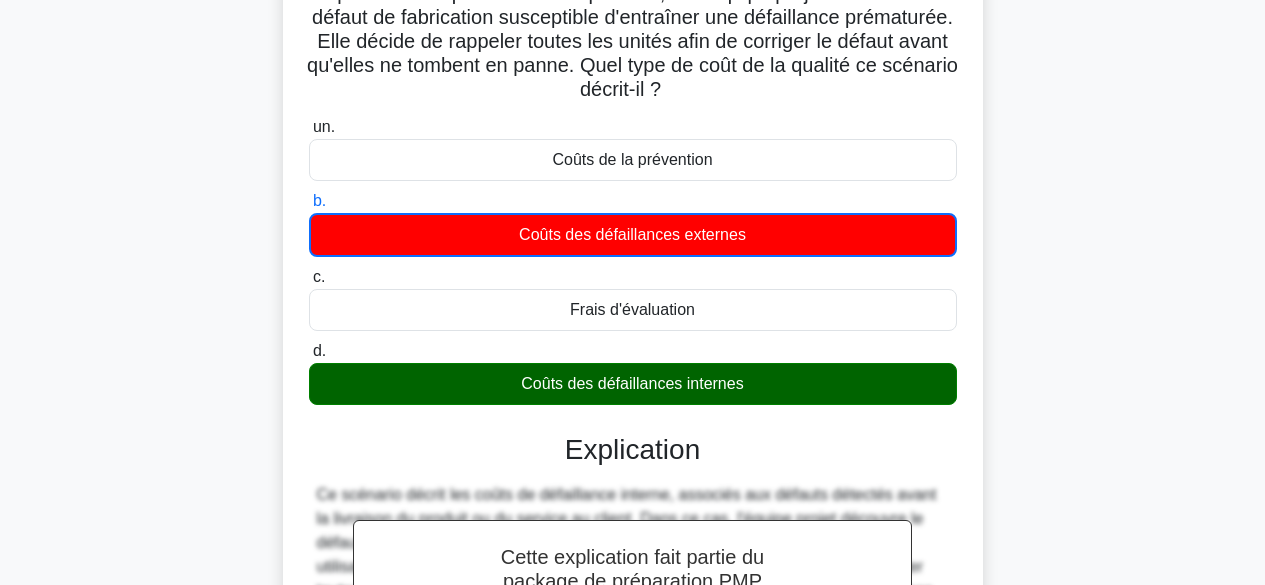scroll, scrollTop: 185, scrollLeft: 0, axis: vertical 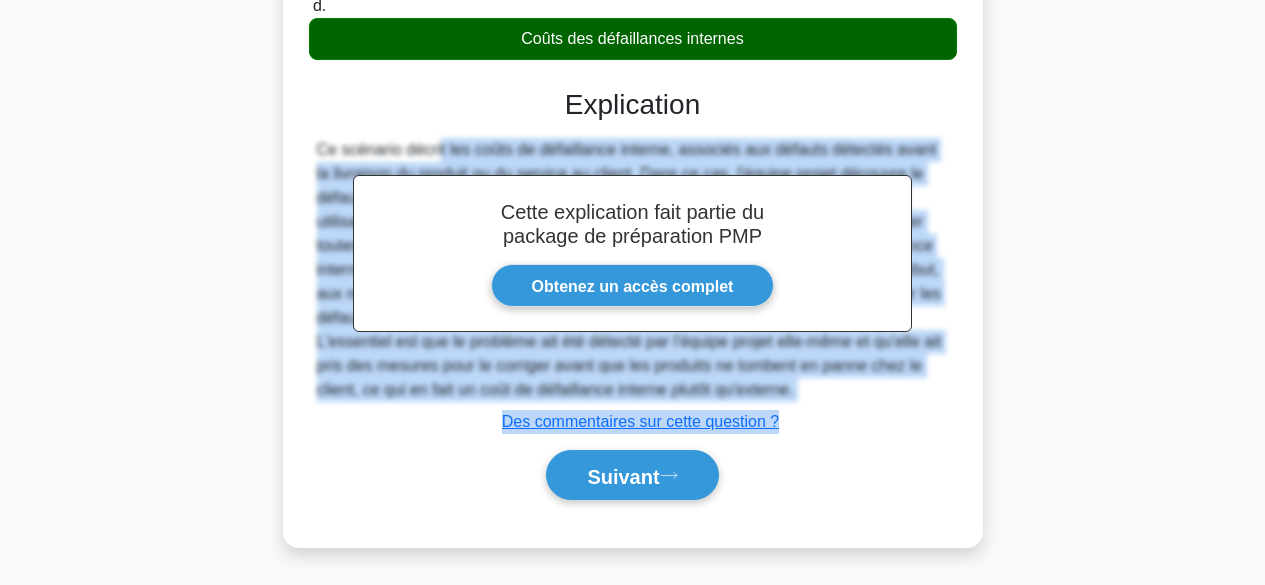 drag, startPoint x: 321, startPoint y: 494, endPoint x: 811, endPoint y: 384, distance: 502.1952 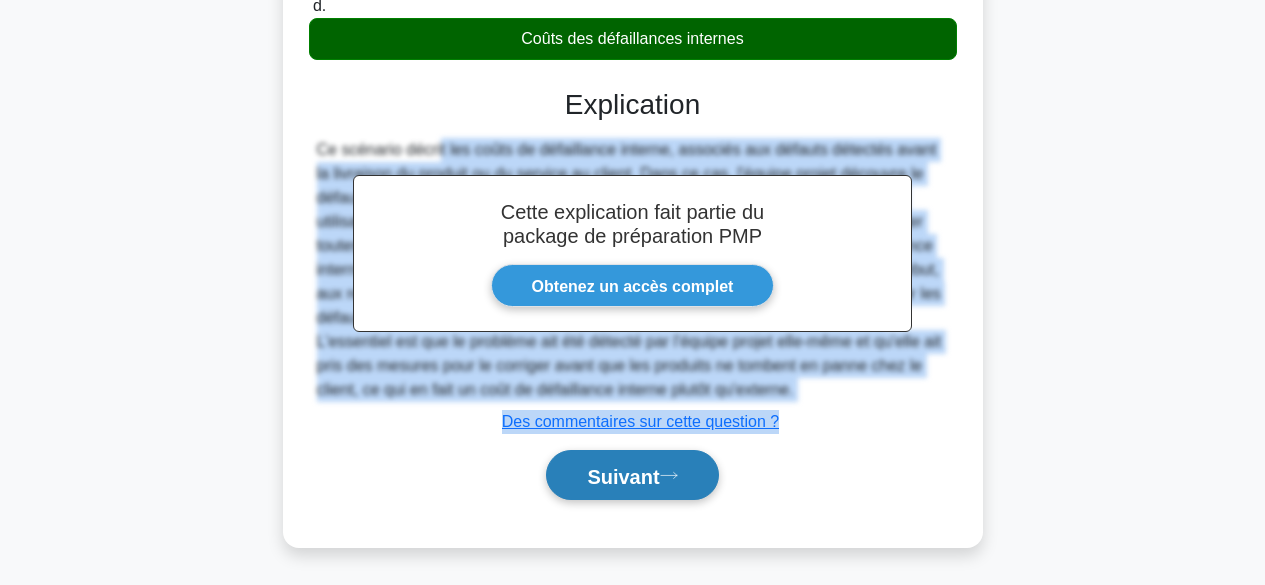 click 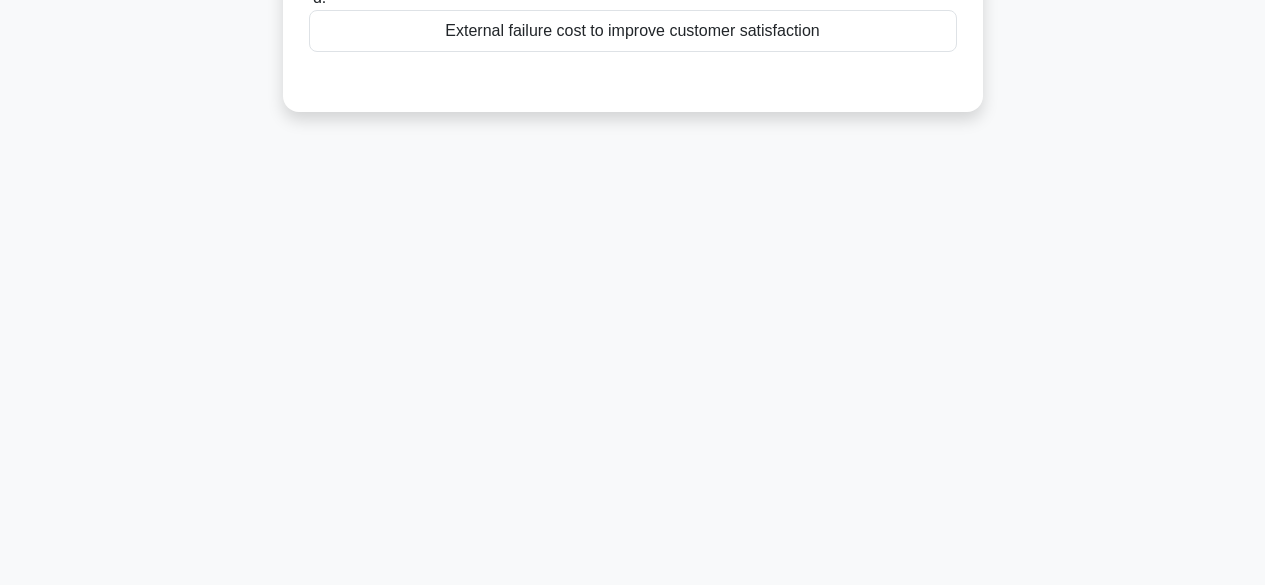 scroll, scrollTop: 495, scrollLeft: 0, axis: vertical 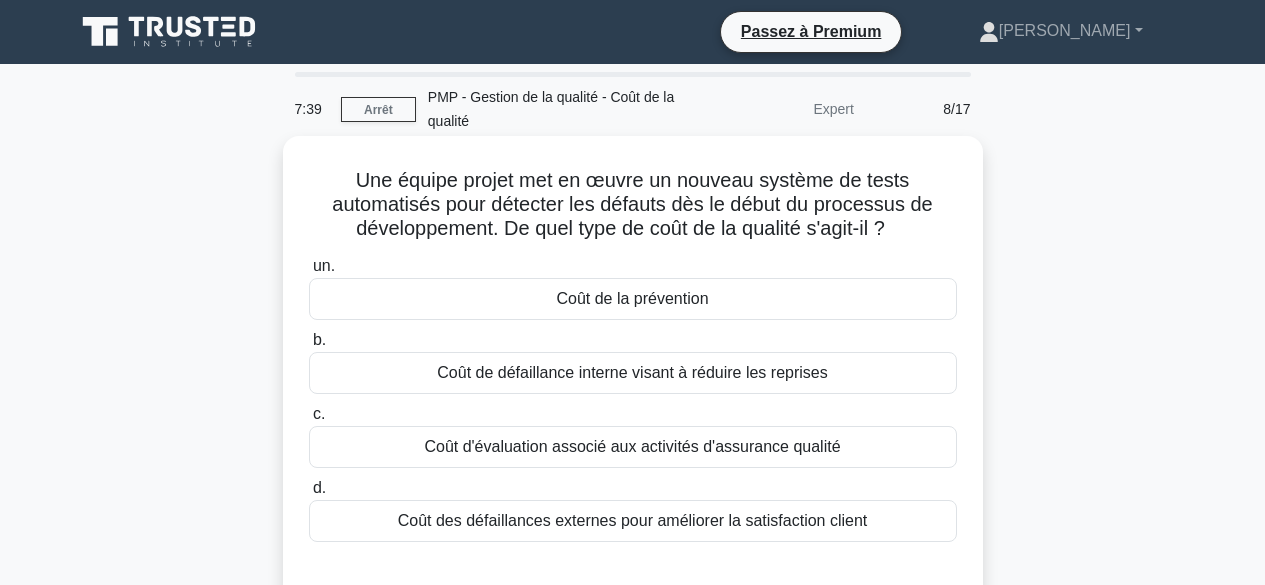 click on "Coût d'évaluation associé aux activités d'assurance qualité" at bounding box center [632, 446] 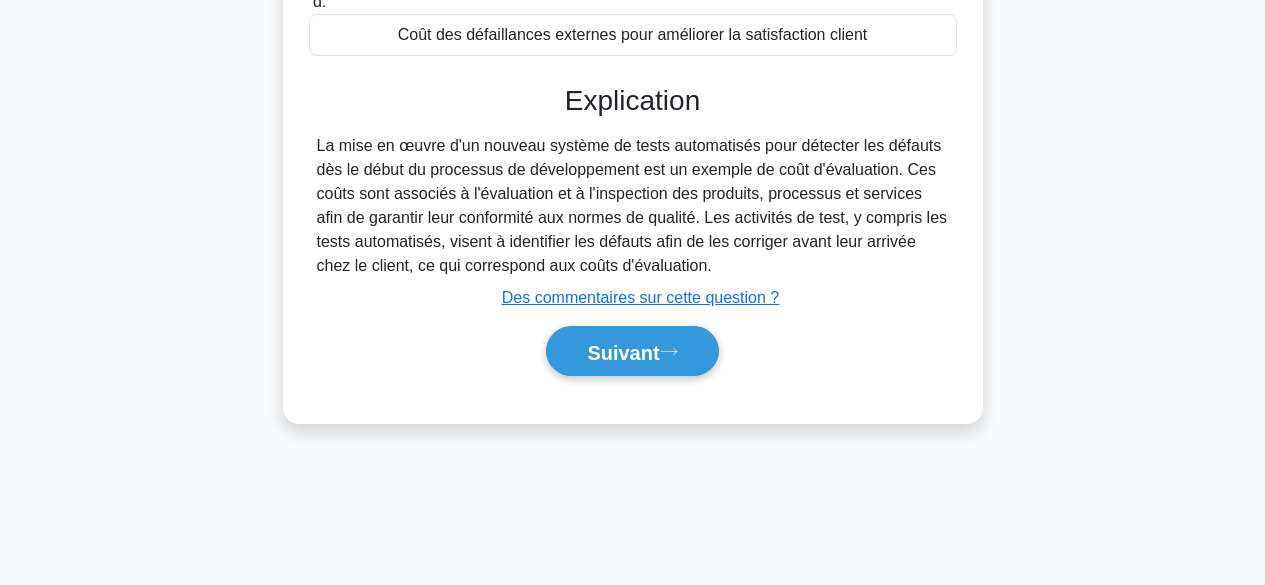 scroll, scrollTop: 495, scrollLeft: 0, axis: vertical 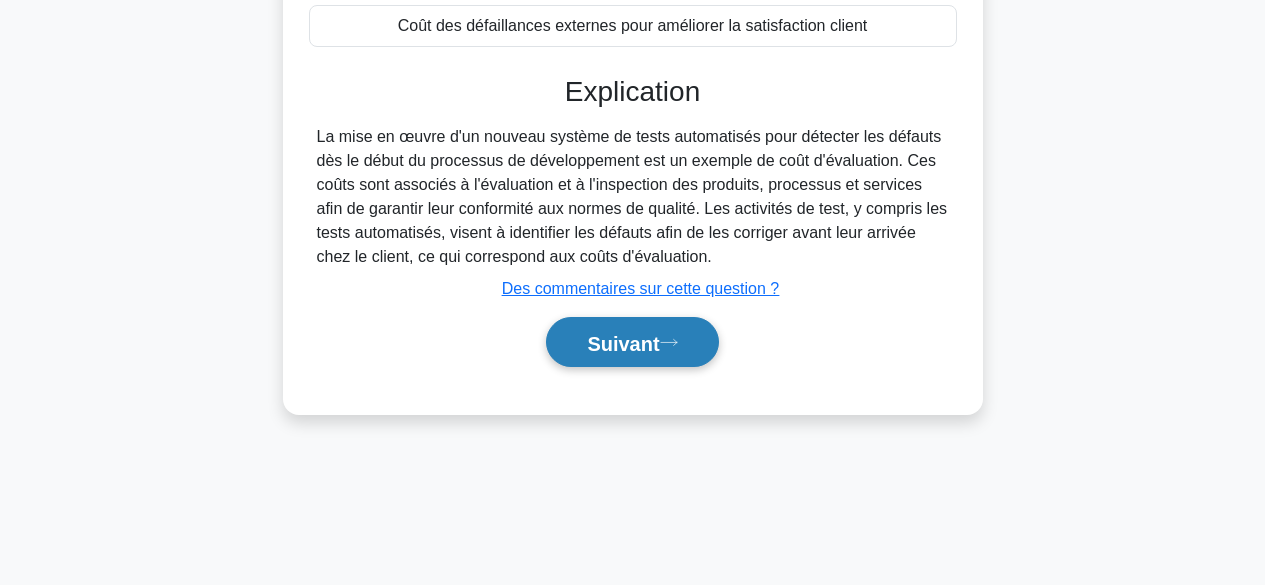 click on "Suivant" at bounding box center [623, 343] 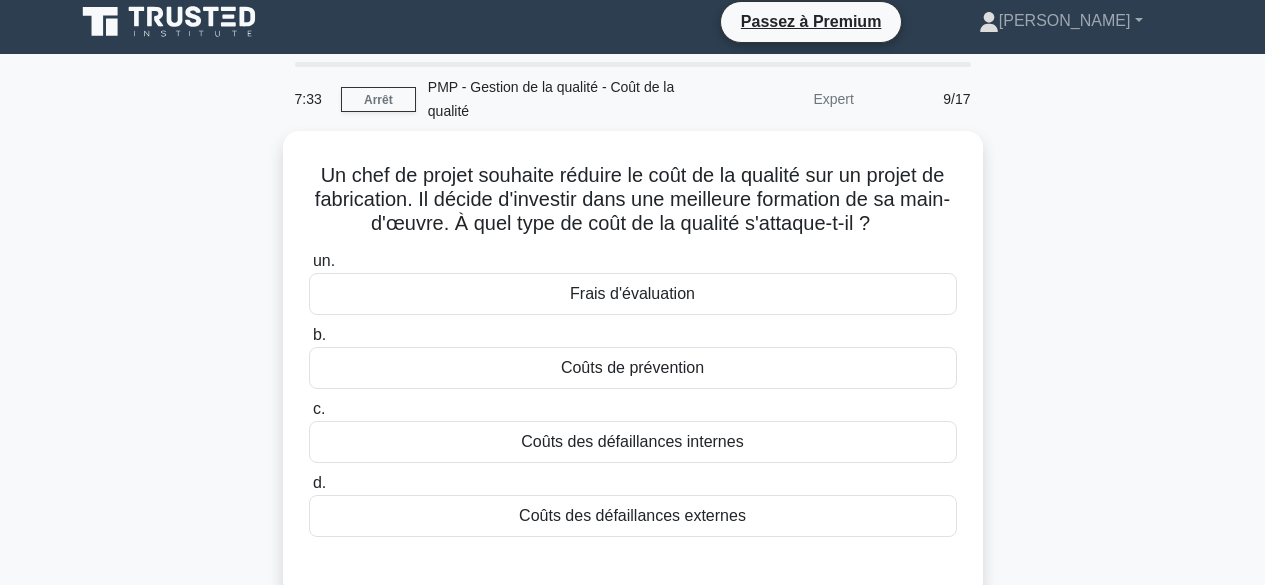 scroll, scrollTop: 0, scrollLeft: 0, axis: both 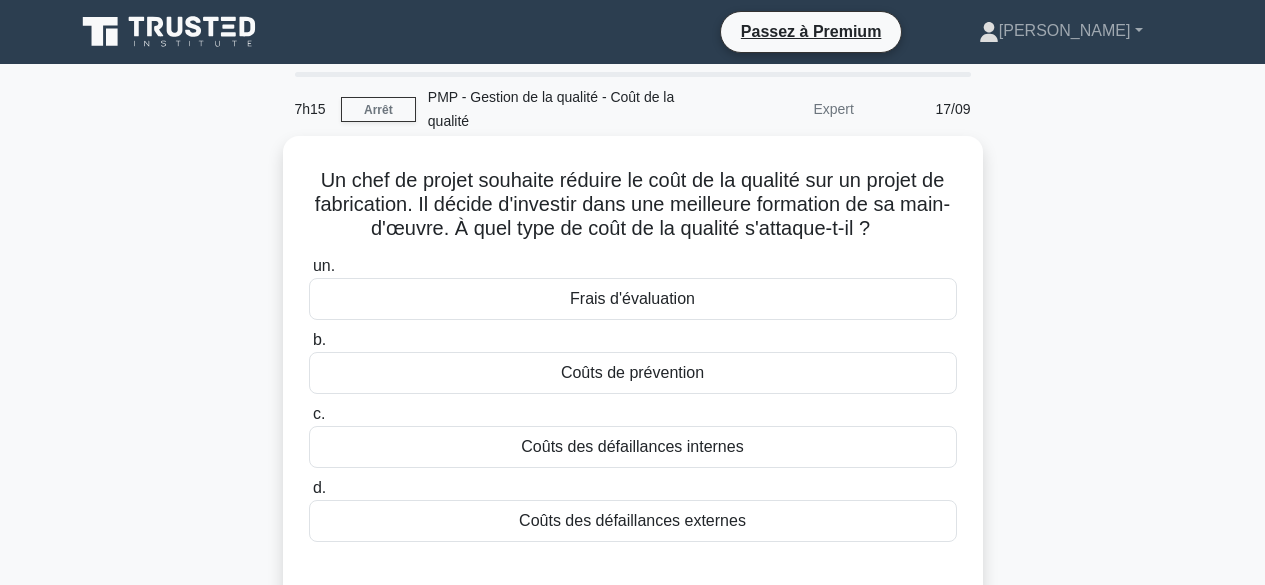 click on "Coûts de prévention" at bounding box center (633, 373) 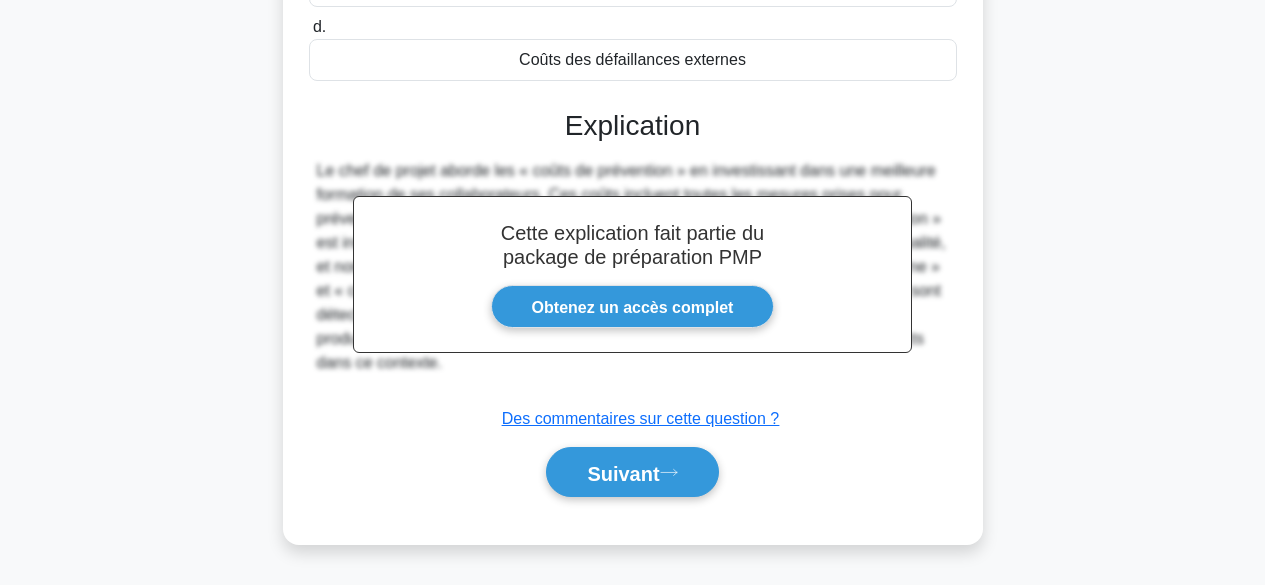 scroll, scrollTop: 495, scrollLeft: 0, axis: vertical 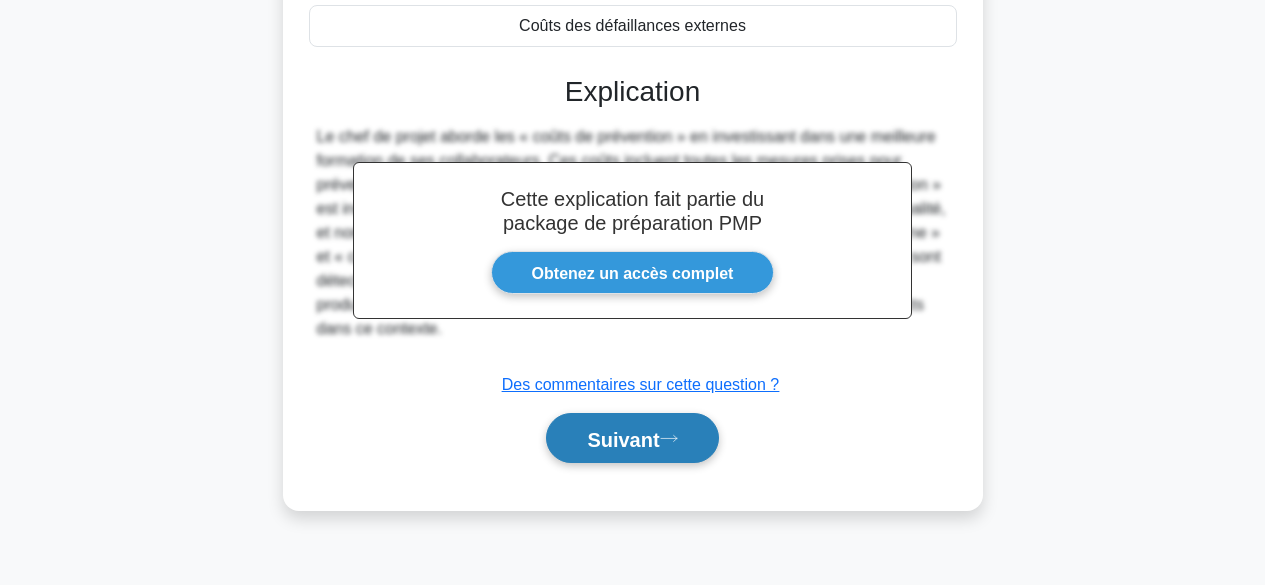 click on "Suivant" at bounding box center (632, 438) 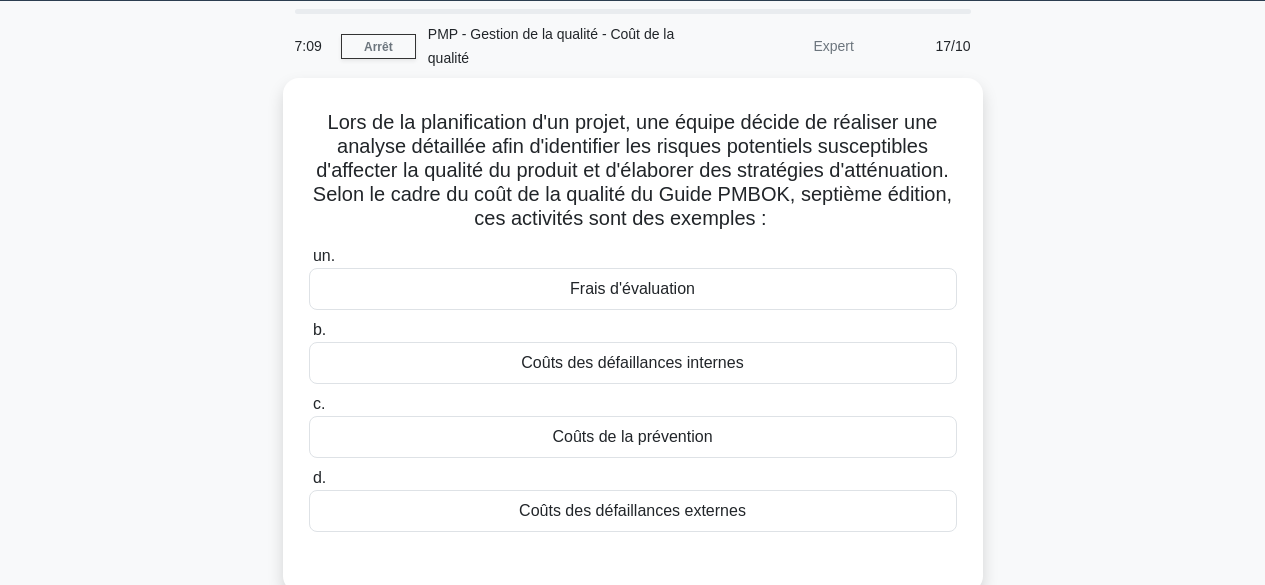 scroll, scrollTop: 47, scrollLeft: 0, axis: vertical 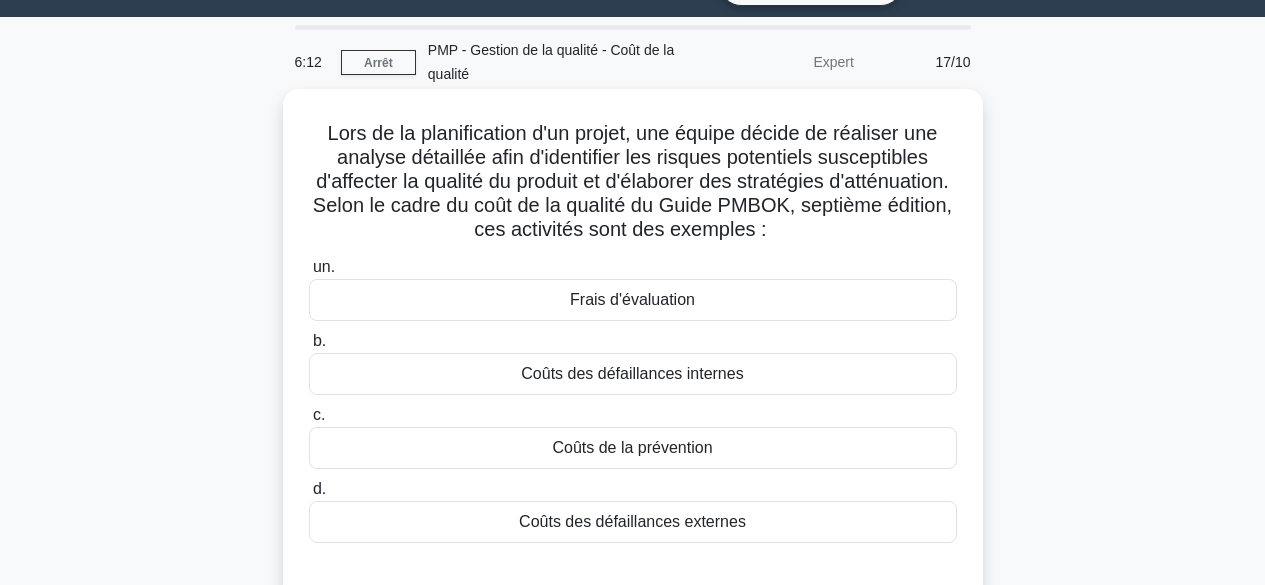click on "Coûts de la prévention" at bounding box center [633, 448] 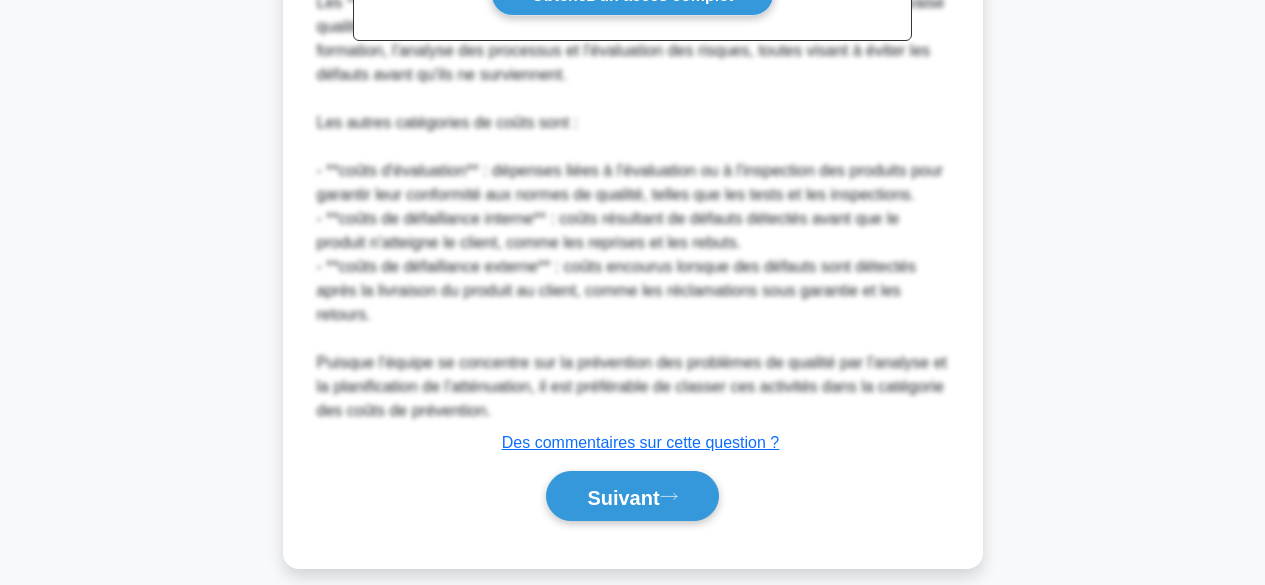 scroll, scrollTop: 844, scrollLeft: 0, axis: vertical 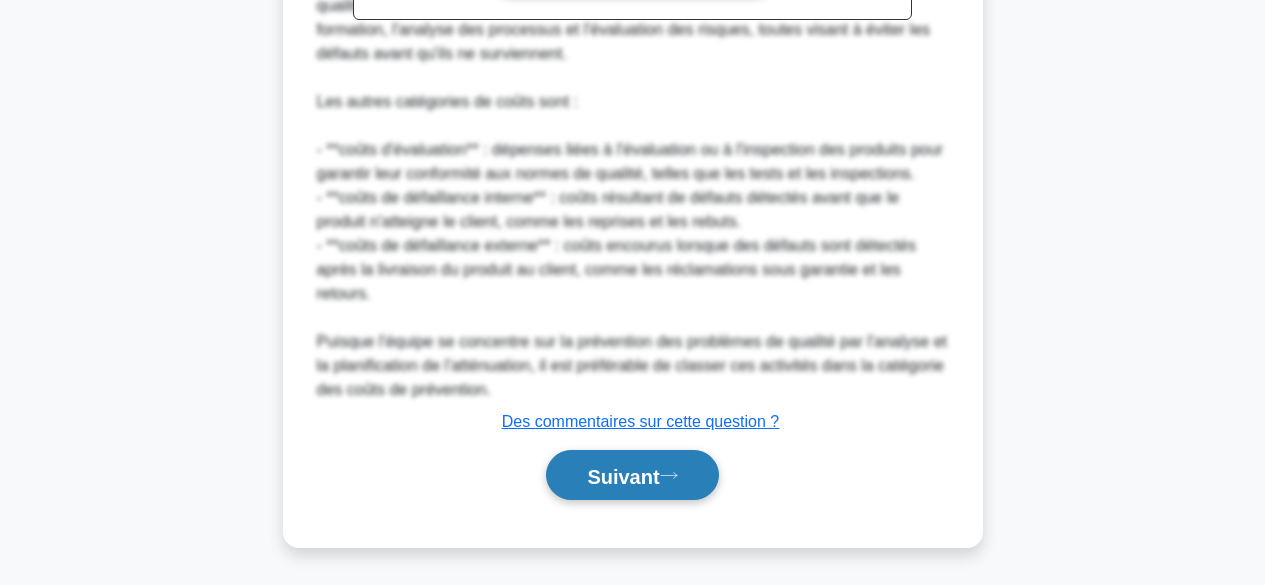 click on "Suivant" at bounding box center (623, 476) 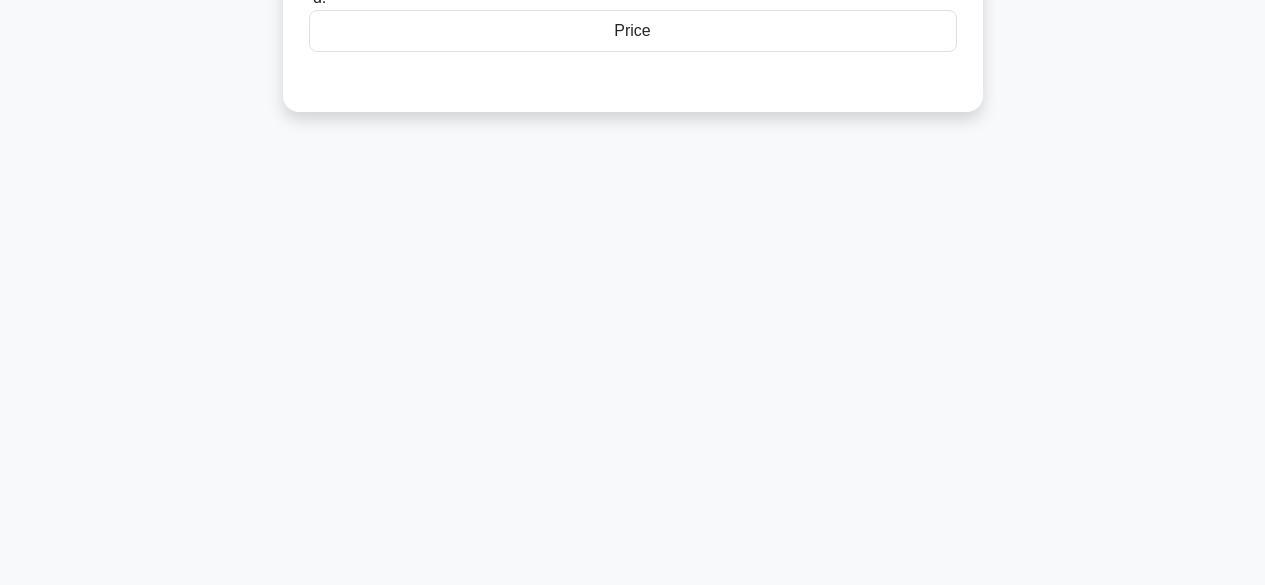 scroll, scrollTop: 495, scrollLeft: 0, axis: vertical 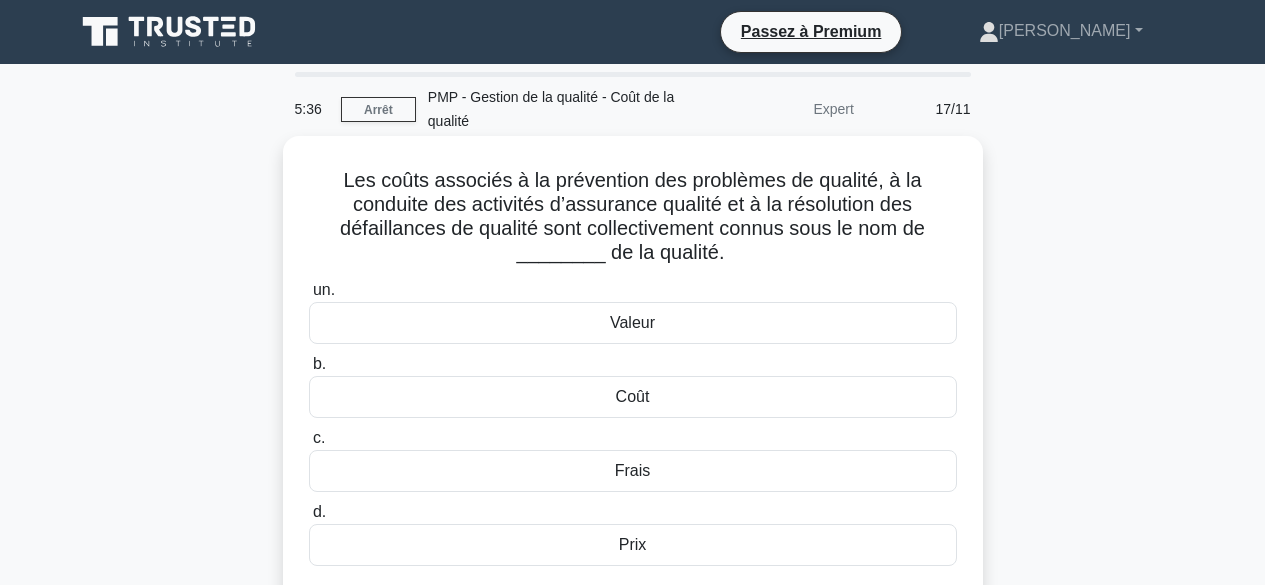 click on "Coût" at bounding box center (633, 397) 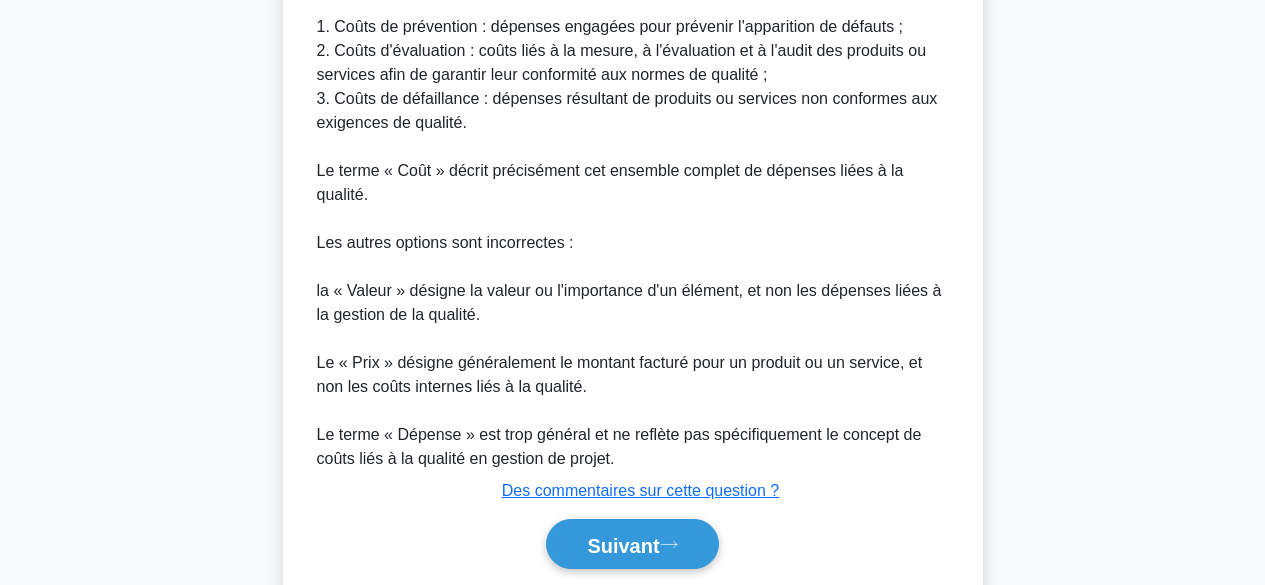 scroll, scrollTop: 844, scrollLeft: 0, axis: vertical 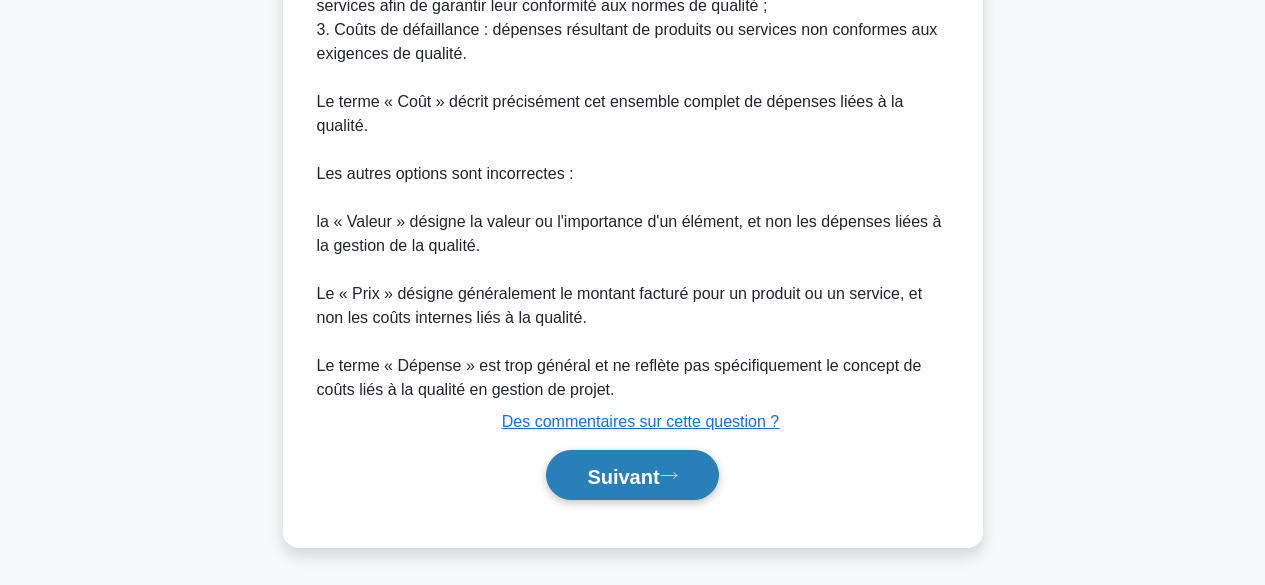 click on "Suivant" at bounding box center [623, 476] 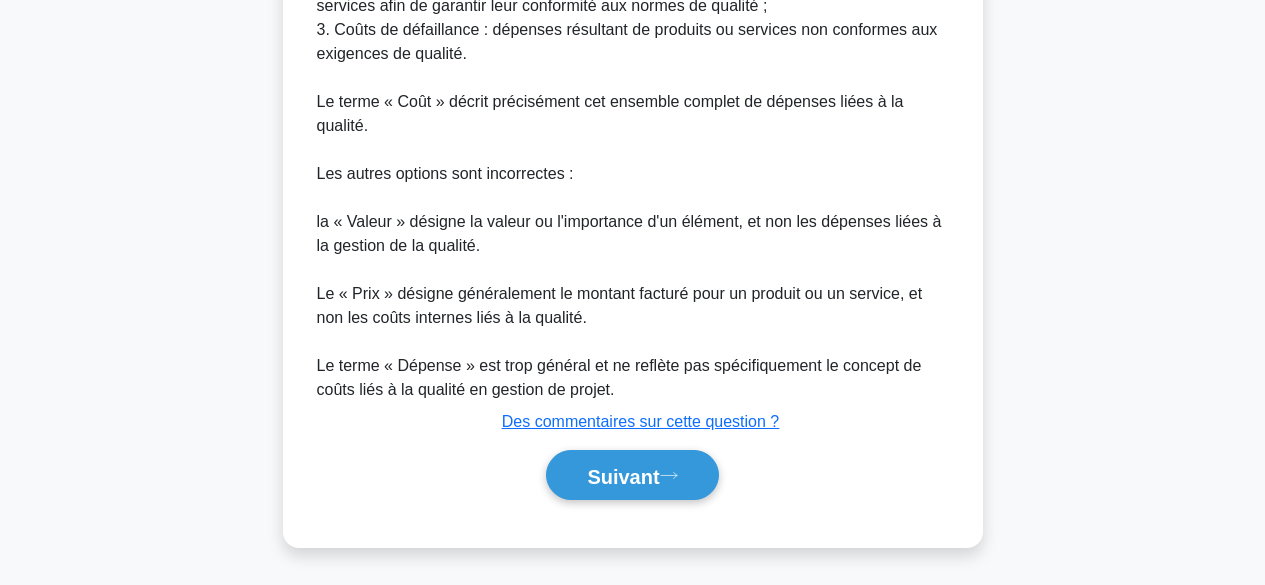 scroll, scrollTop: 495, scrollLeft: 0, axis: vertical 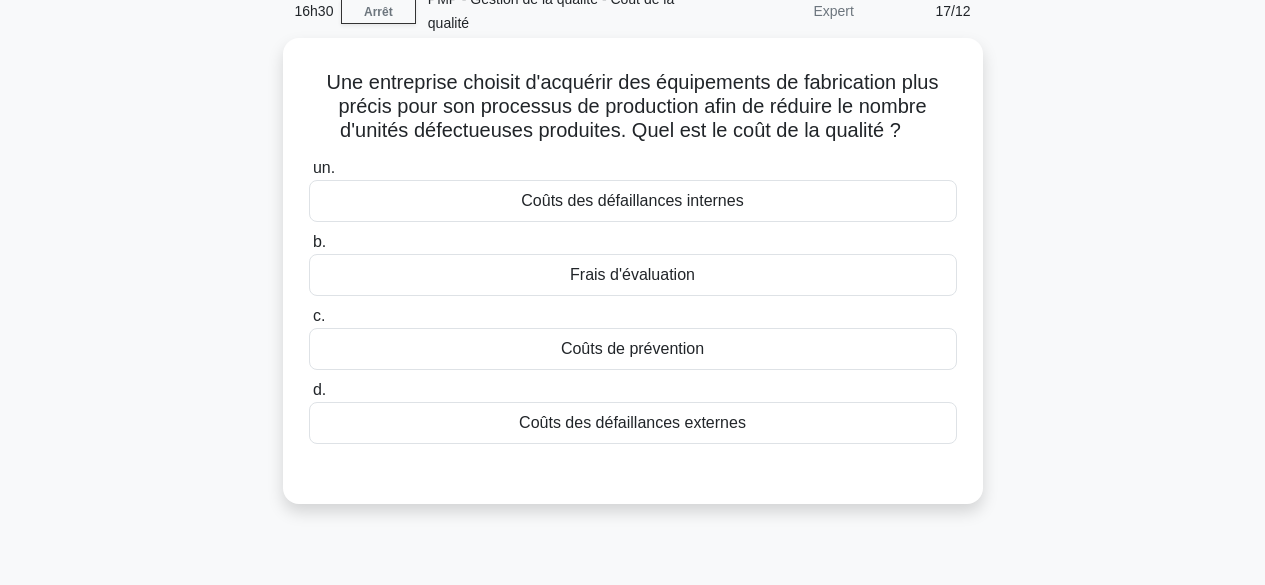 click on "Coûts de prévention" at bounding box center (633, 349) 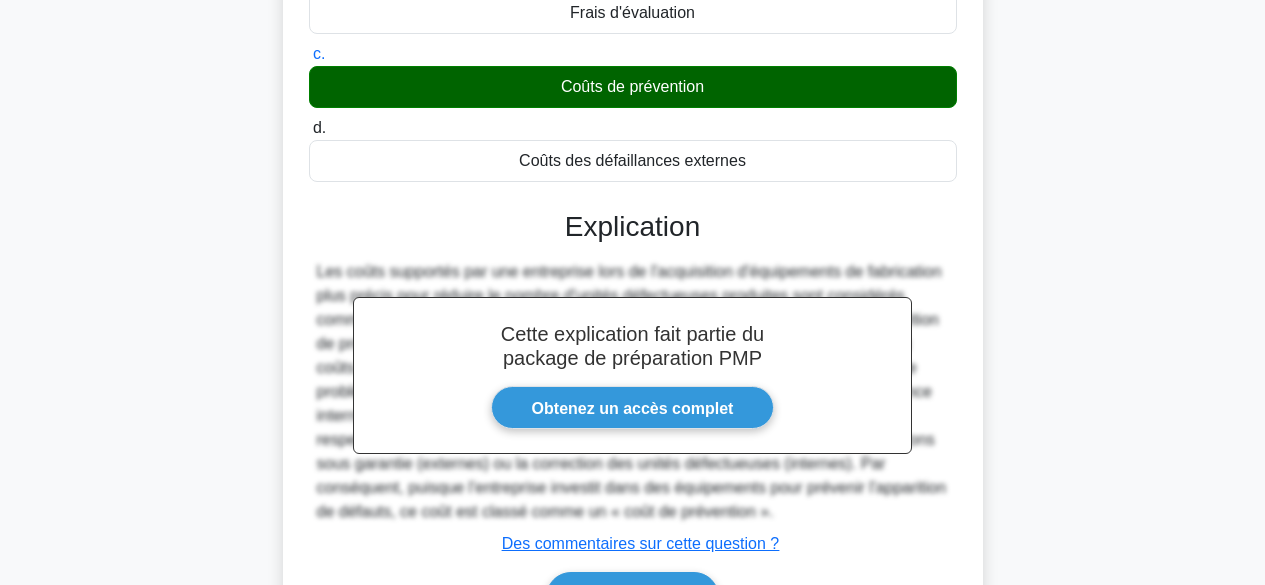 scroll, scrollTop: 495, scrollLeft: 0, axis: vertical 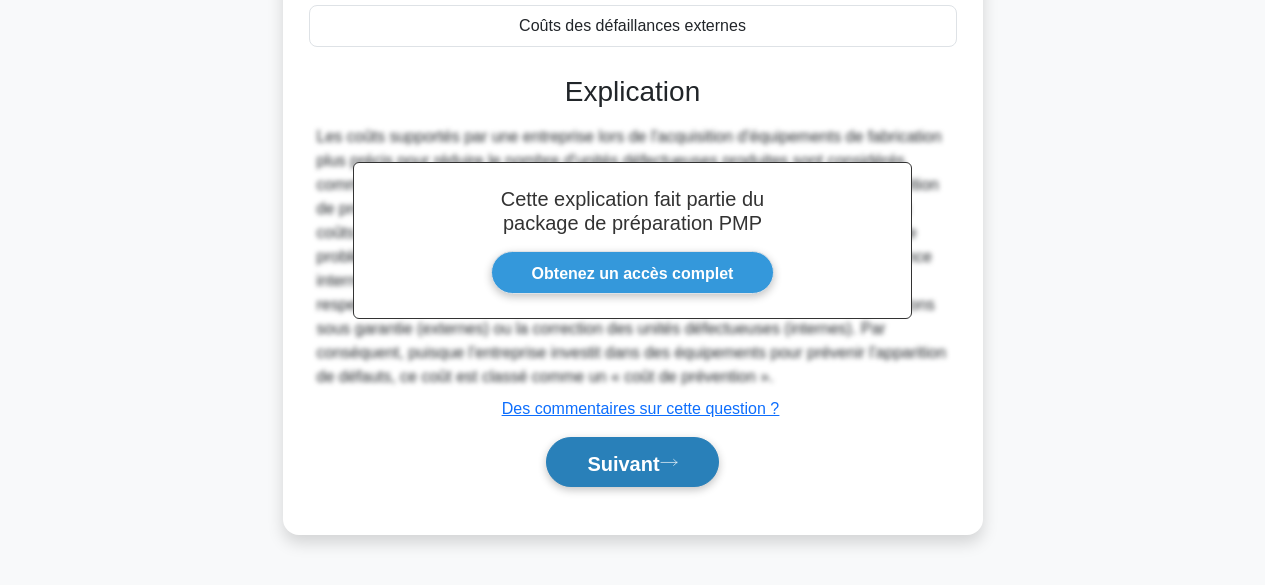 click 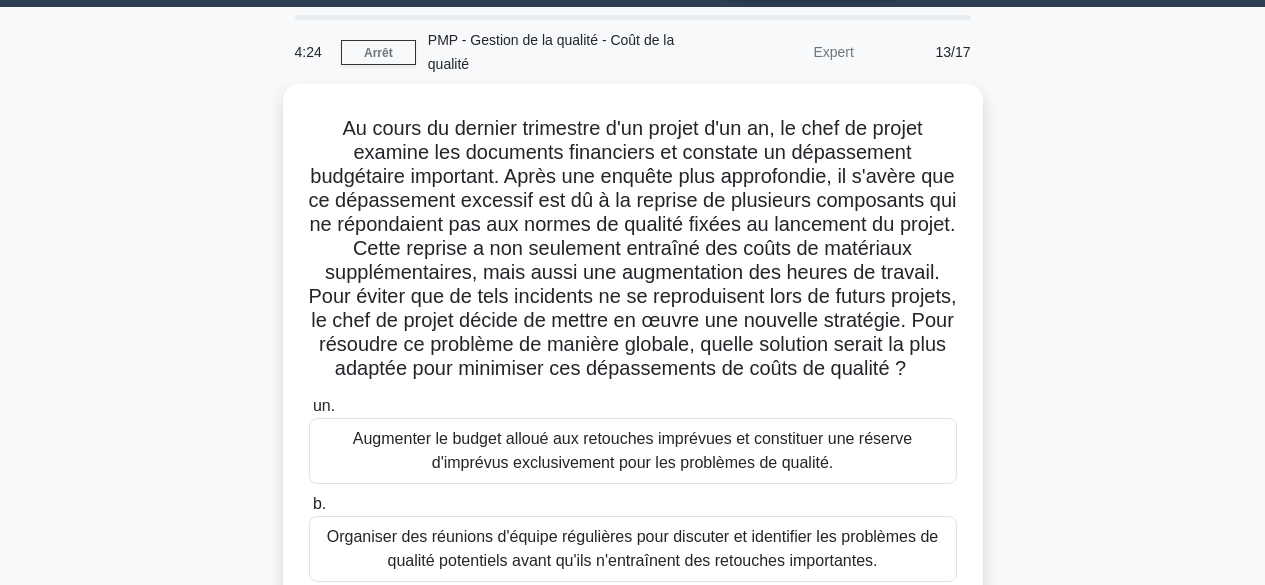 scroll, scrollTop: 51, scrollLeft: 0, axis: vertical 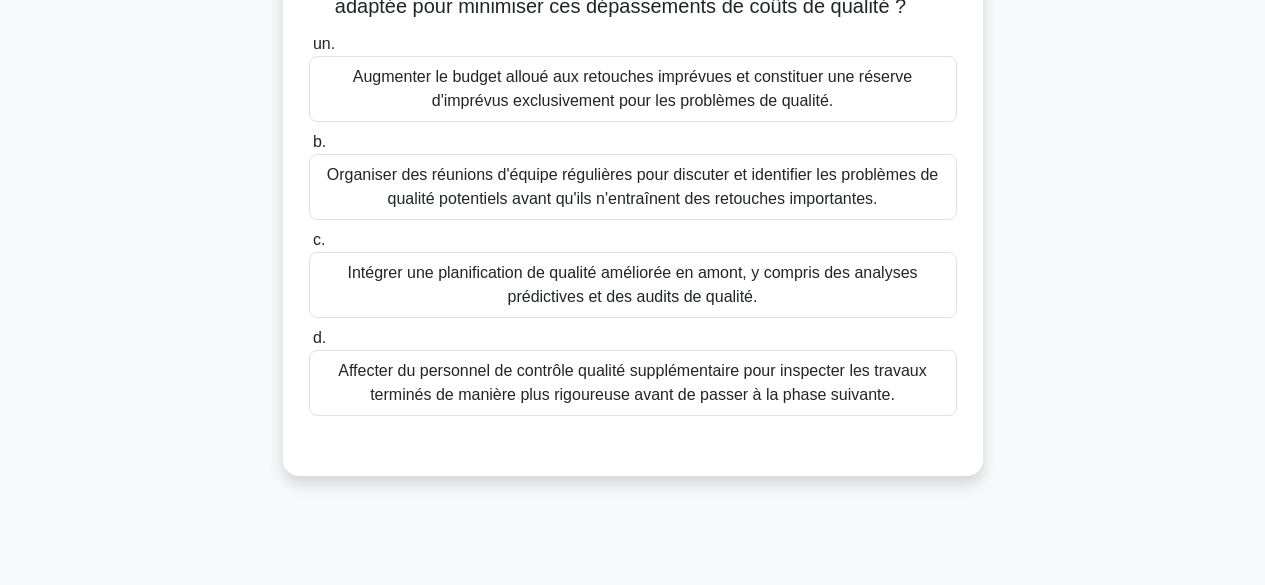 click on "Intégrer une planification de qualité améliorée en amont, y compris des analyses prédictives et des audits de qualité." at bounding box center (633, 285) 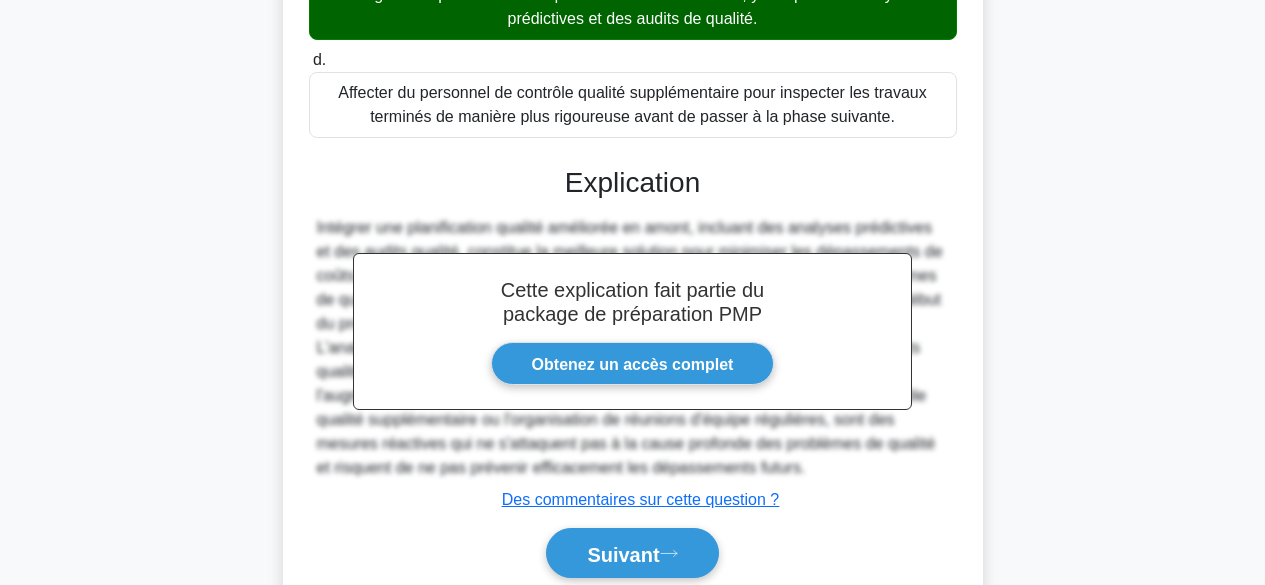 scroll, scrollTop: 796, scrollLeft: 0, axis: vertical 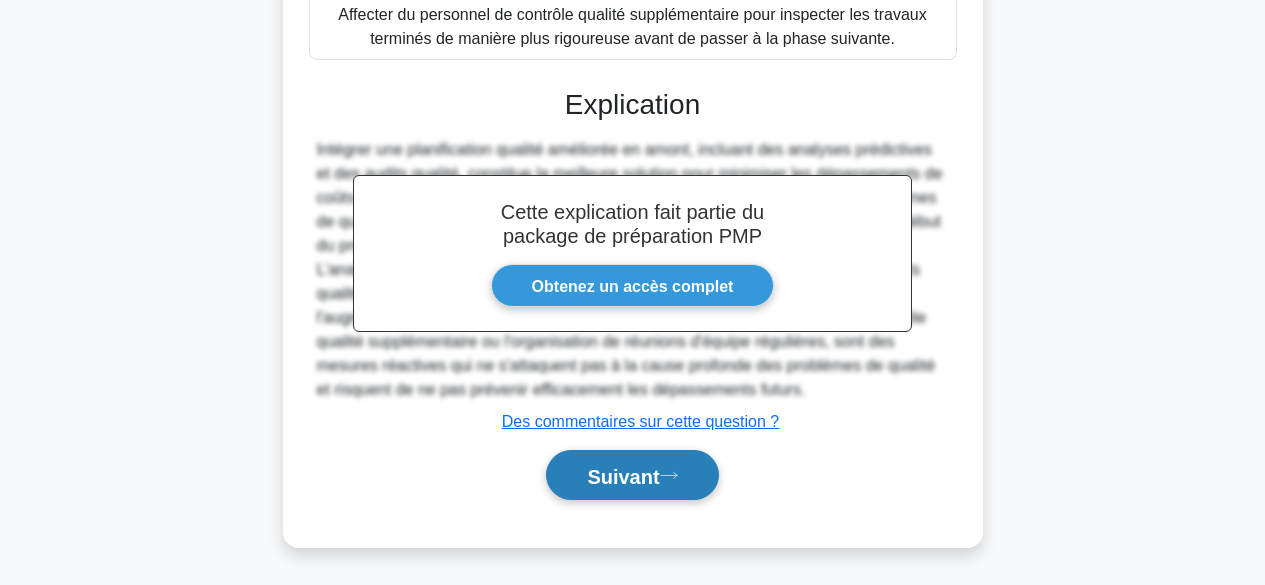 click on "Suivant" at bounding box center (623, 476) 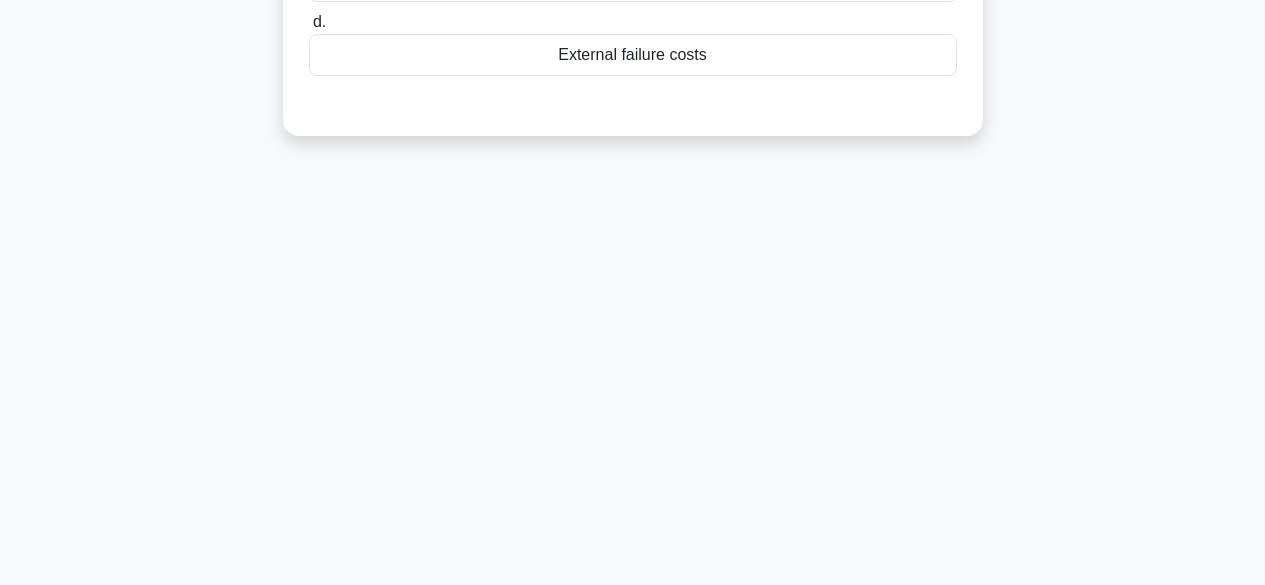 scroll, scrollTop: 495, scrollLeft: 0, axis: vertical 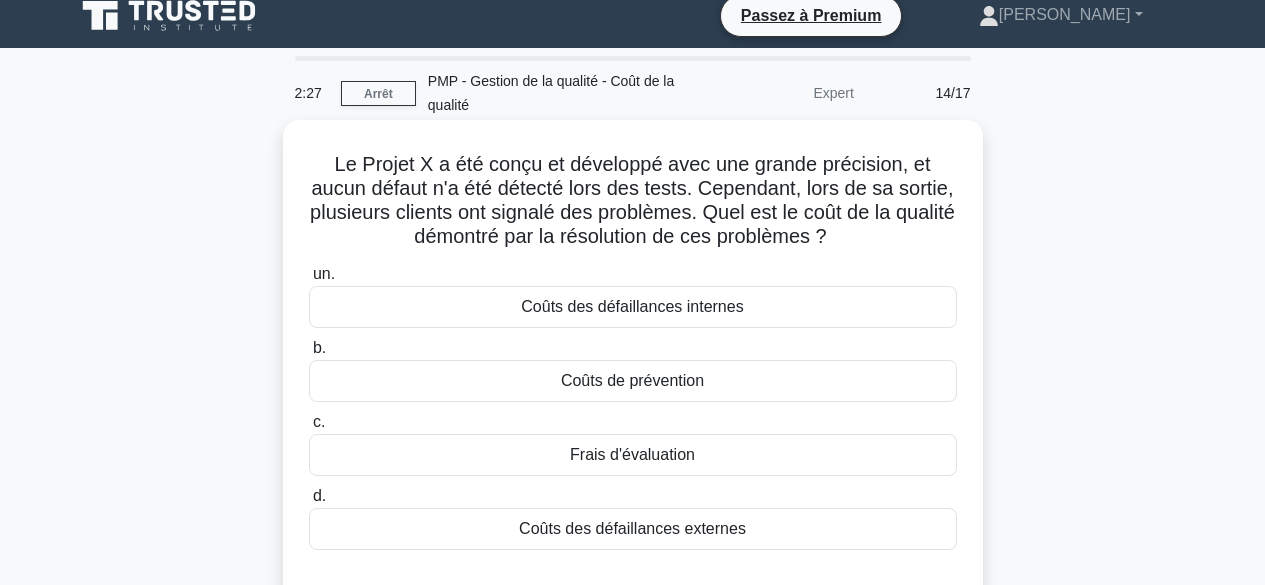 click on "Coûts des défaillances externes" at bounding box center (633, 529) 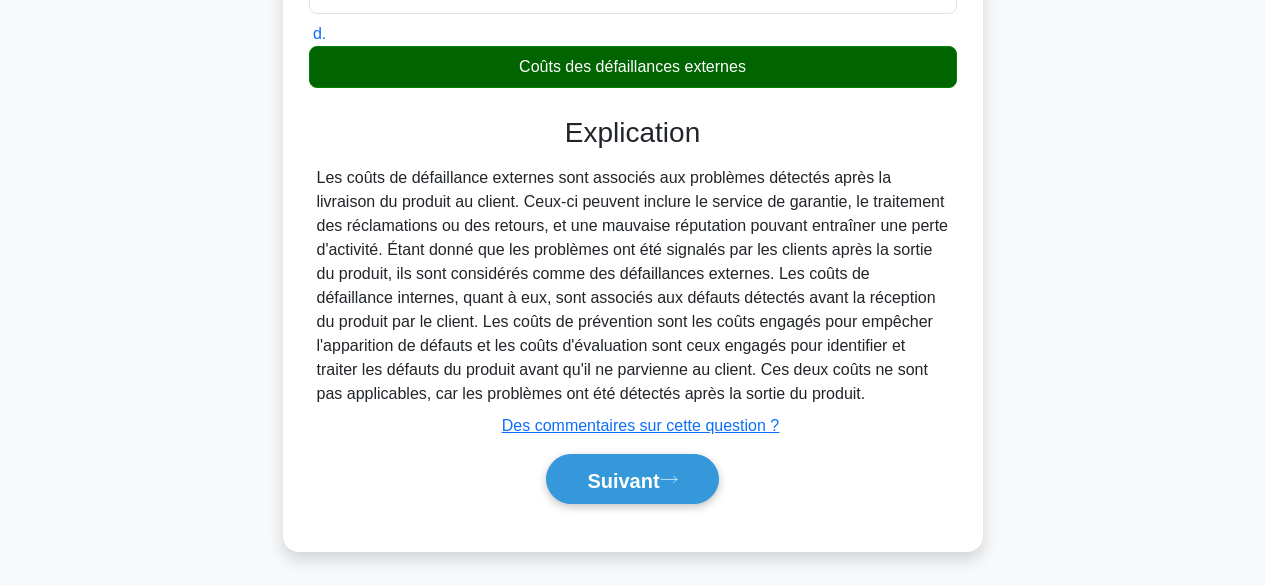 scroll, scrollTop: 495, scrollLeft: 0, axis: vertical 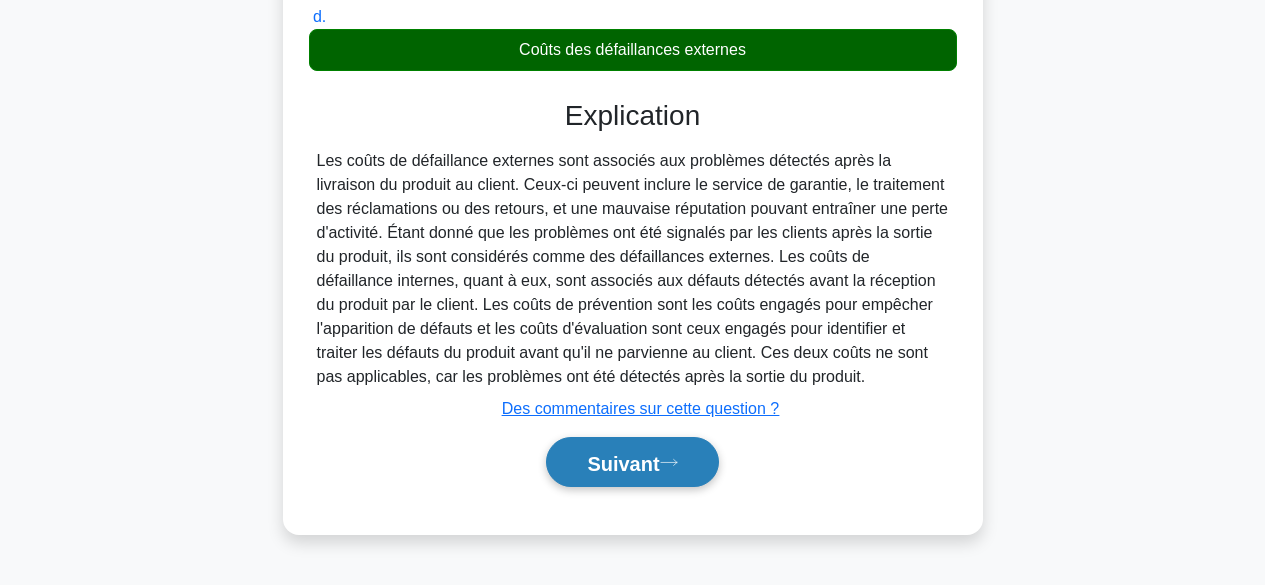 click 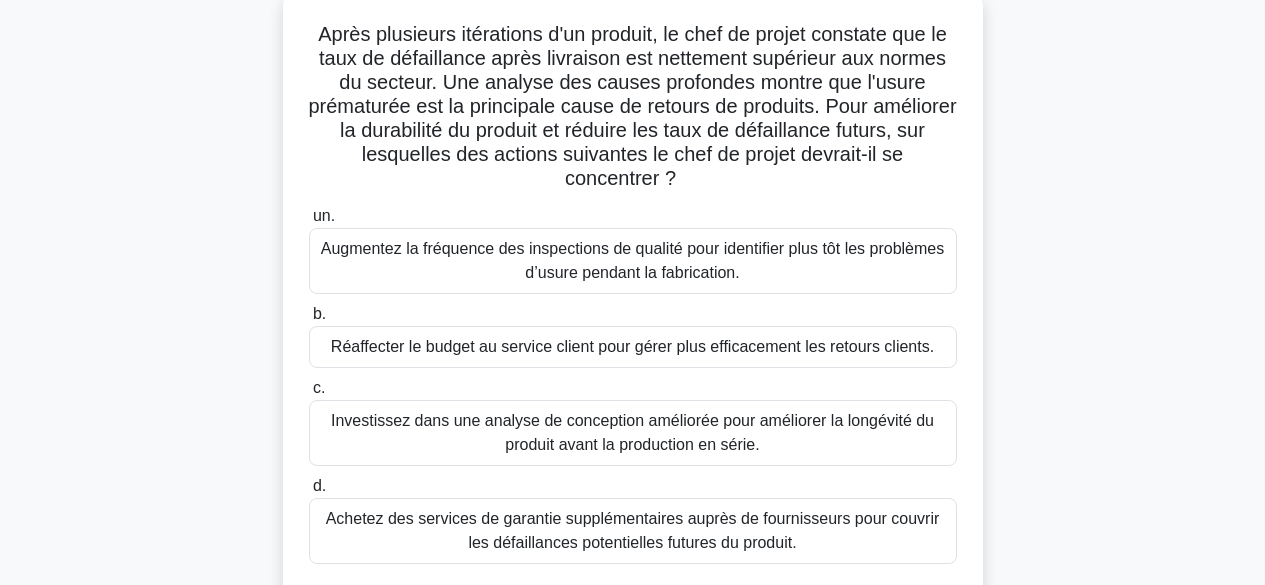 scroll, scrollTop: 8, scrollLeft: 0, axis: vertical 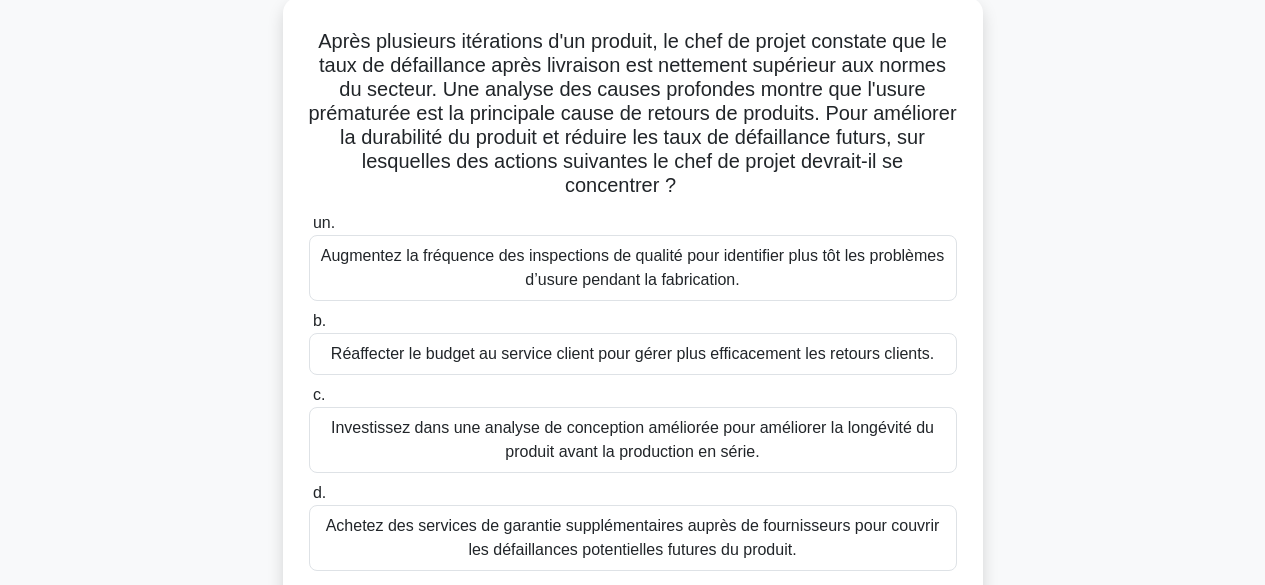 click on "Augmentez la fréquence des inspections de qualité pour identifier plus tôt les problèmes d’usure pendant la fabrication." at bounding box center (632, 267) 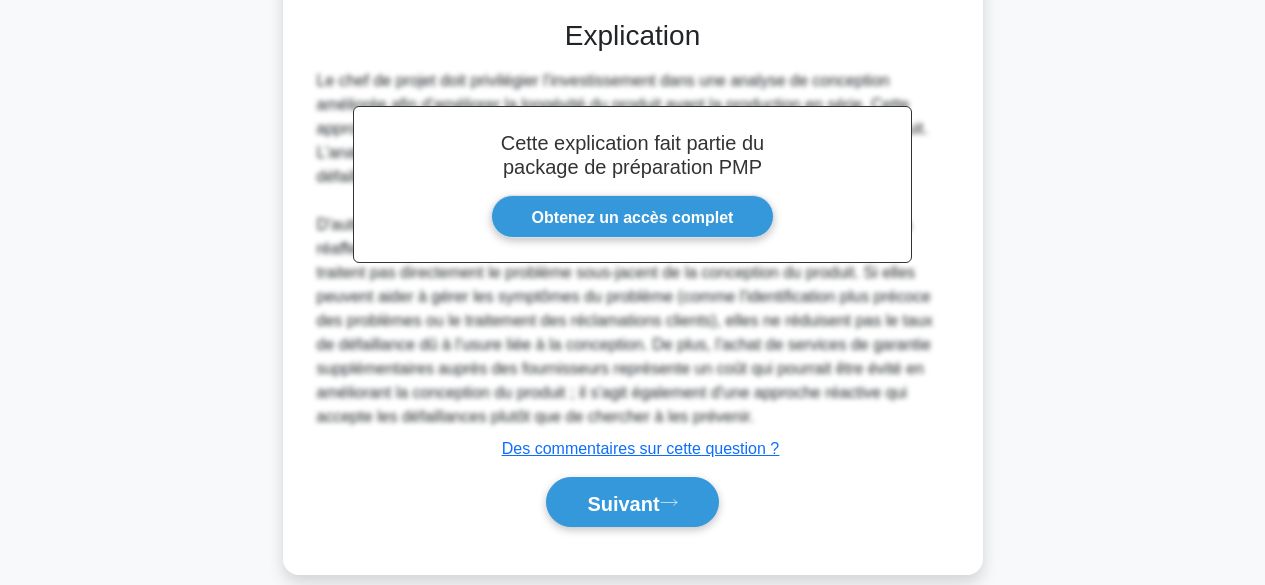 scroll, scrollTop: 750, scrollLeft: 0, axis: vertical 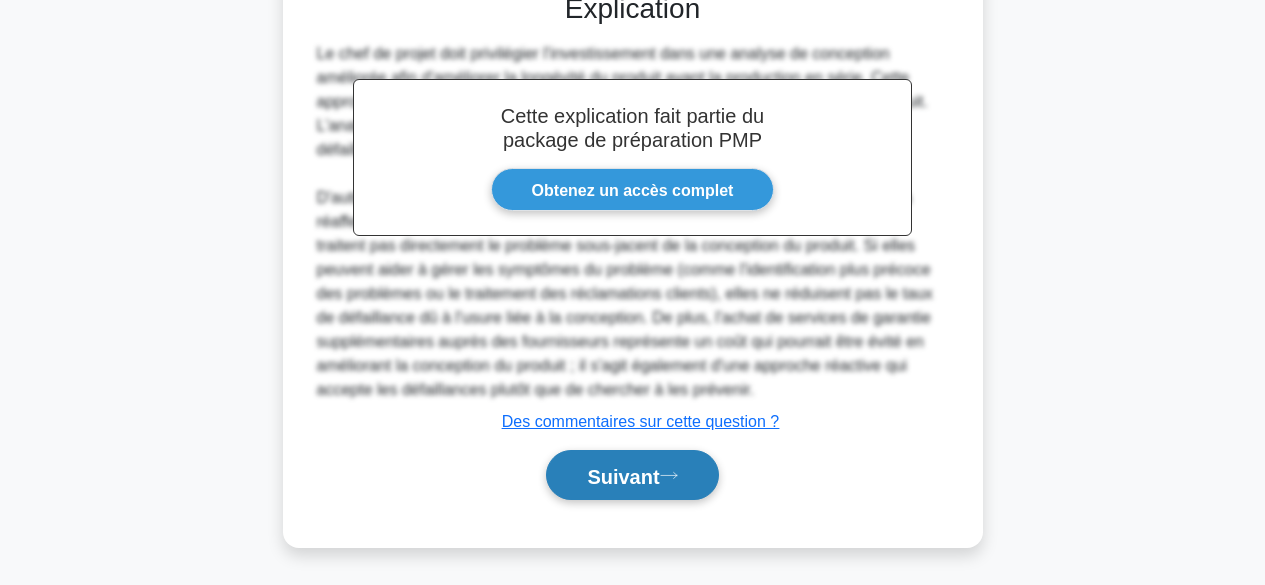 click on "Suivant" at bounding box center (632, 475) 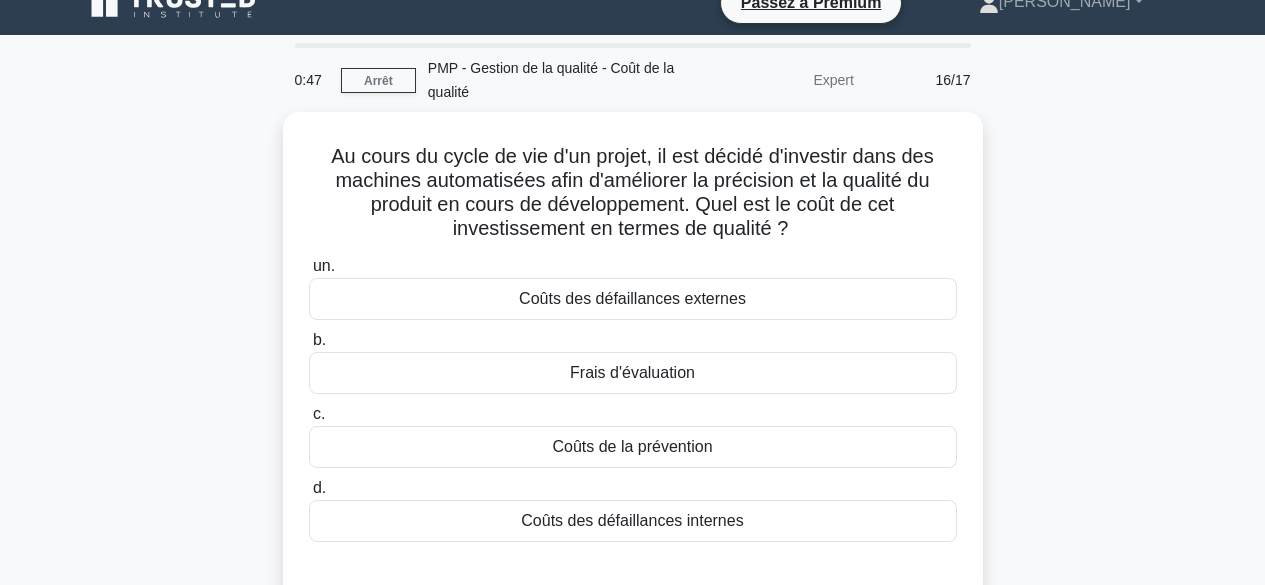 scroll, scrollTop: 22, scrollLeft: 0, axis: vertical 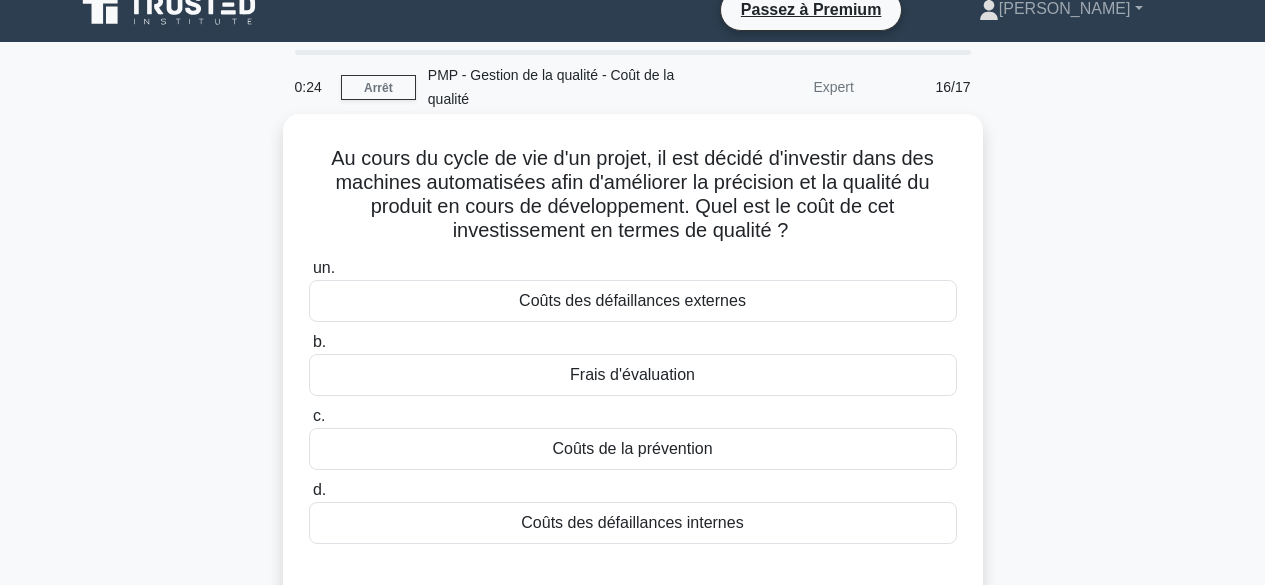 click on "Coûts de la prévention" at bounding box center [633, 449] 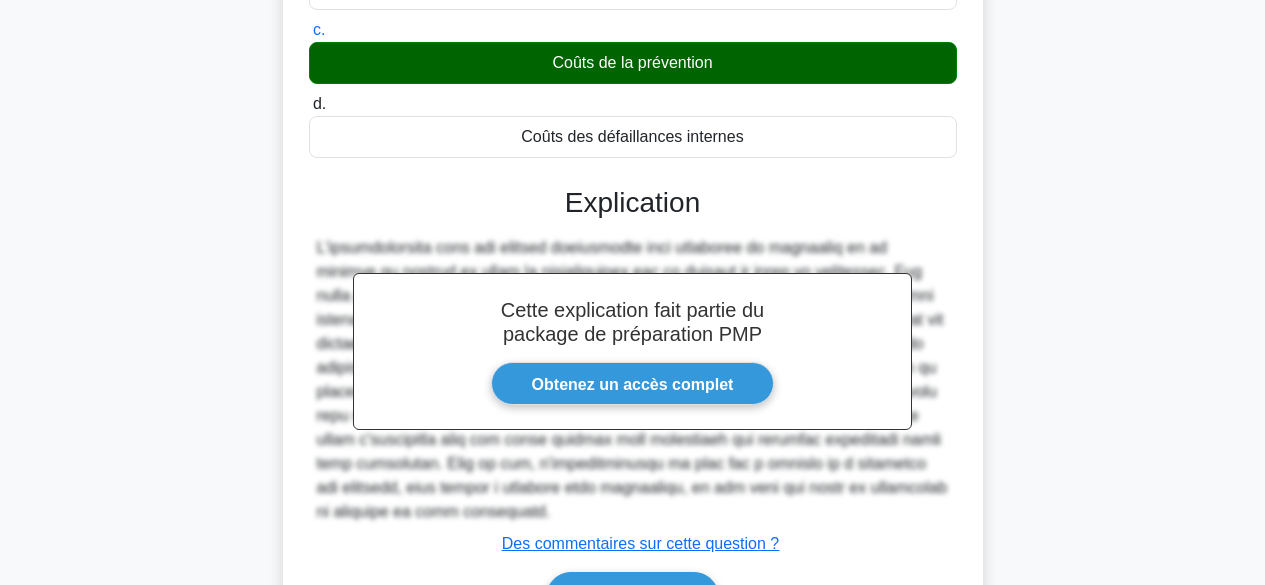scroll, scrollTop: 532, scrollLeft: 0, axis: vertical 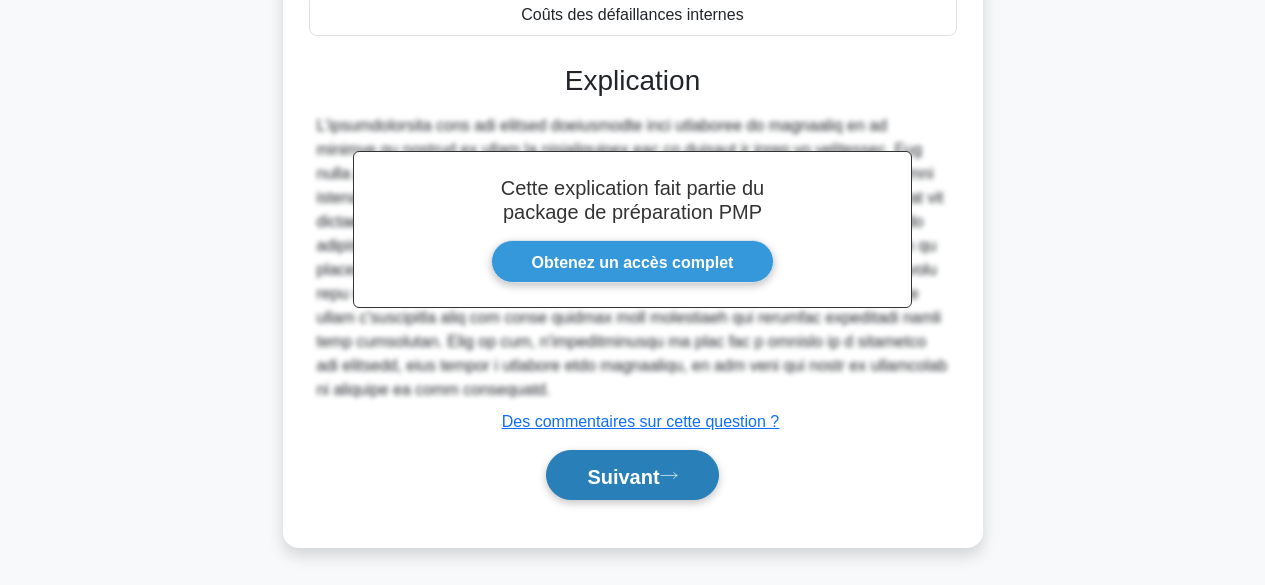 click on "Suivant" at bounding box center (632, 475) 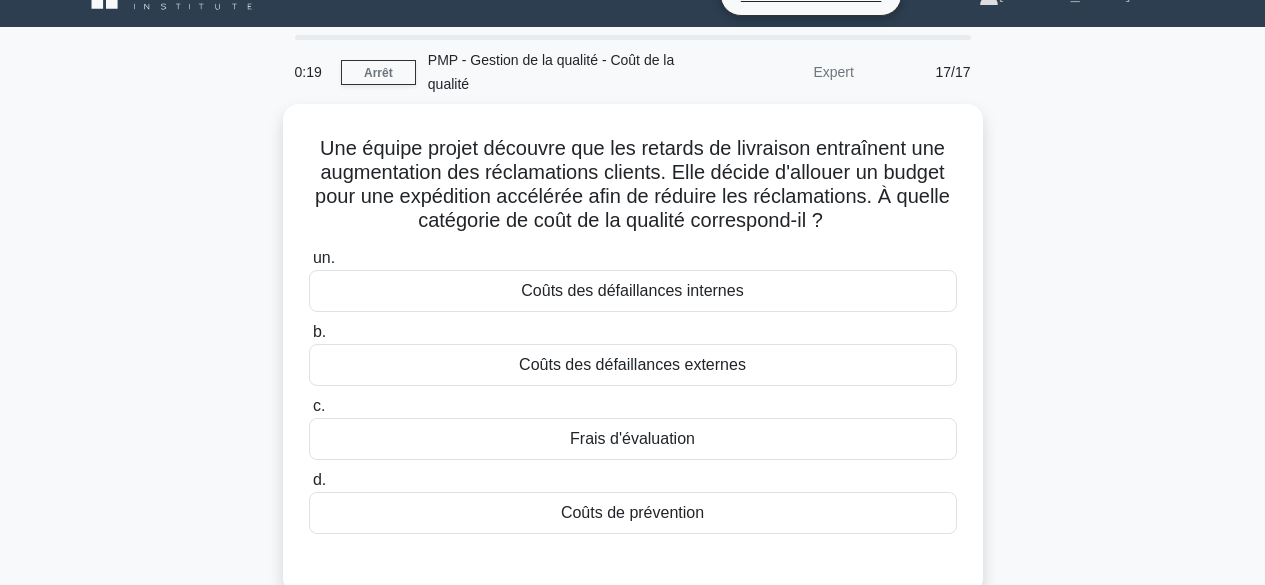 scroll, scrollTop: 28, scrollLeft: 0, axis: vertical 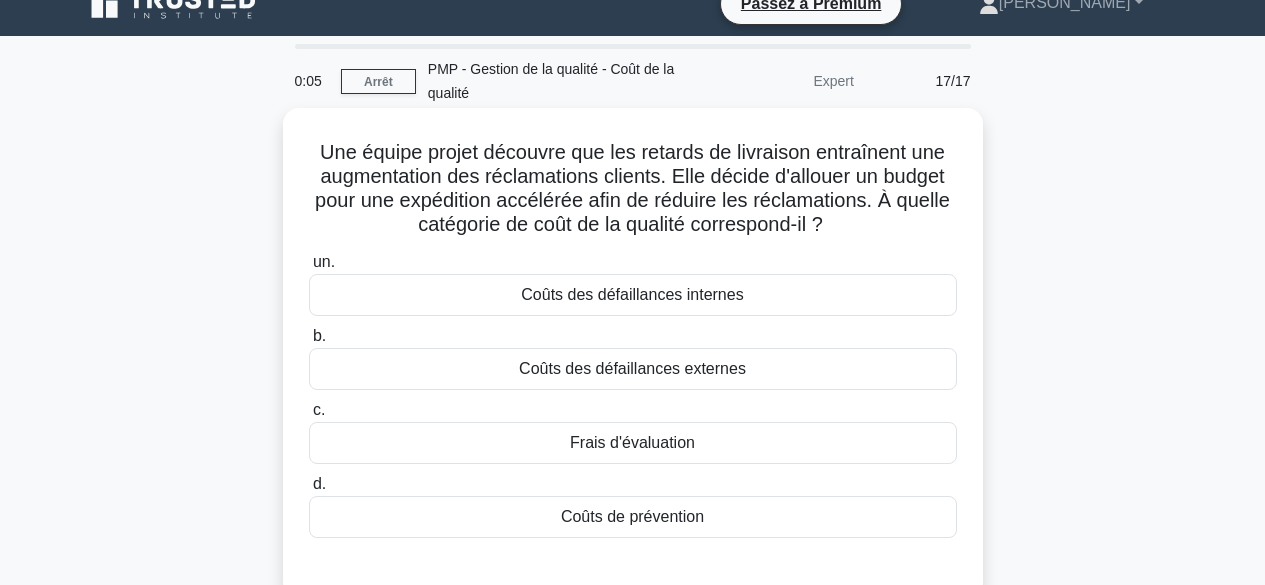 click on "Coûts des défaillances externes" at bounding box center [632, 368] 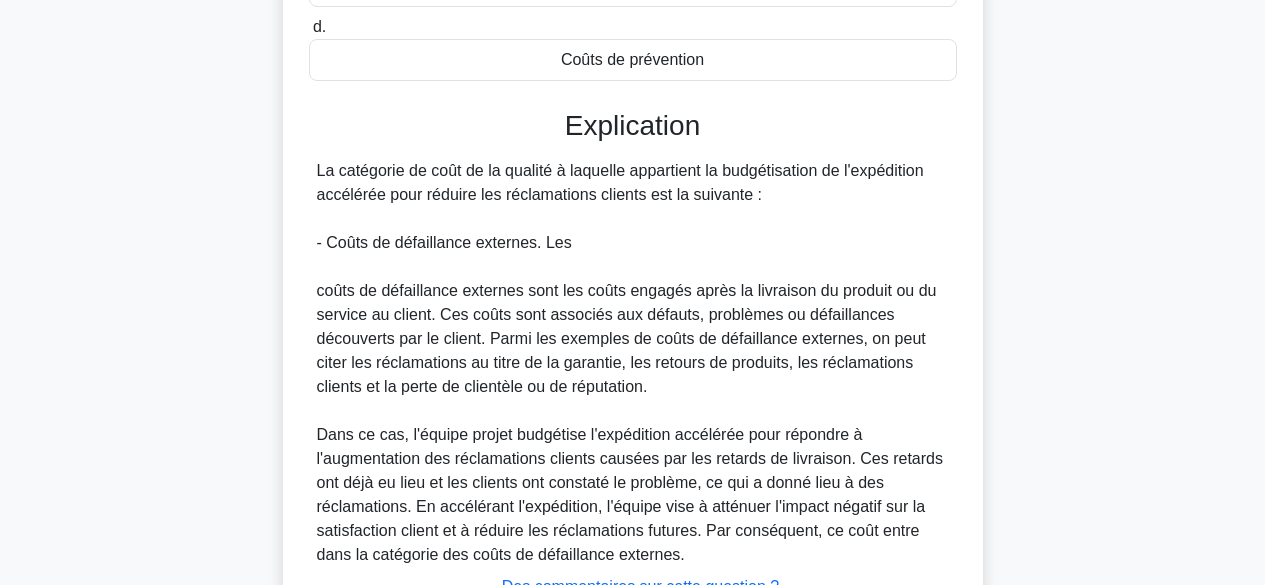 scroll, scrollTop: 603, scrollLeft: 0, axis: vertical 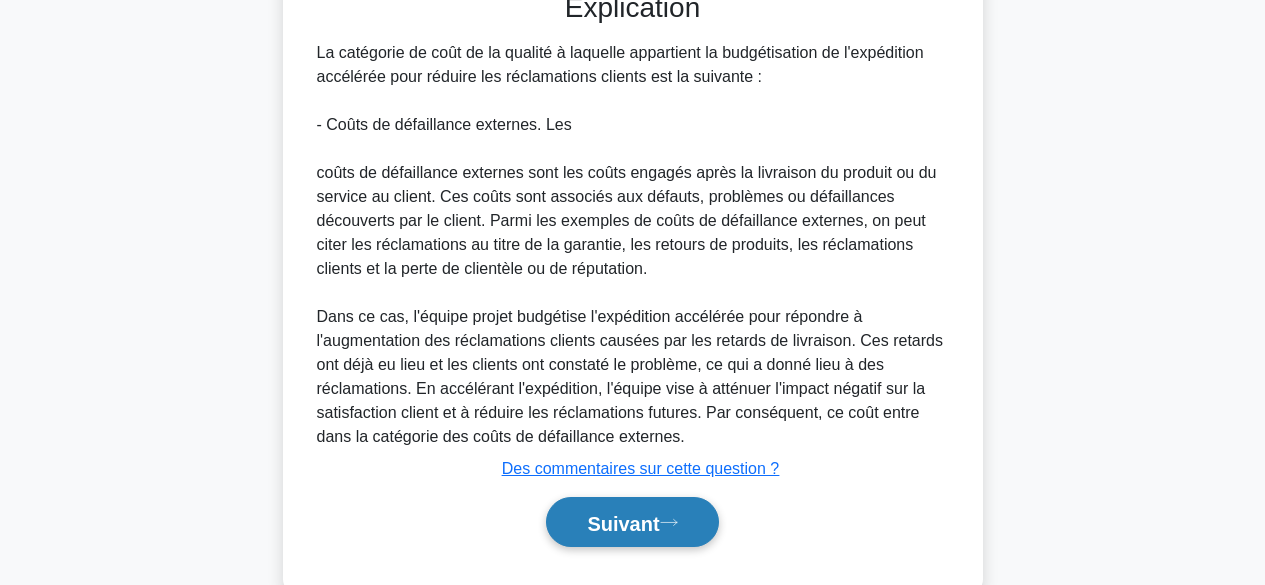 click 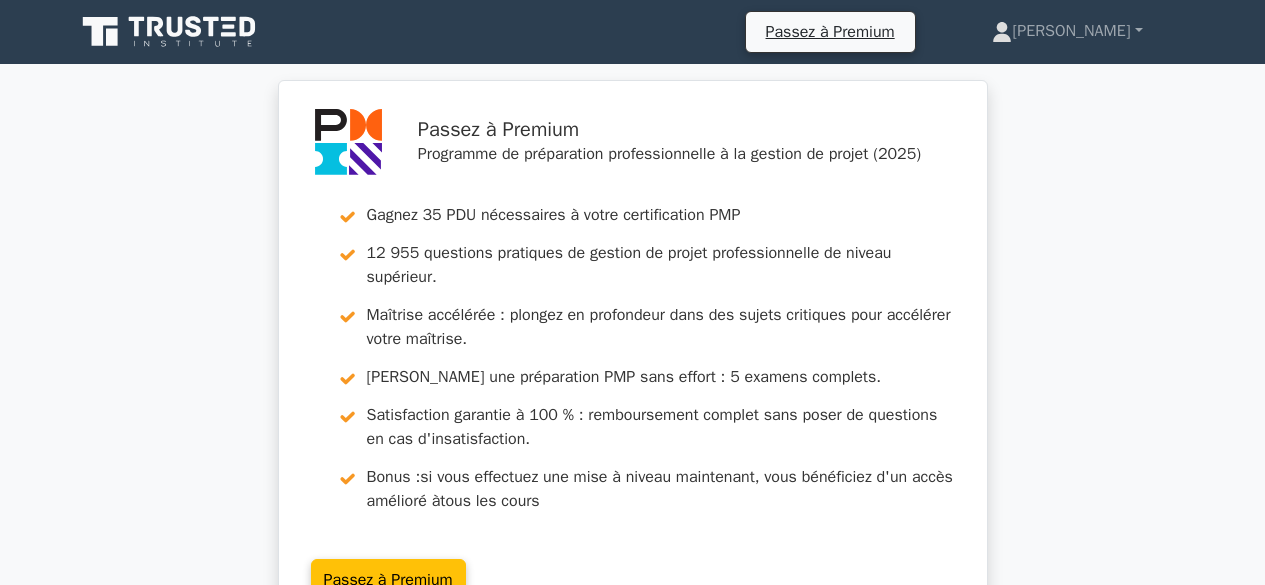 scroll, scrollTop: 0, scrollLeft: 0, axis: both 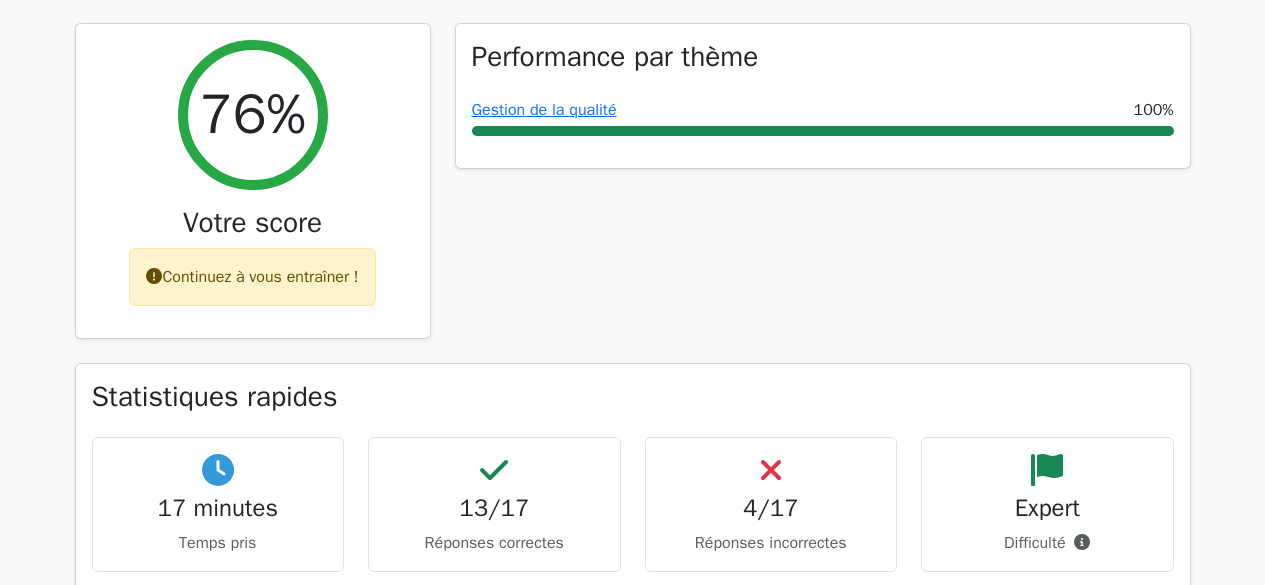 drag, startPoint x: 1274, startPoint y: 70, endPoint x: 1279, endPoint y: 165, distance: 95.131485 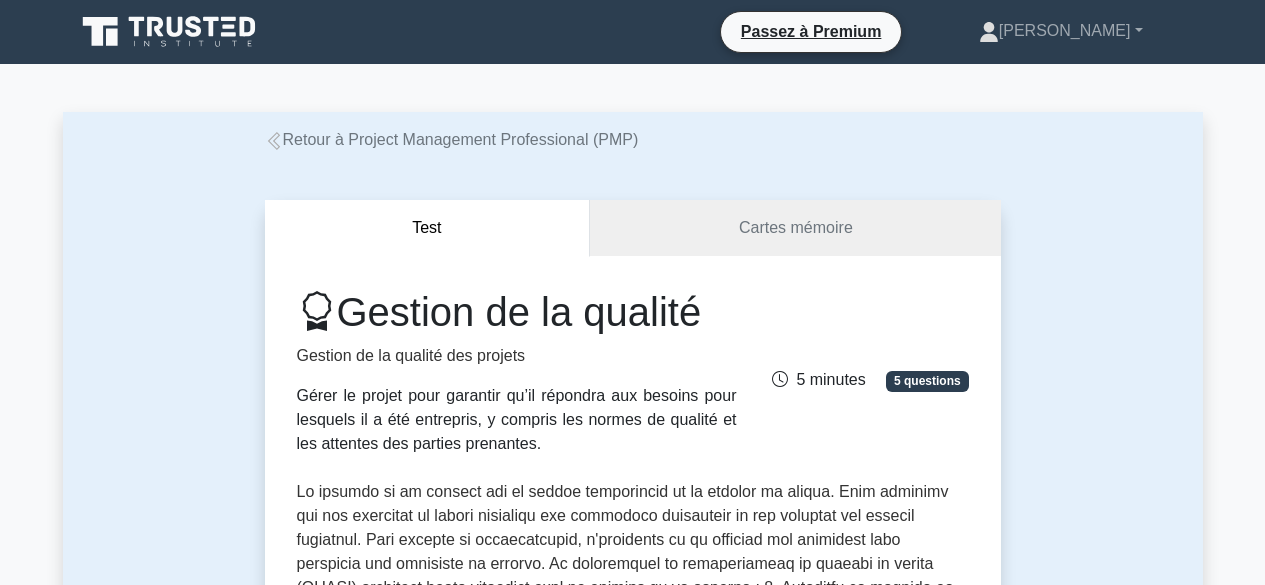 scroll, scrollTop: 874, scrollLeft: 0, axis: vertical 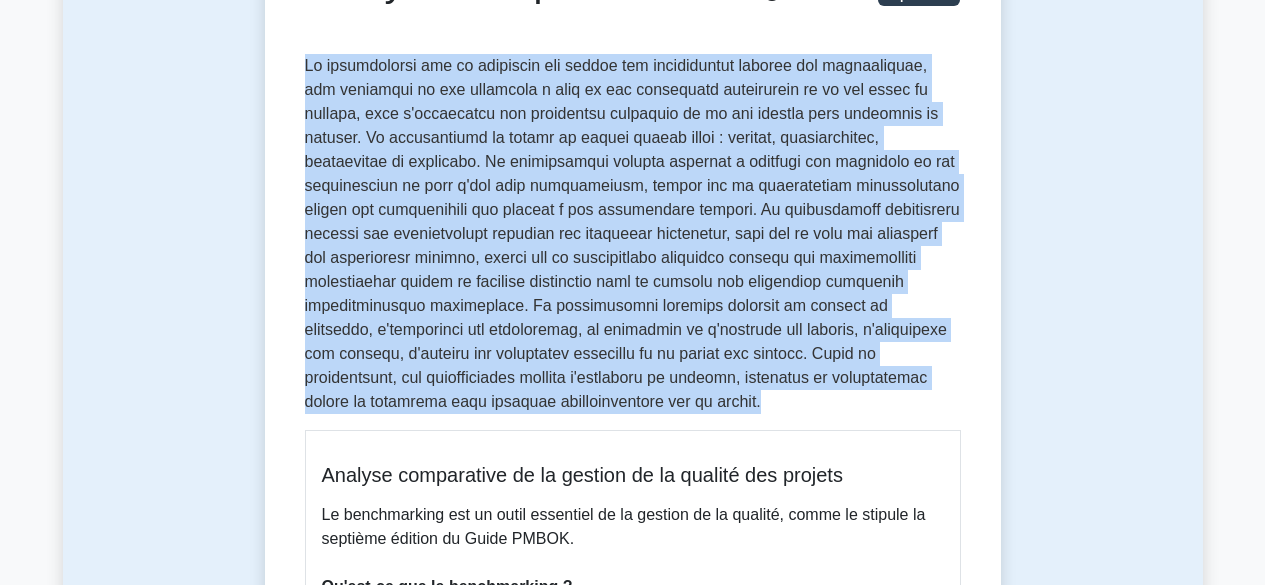 drag, startPoint x: 306, startPoint y: 68, endPoint x: 596, endPoint y: 403, distance: 443.0858 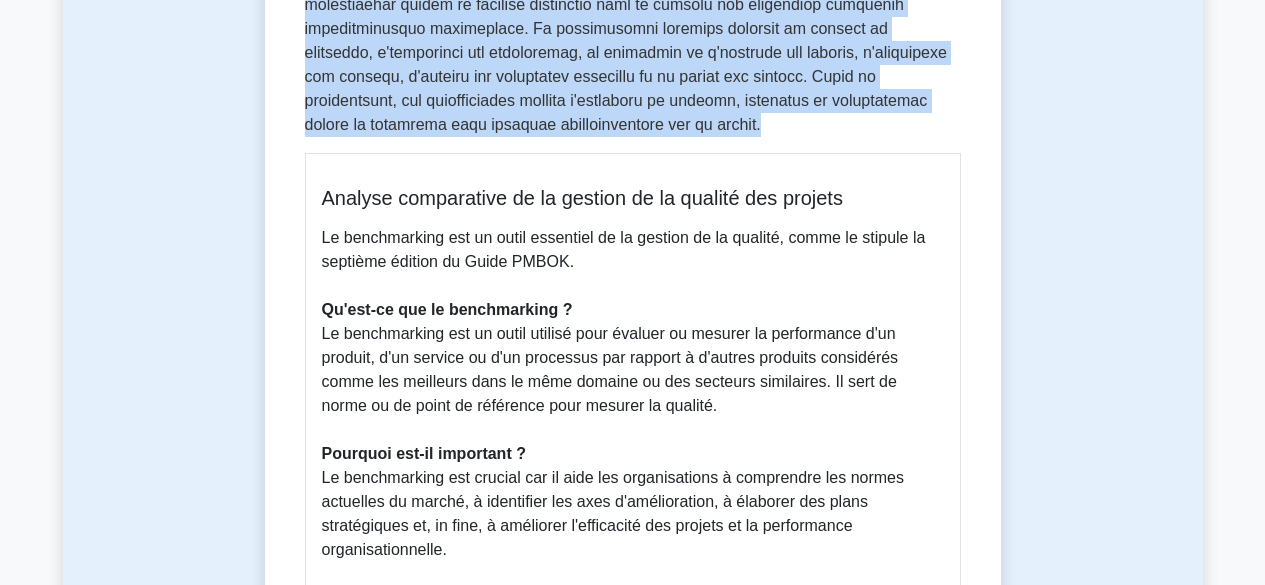scroll, scrollTop: 665, scrollLeft: 0, axis: vertical 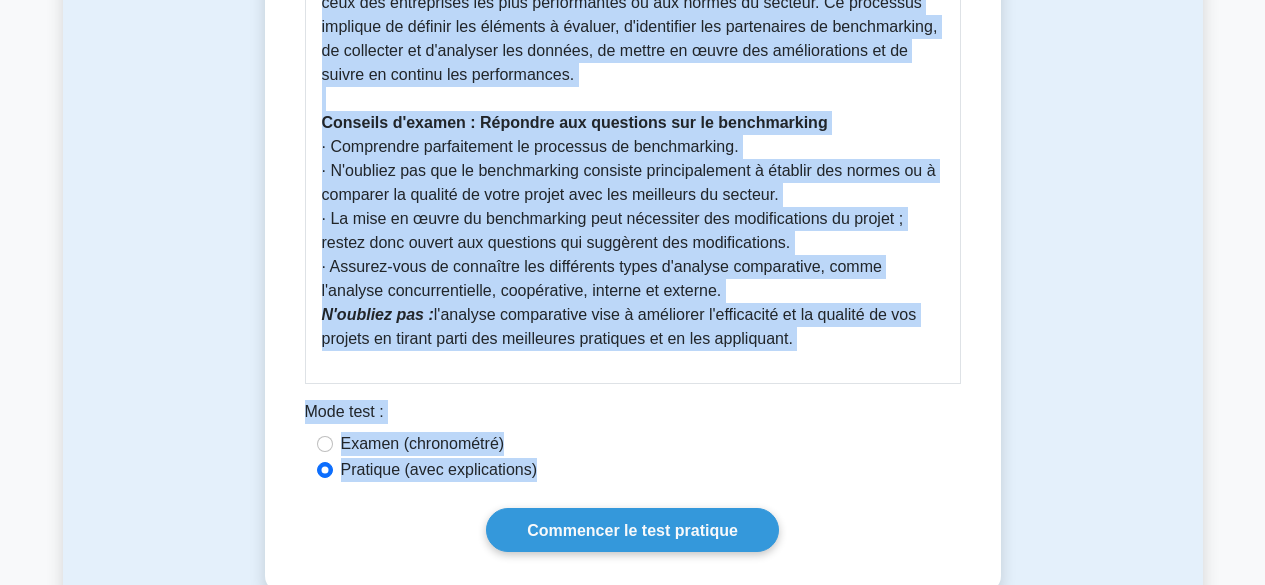 drag, startPoint x: 325, startPoint y: 82, endPoint x: 821, endPoint y: 331, distance: 554.9928 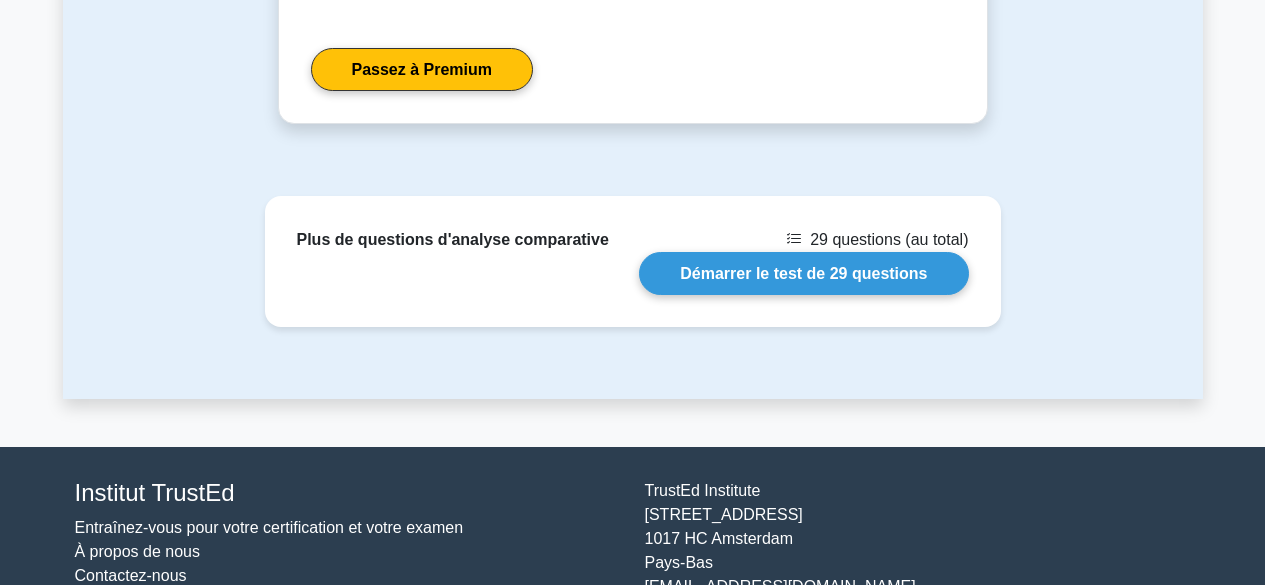 scroll, scrollTop: 2265, scrollLeft: 0, axis: vertical 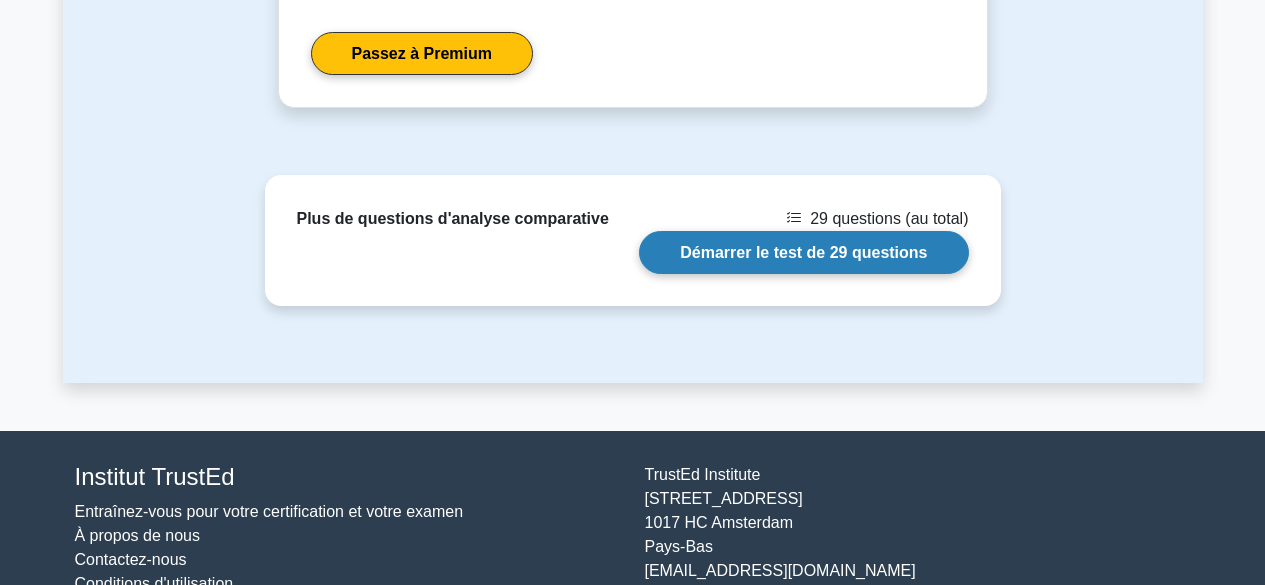 click on "Démarrer le test de 29 questions" at bounding box center [803, 252] 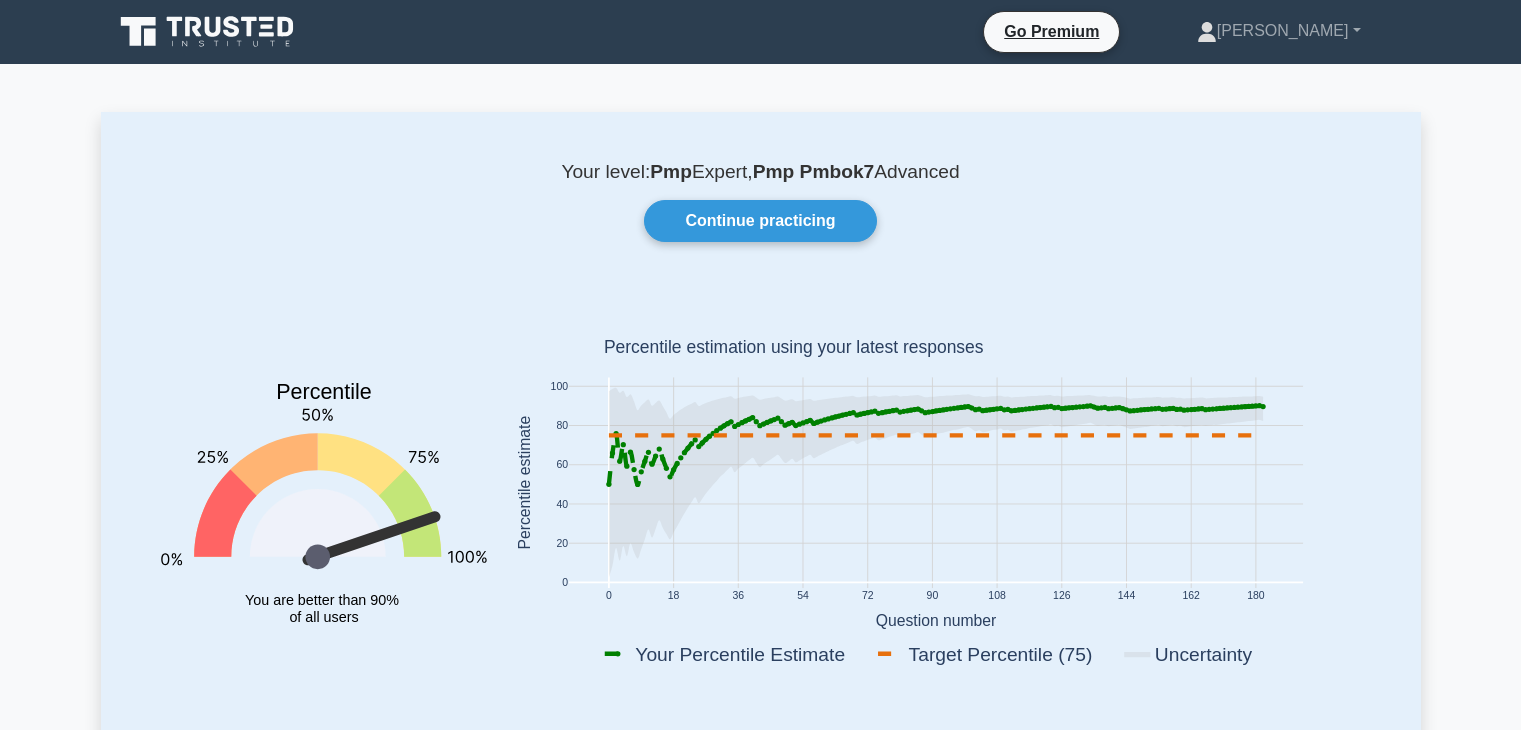 scroll, scrollTop: 0, scrollLeft: 0, axis: both 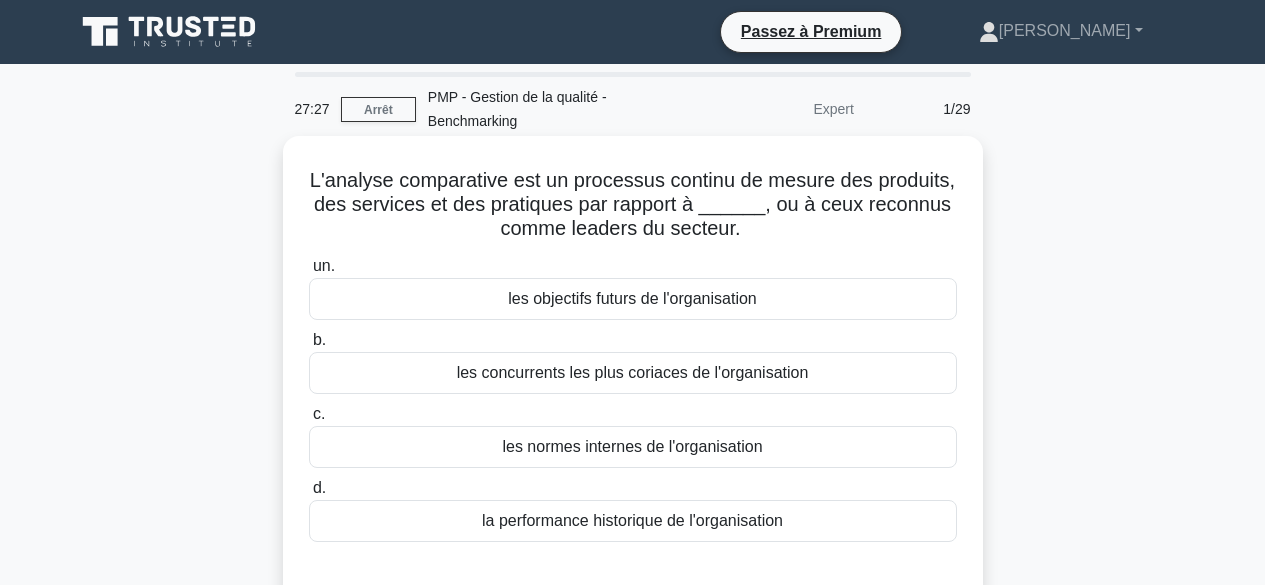 click on "la performance historique de l'organisation" at bounding box center (632, 520) 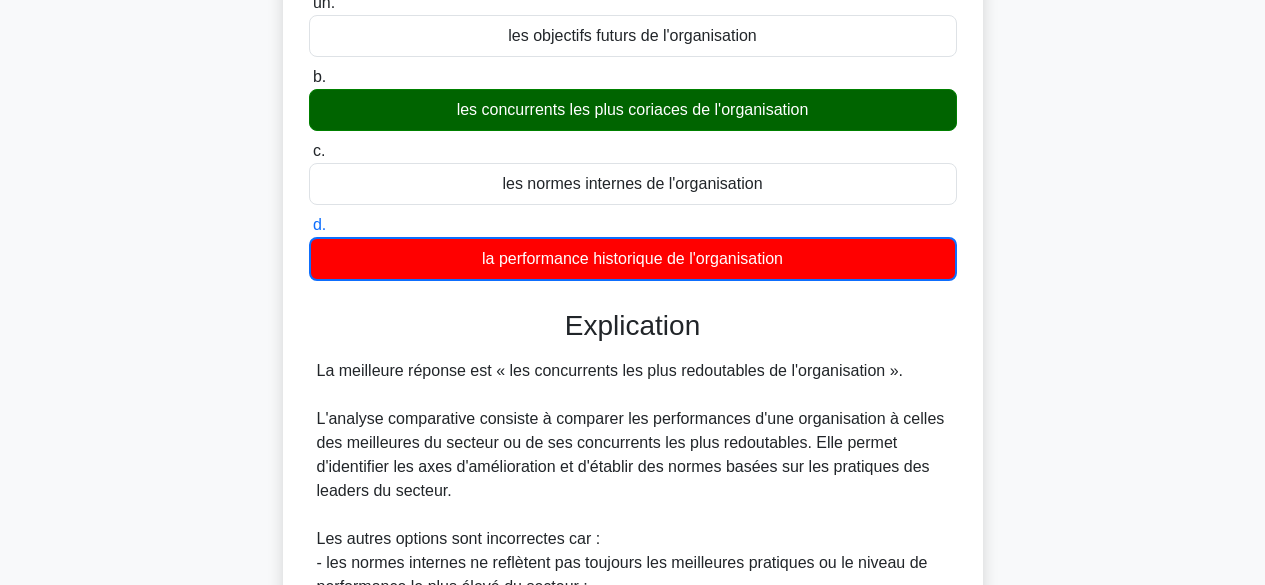 scroll, scrollTop: 582, scrollLeft: 0, axis: vertical 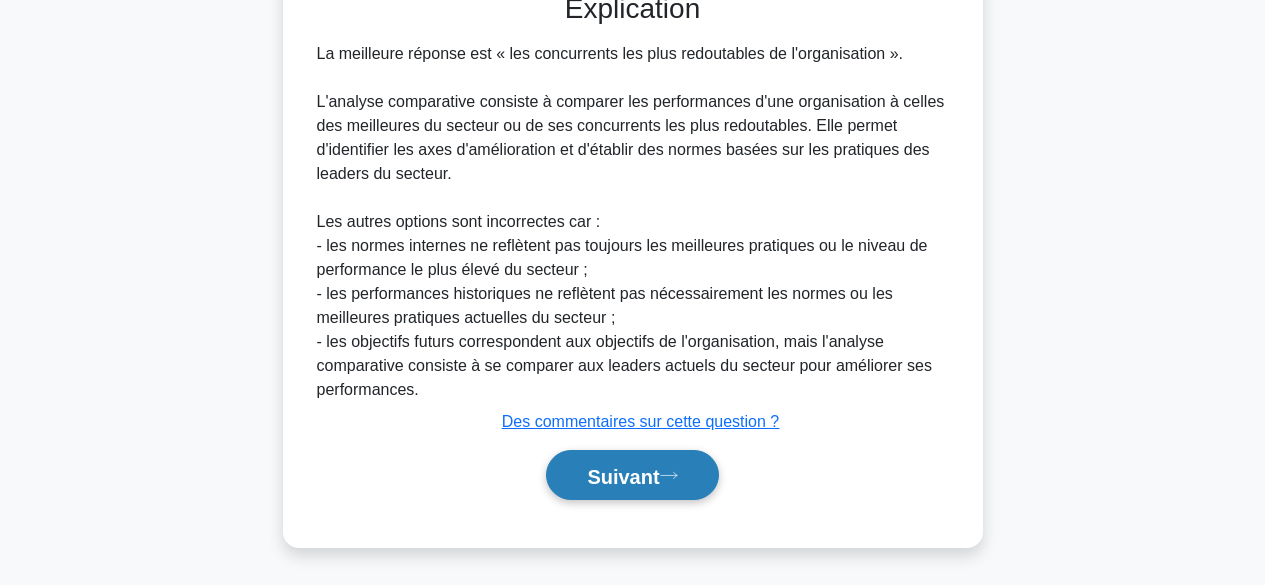 click on "Suivant" at bounding box center [623, 476] 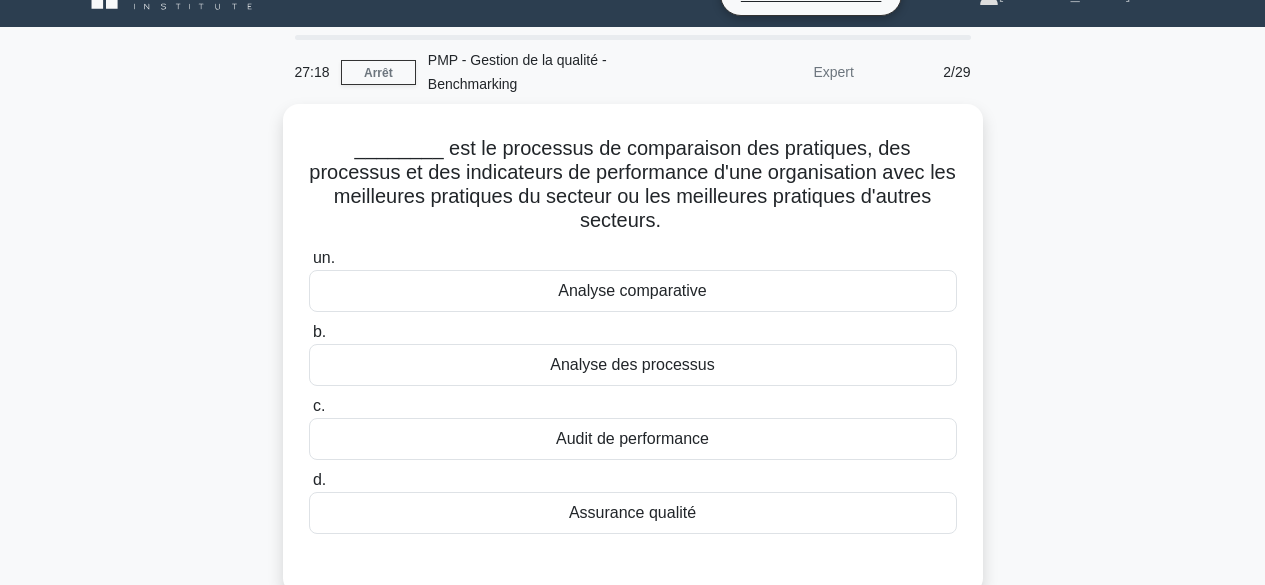 scroll, scrollTop: 35, scrollLeft: 0, axis: vertical 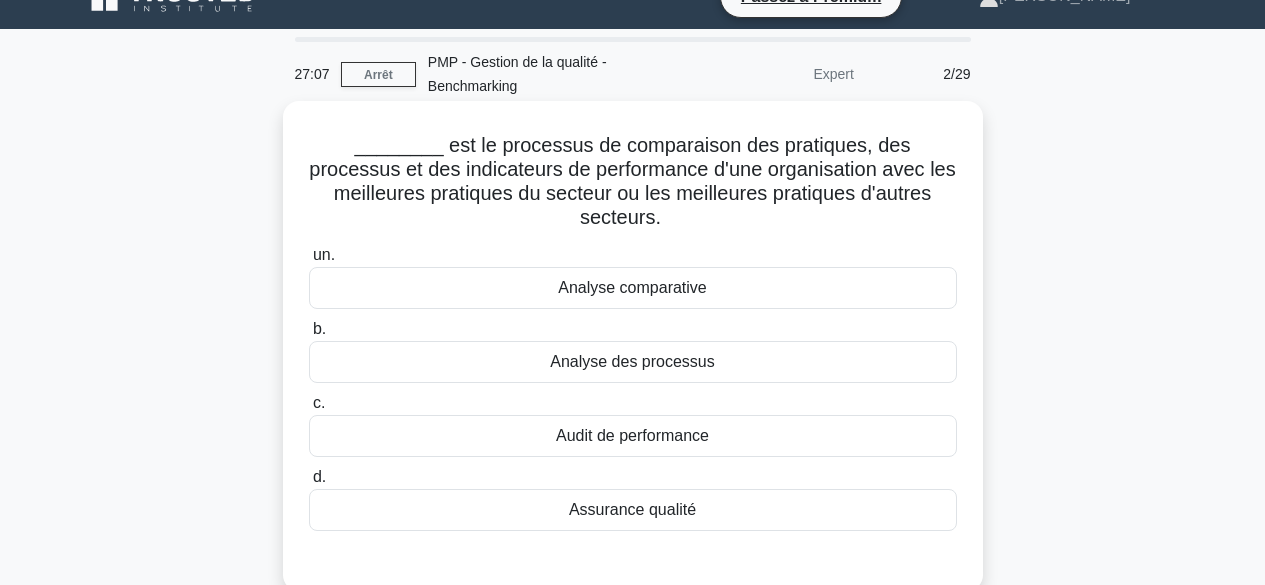 click on "Analyse comparative" at bounding box center [633, 288] 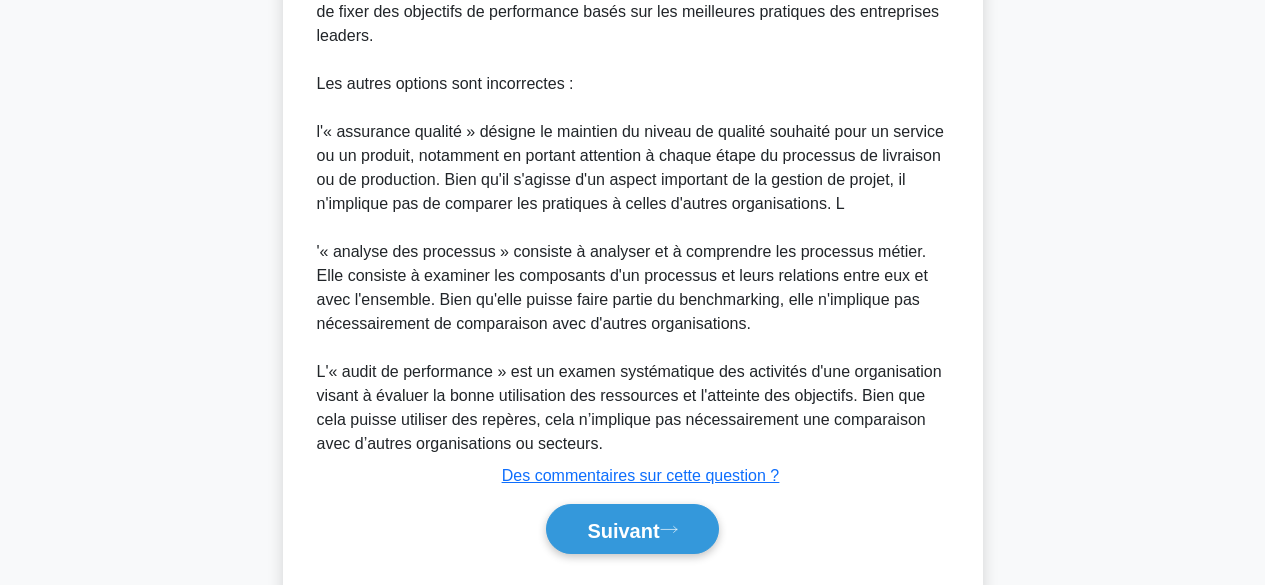 scroll, scrollTop: 787, scrollLeft: 0, axis: vertical 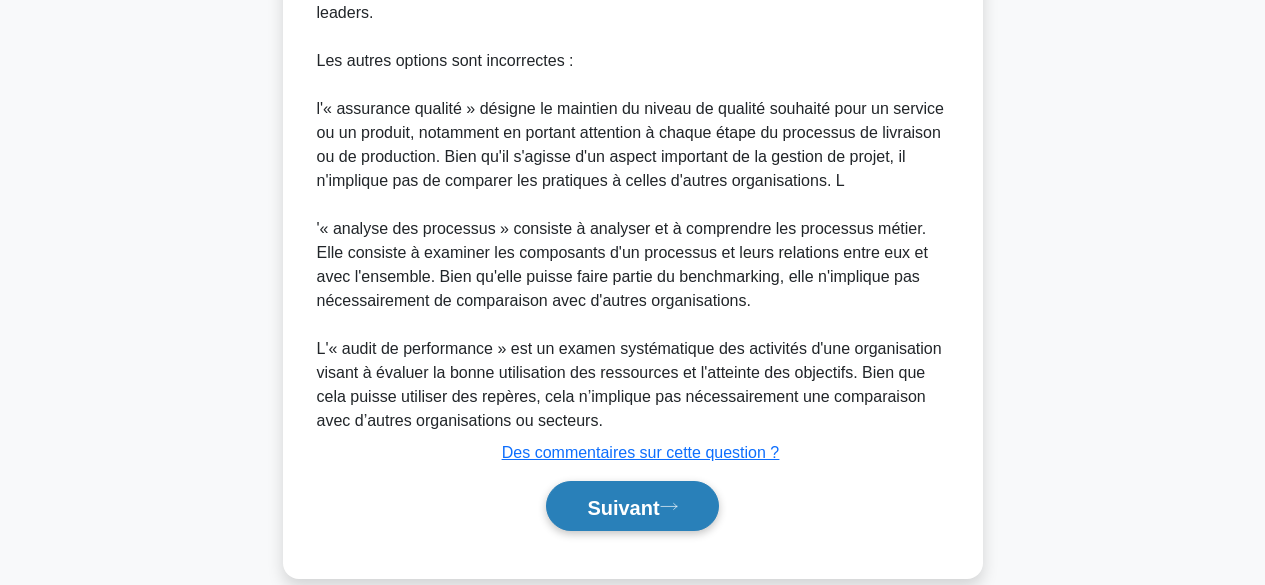 click on "Suivant" at bounding box center [623, 507] 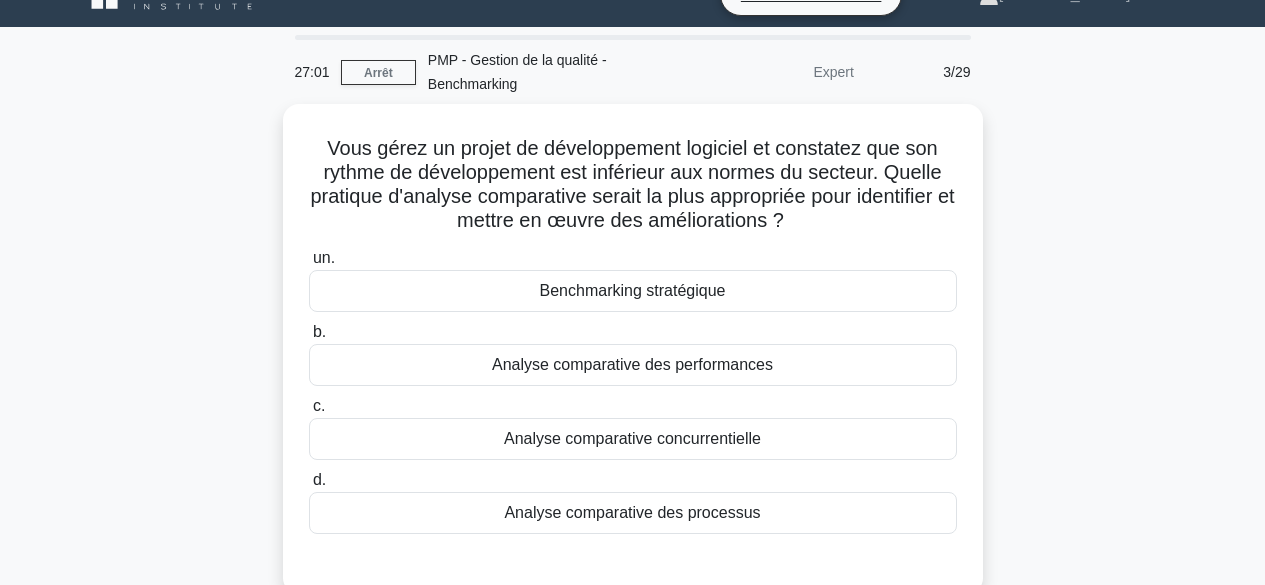 scroll, scrollTop: 17, scrollLeft: 0, axis: vertical 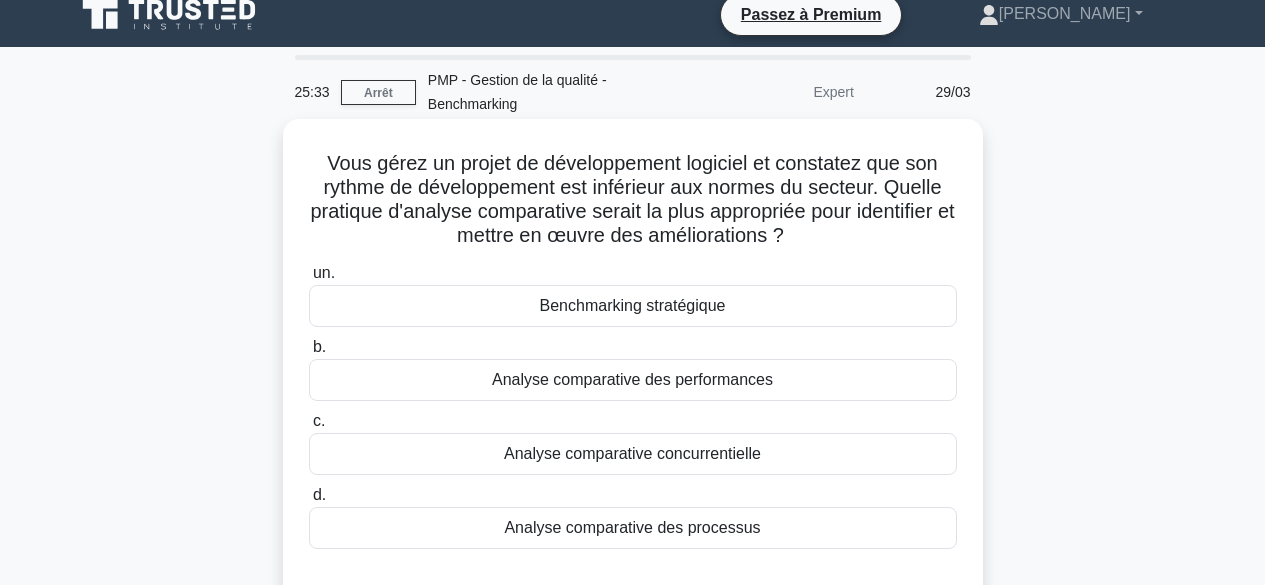click on "Analyse comparative des performances" at bounding box center (633, 380) 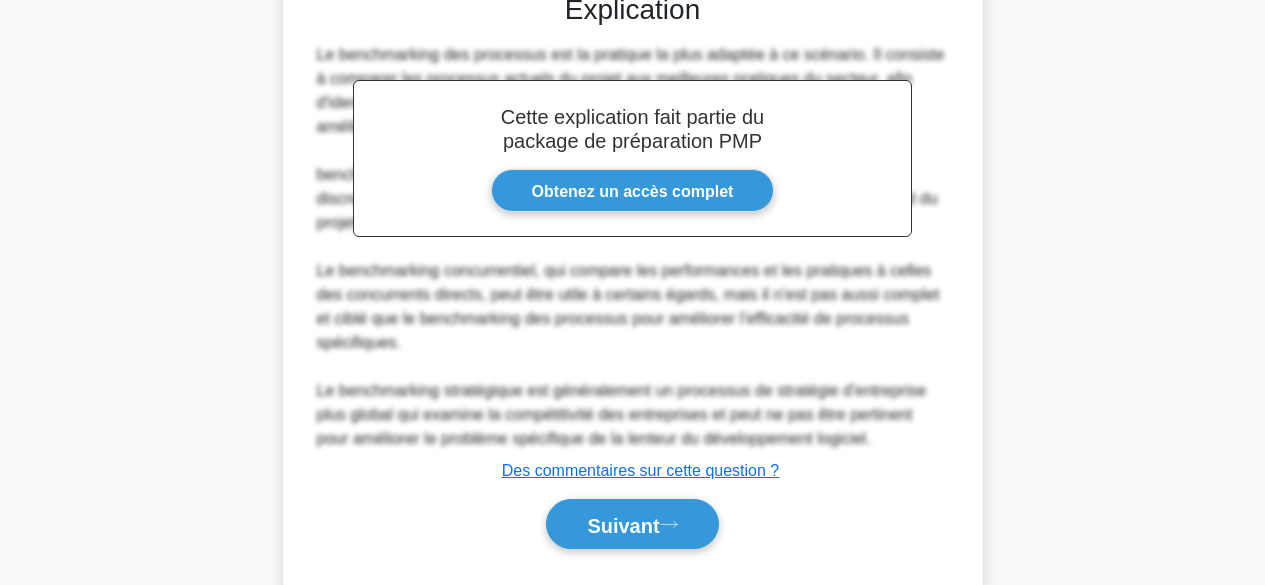 scroll, scrollTop: 654, scrollLeft: 0, axis: vertical 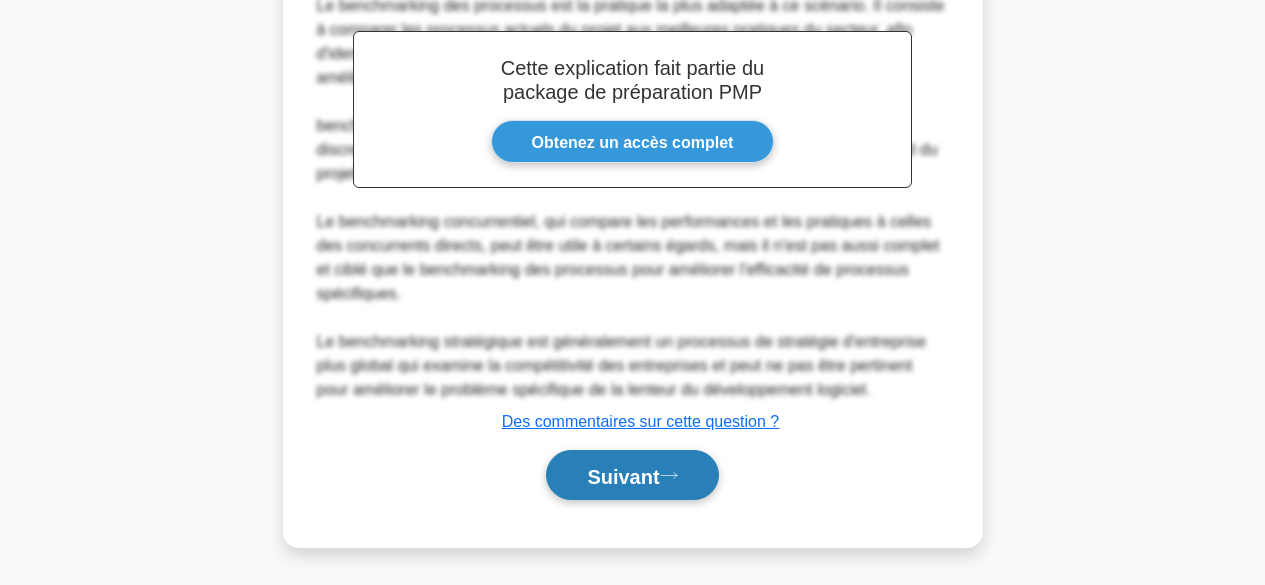 click on "Suivant" at bounding box center [623, 476] 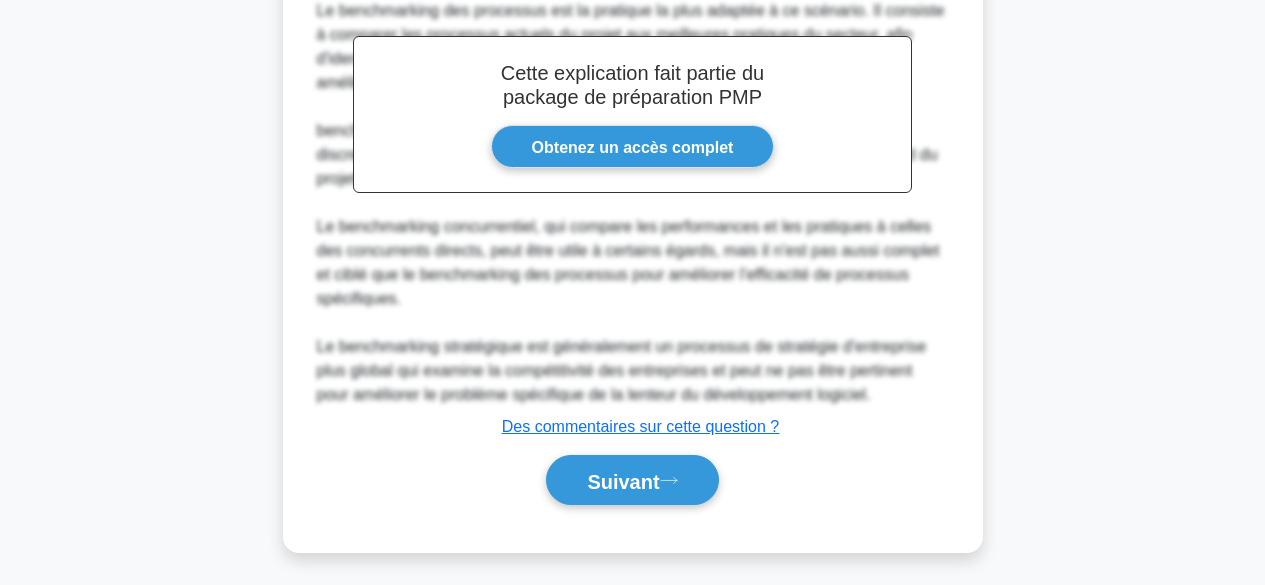 scroll, scrollTop: 495, scrollLeft: 0, axis: vertical 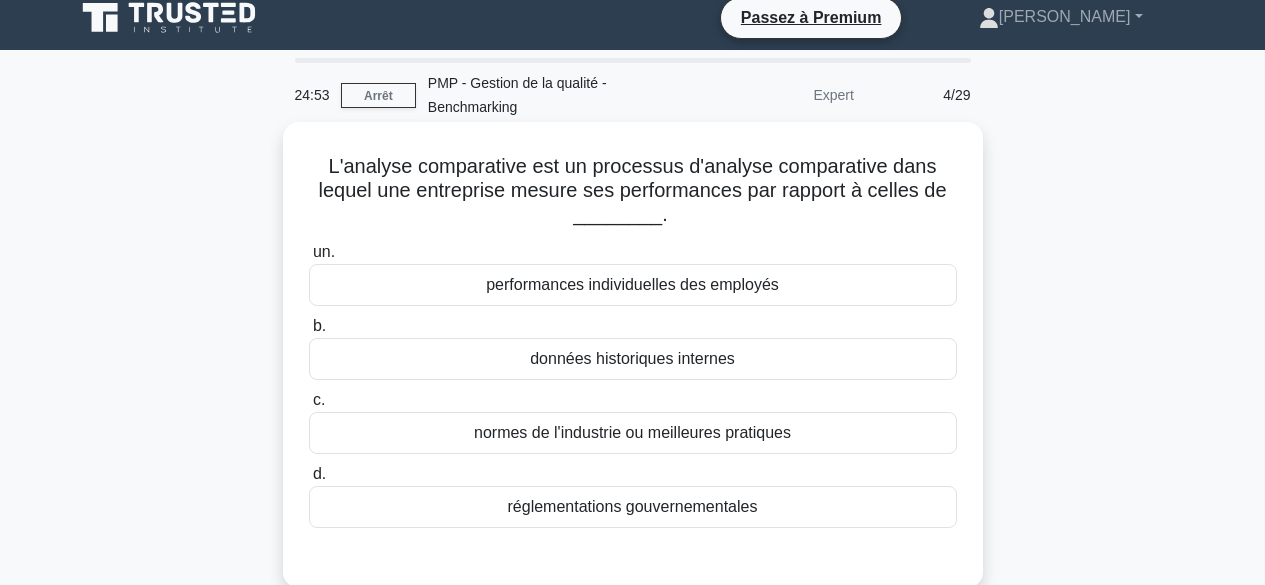 click on "normes de l'industrie ou meilleures pratiques" at bounding box center [633, 433] 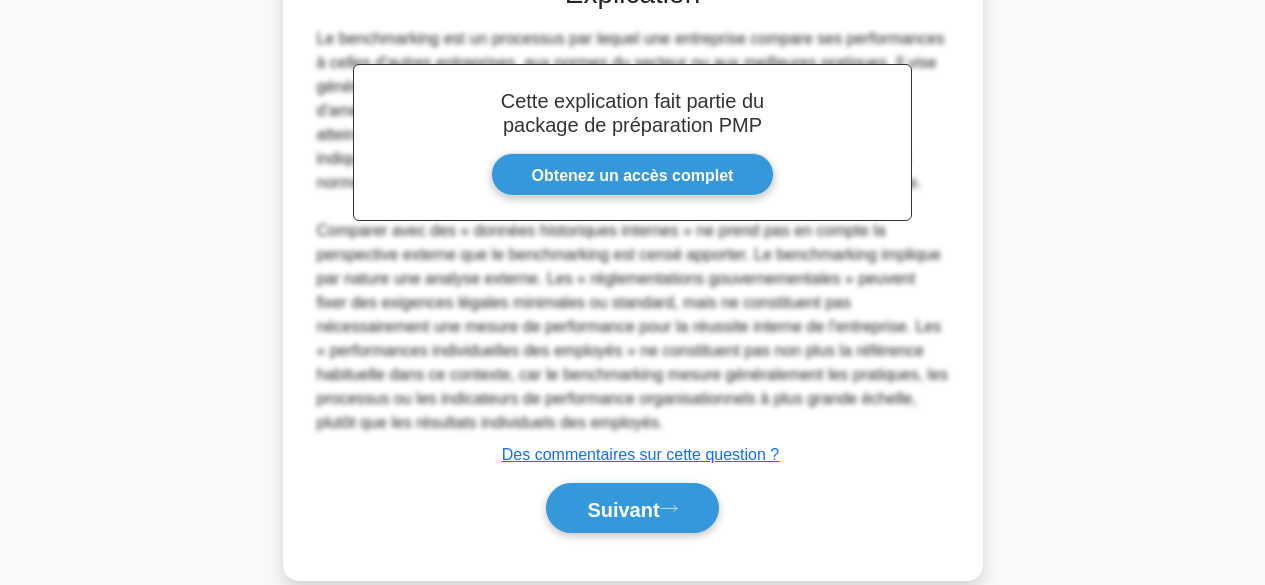 scroll, scrollTop: 628, scrollLeft: 0, axis: vertical 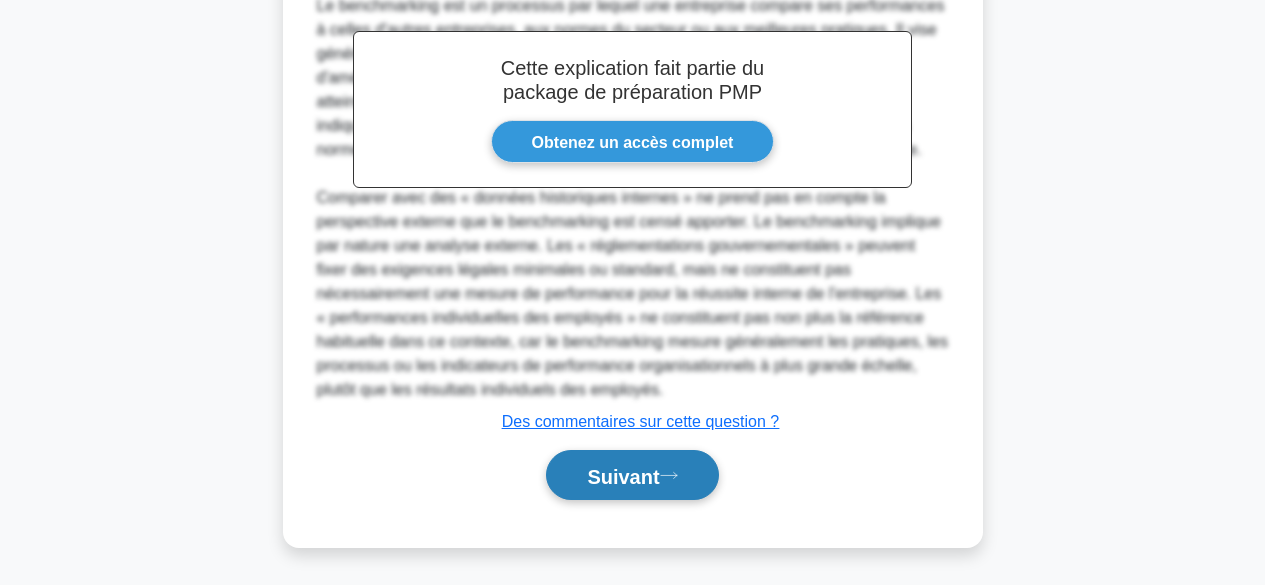 click on "Suivant" at bounding box center [632, 475] 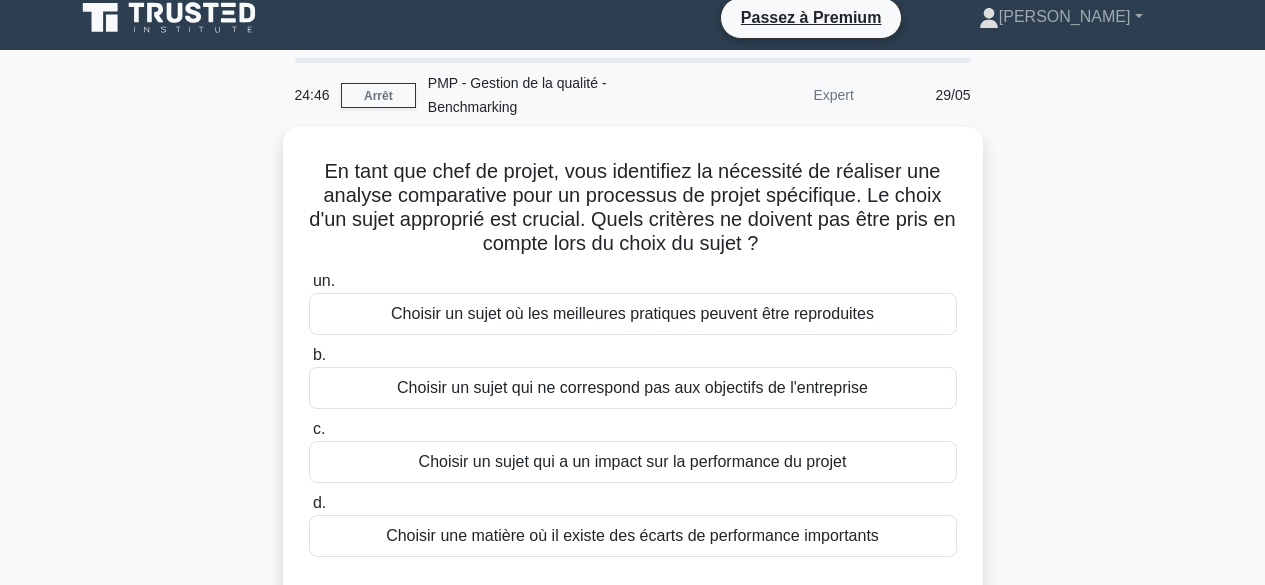 scroll, scrollTop: 8, scrollLeft: 0, axis: vertical 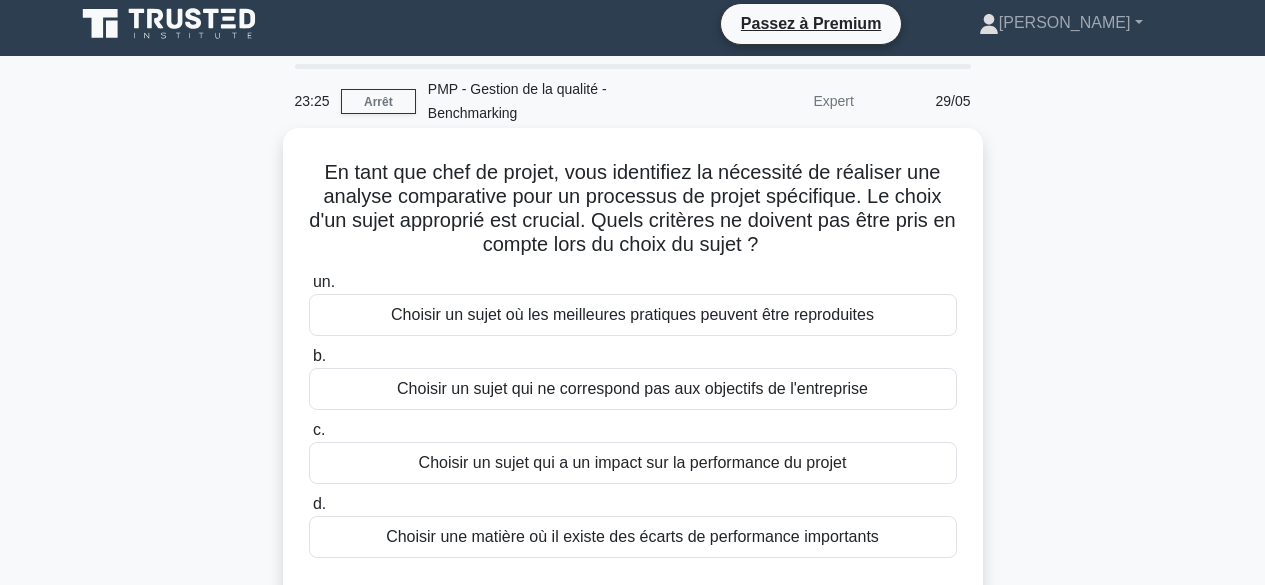 click on "Choisir une matière où il existe des écarts de performance importants" at bounding box center (632, 536) 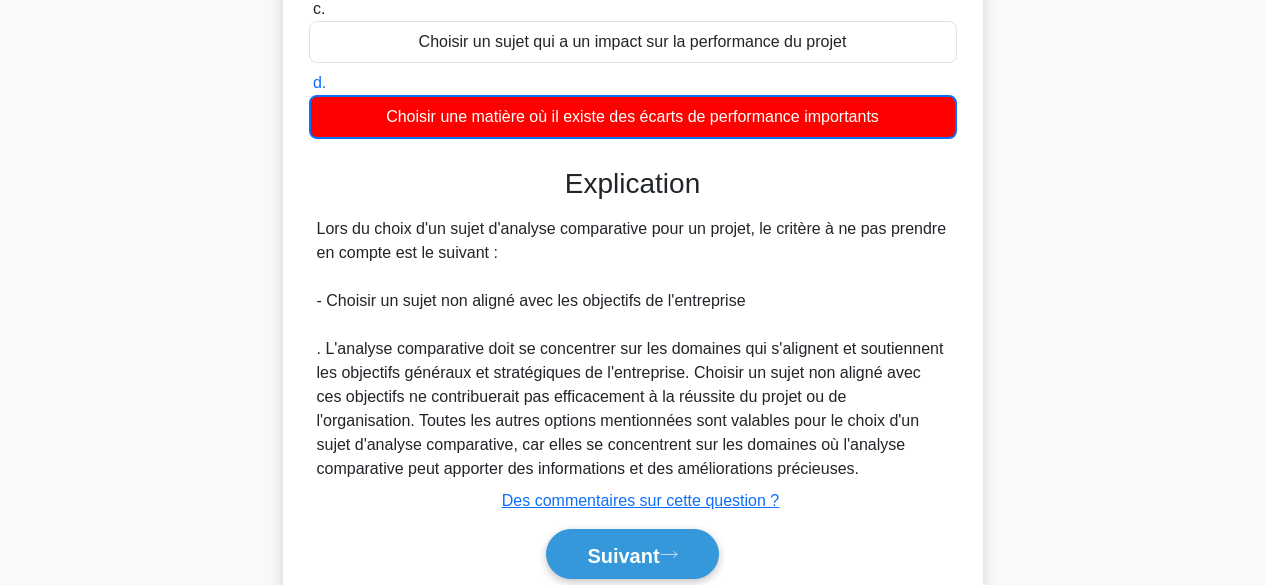 scroll, scrollTop: 458, scrollLeft: 0, axis: vertical 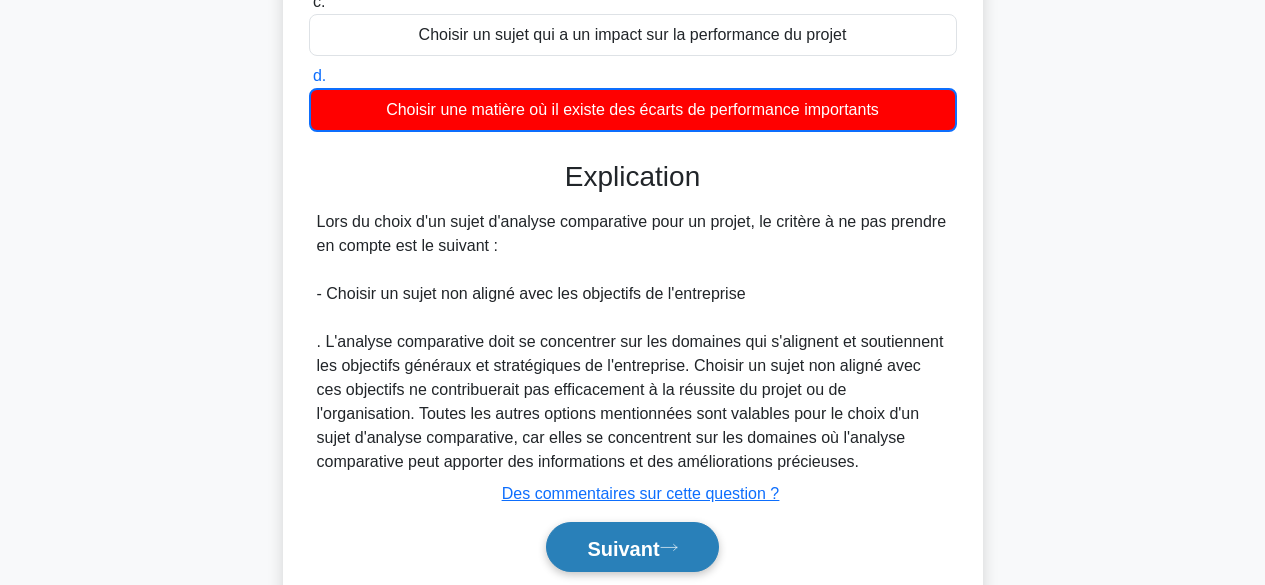 click on "Suivant" at bounding box center (623, 548) 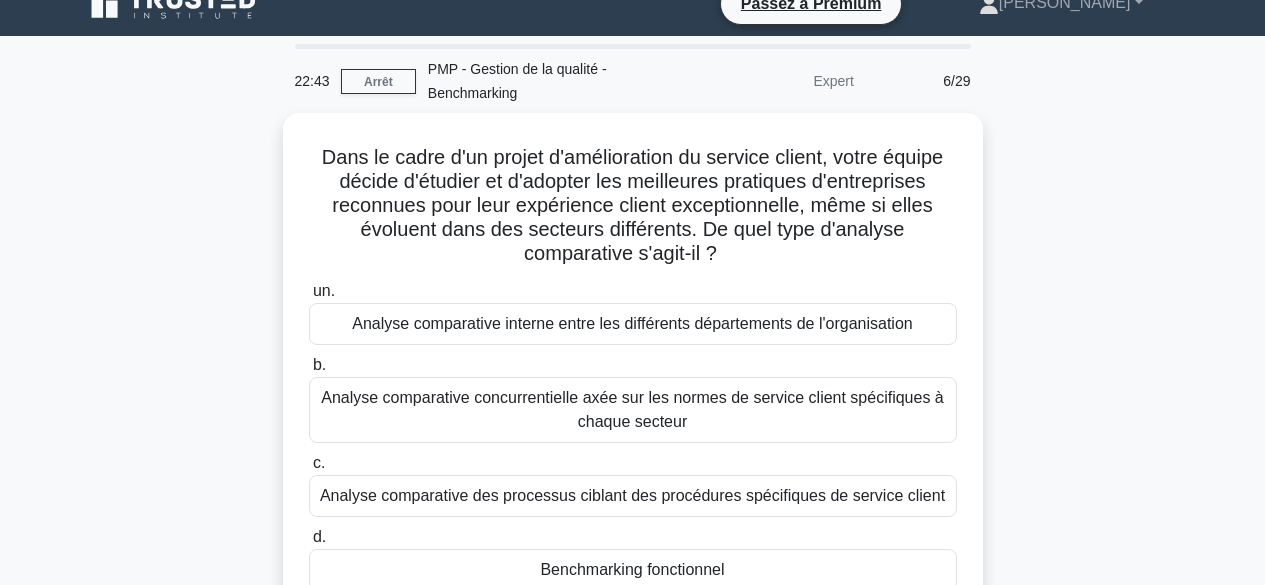 scroll, scrollTop: 16, scrollLeft: 0, axis: vertical 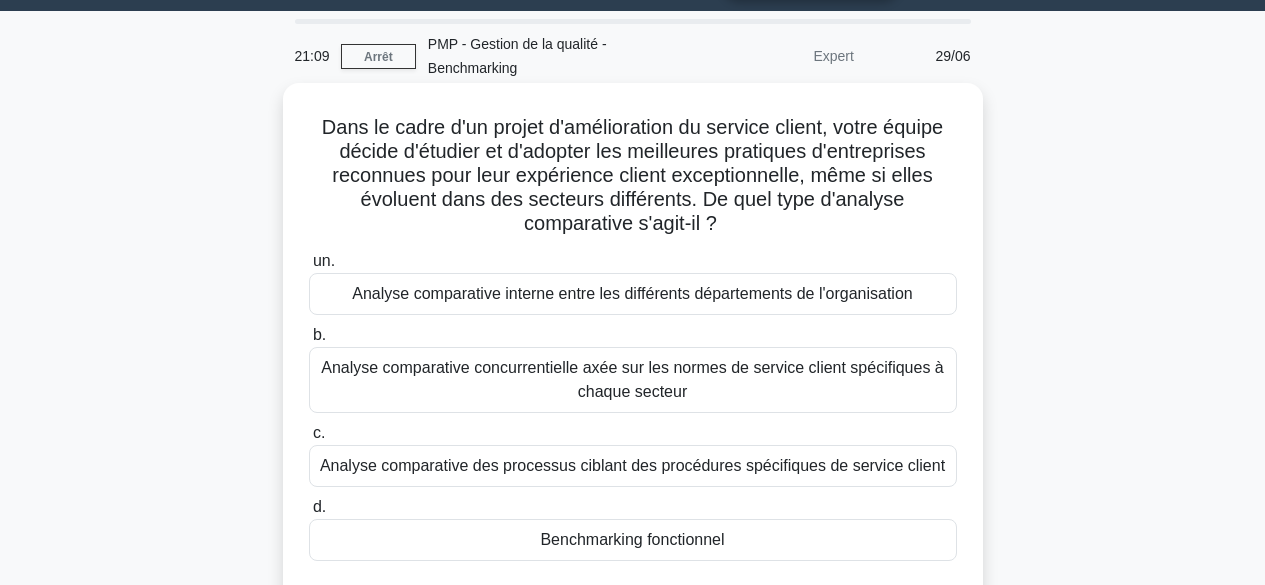 click on "Analyse comparative concurrentielle axée sur les normes de service client spécifiques à chaque secteur" at bounding box center [633, 380] 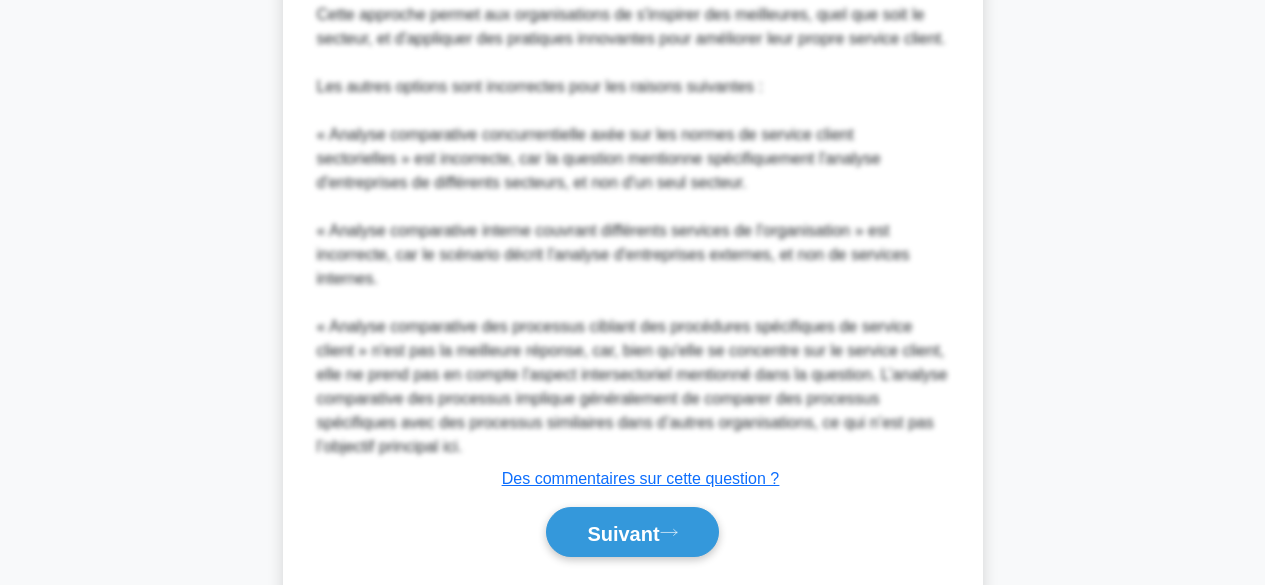 scroll, scrollTop: 934, scrollLeft: 0, axis: vertical 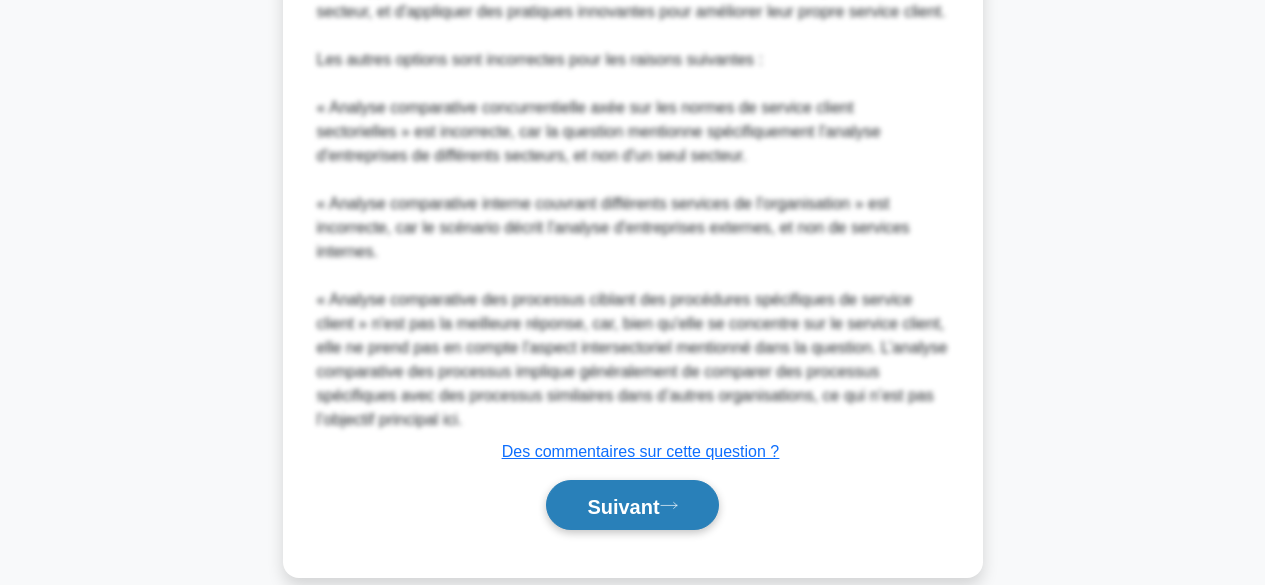 click 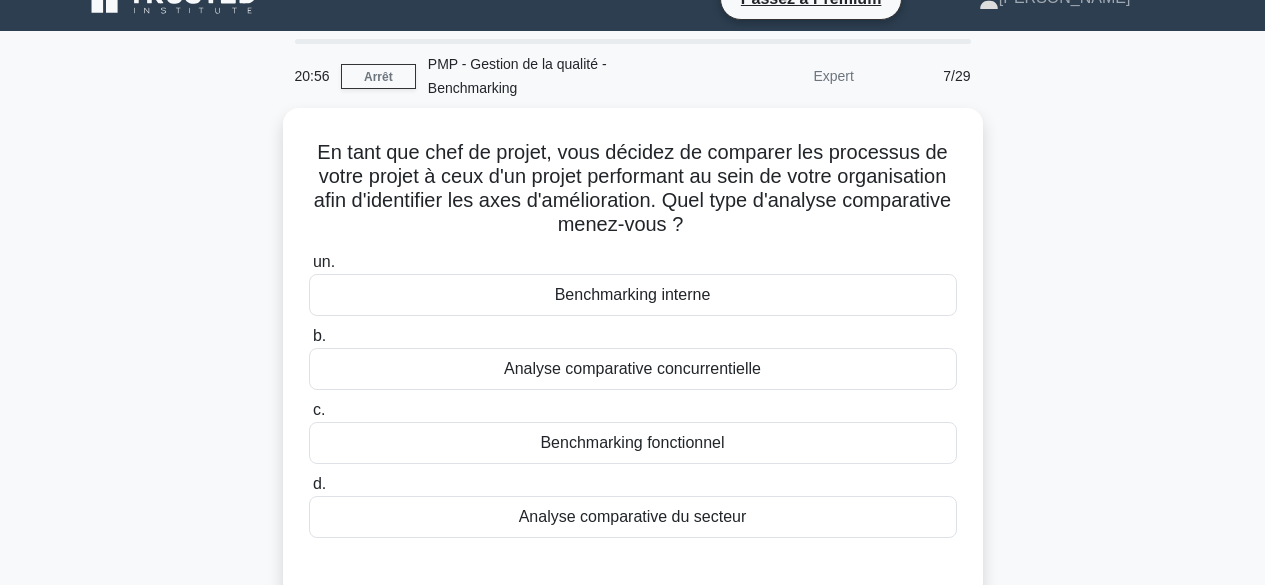 scroll, scrollTop: 20, scrollLeft: 0, axis: vertical 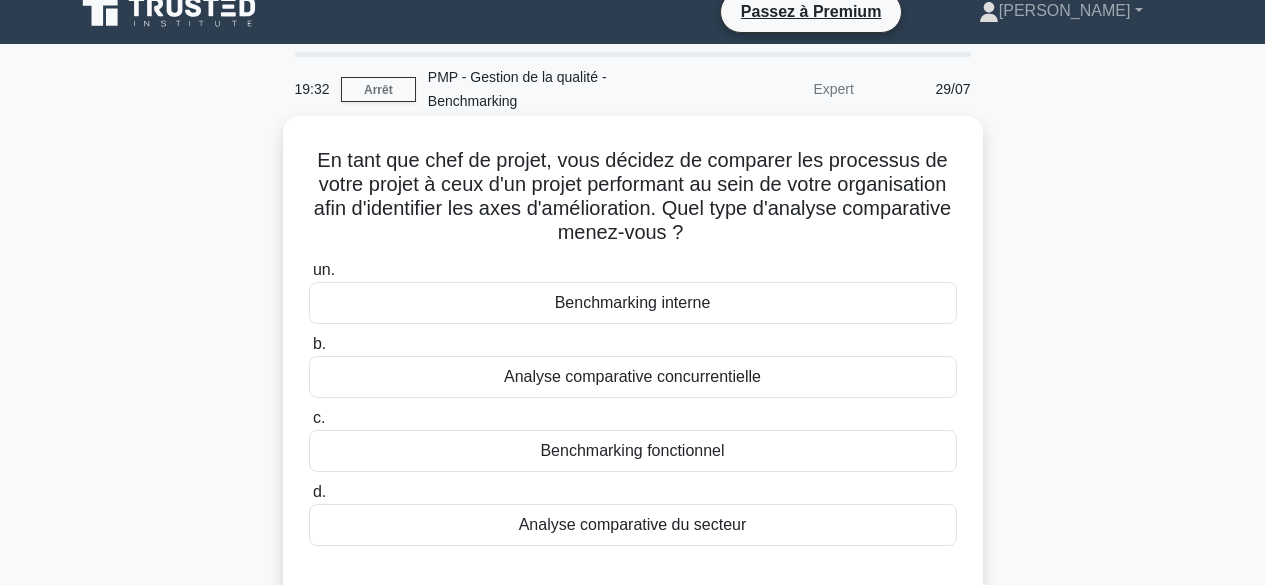 click on "Benchmarking fonctionnel" at bounding box center (633, 451) 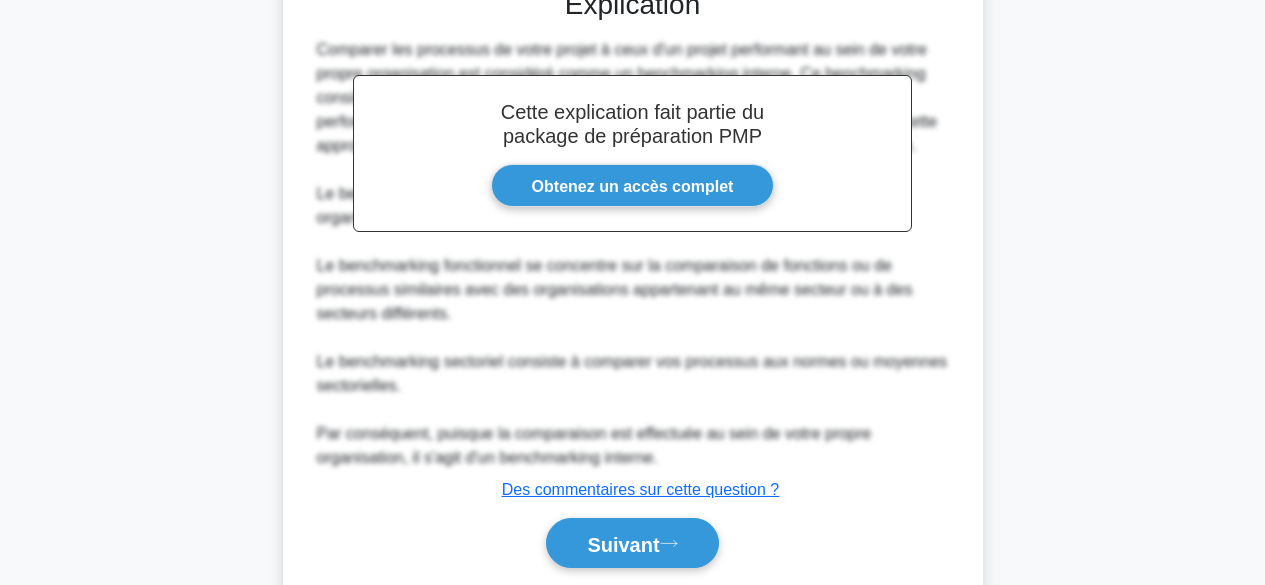 scroll, scrollTop: 678, scrollLeft: 0, axis: vertical 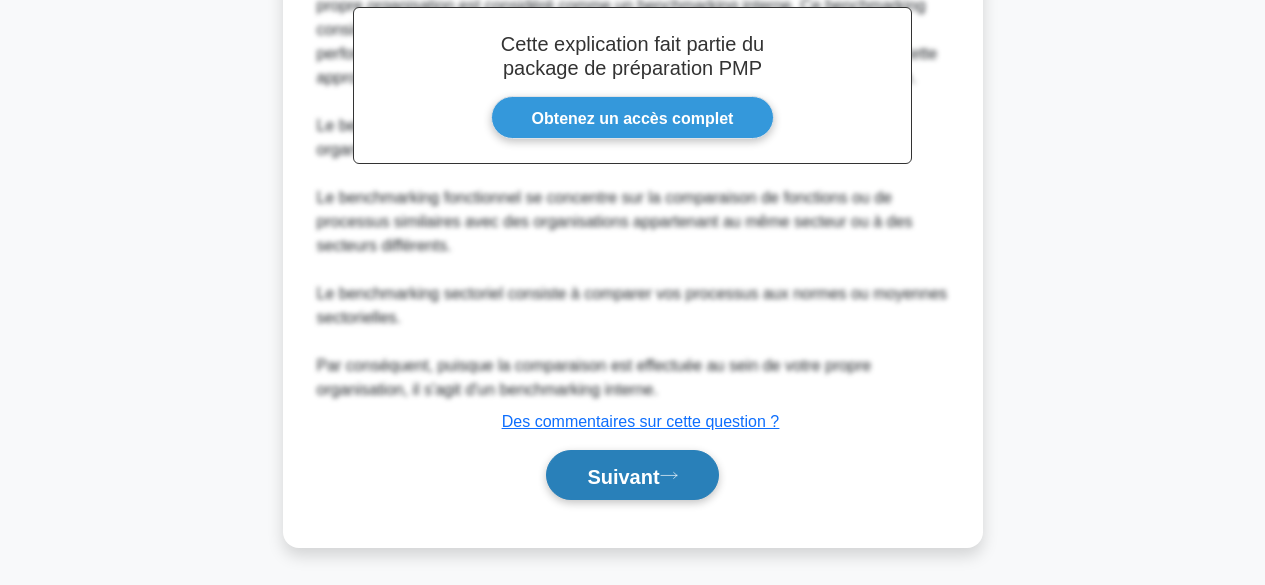 click on "Suivant" at bounding box center (623, 476) 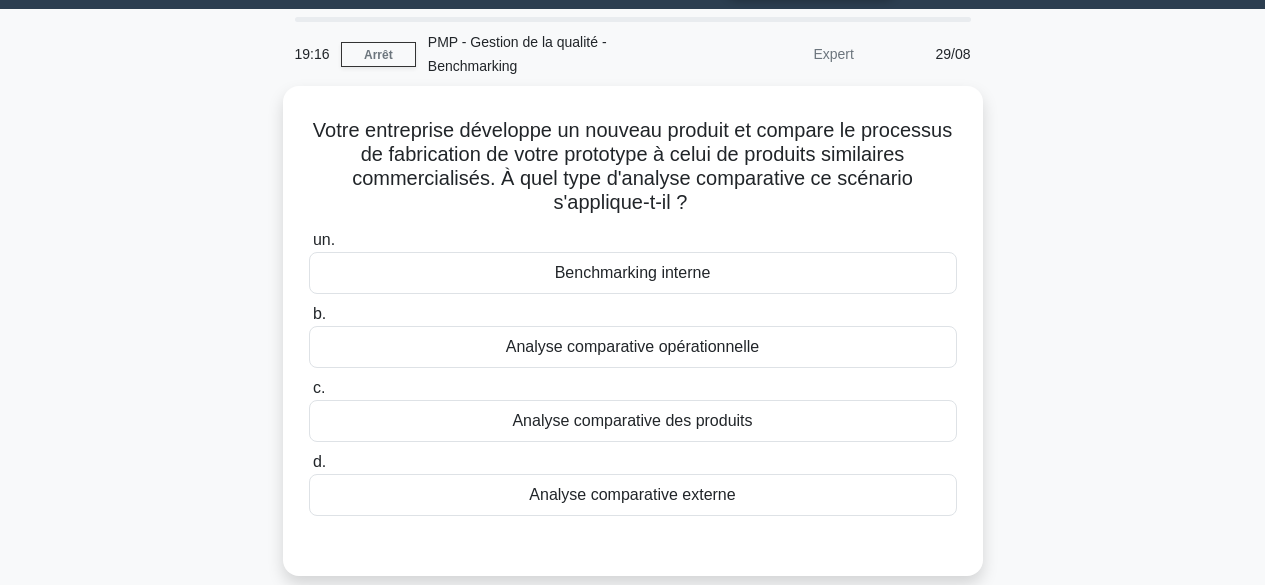 scroll, scrollTop: 51, scrollLeft: 0, axis: vertical 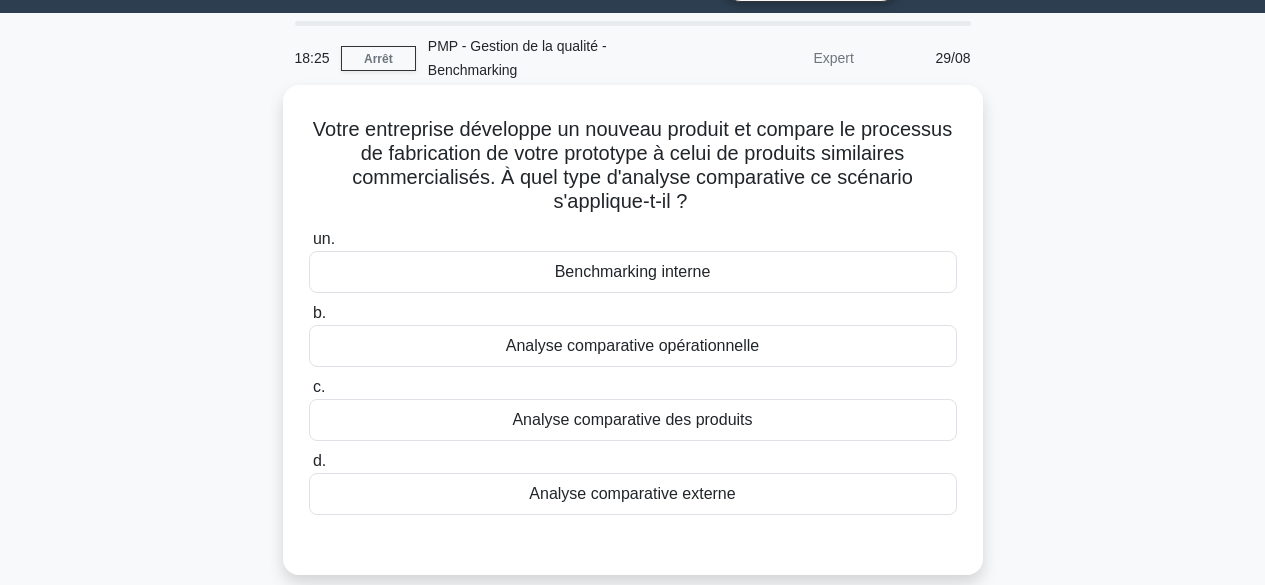 click on "Analyse comparative externe" at bounding box center (632, 493) 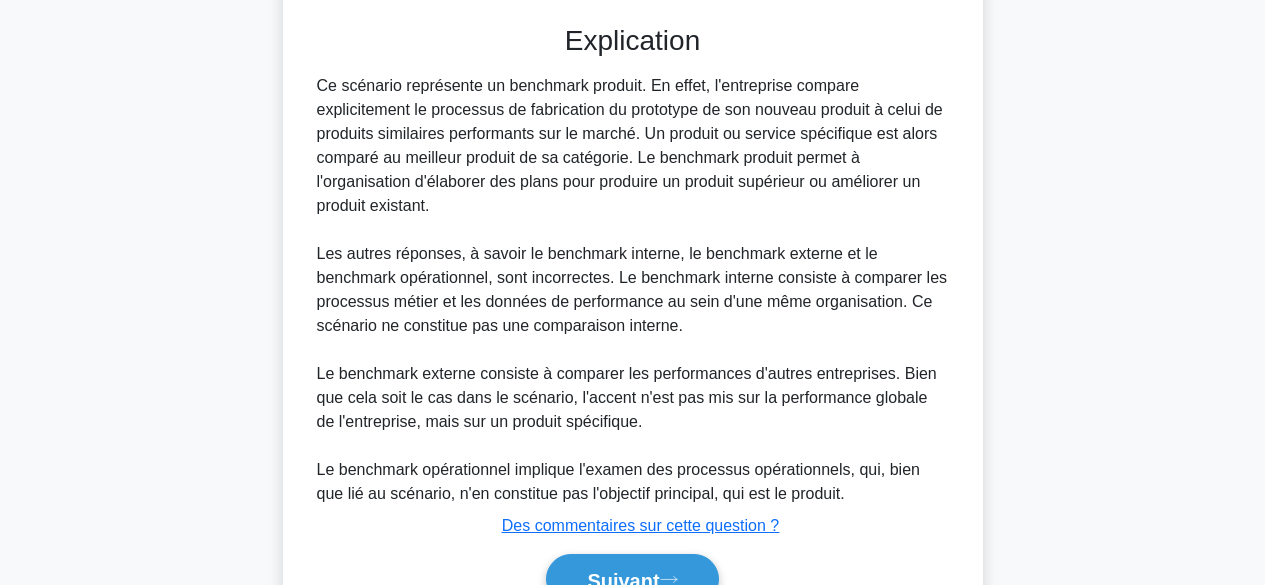scroll, scrollTop: 587, scrollLeft: 0, axis: vertical 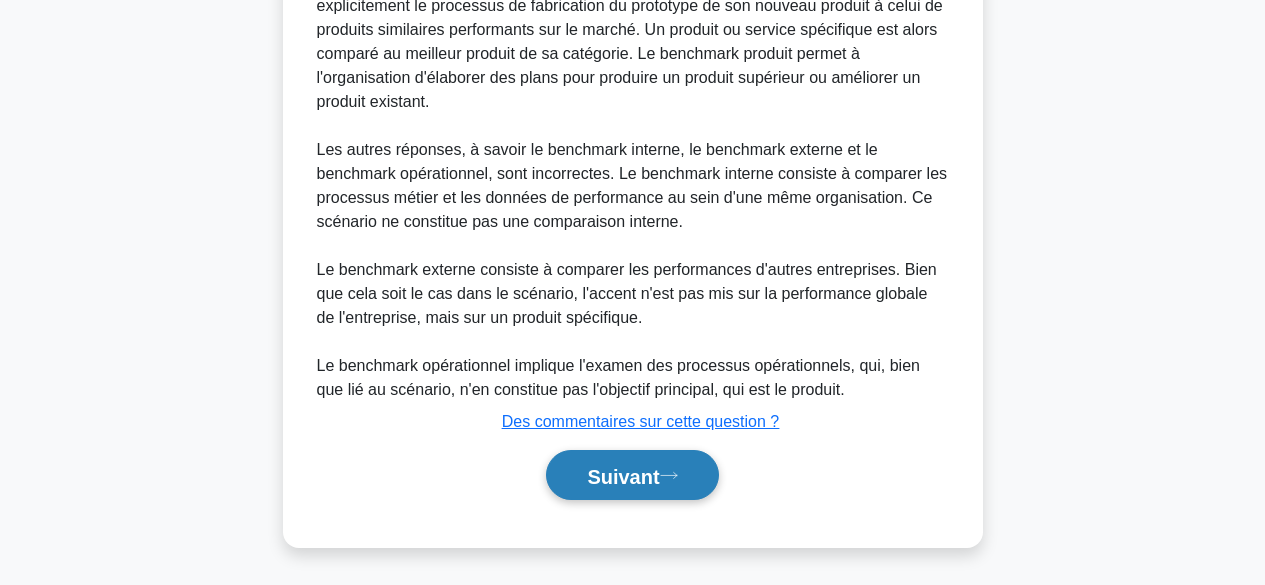 click on "Suivant" at bounding box center (623, 476) 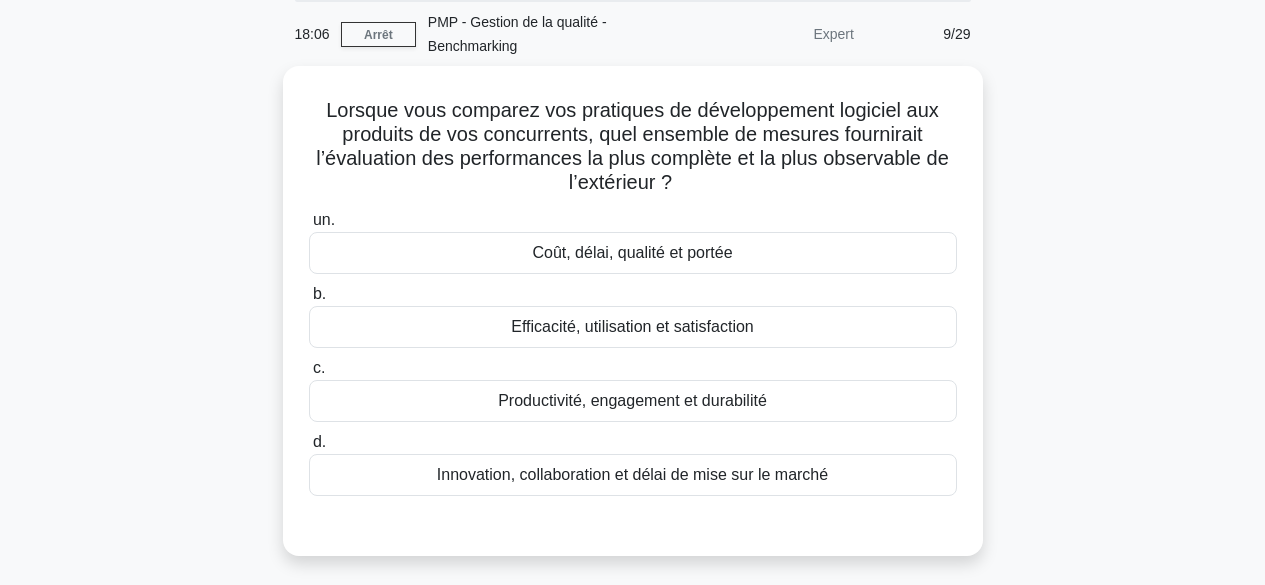 scroll, scrollTop: 0, scrollLeft: 0, axis: both 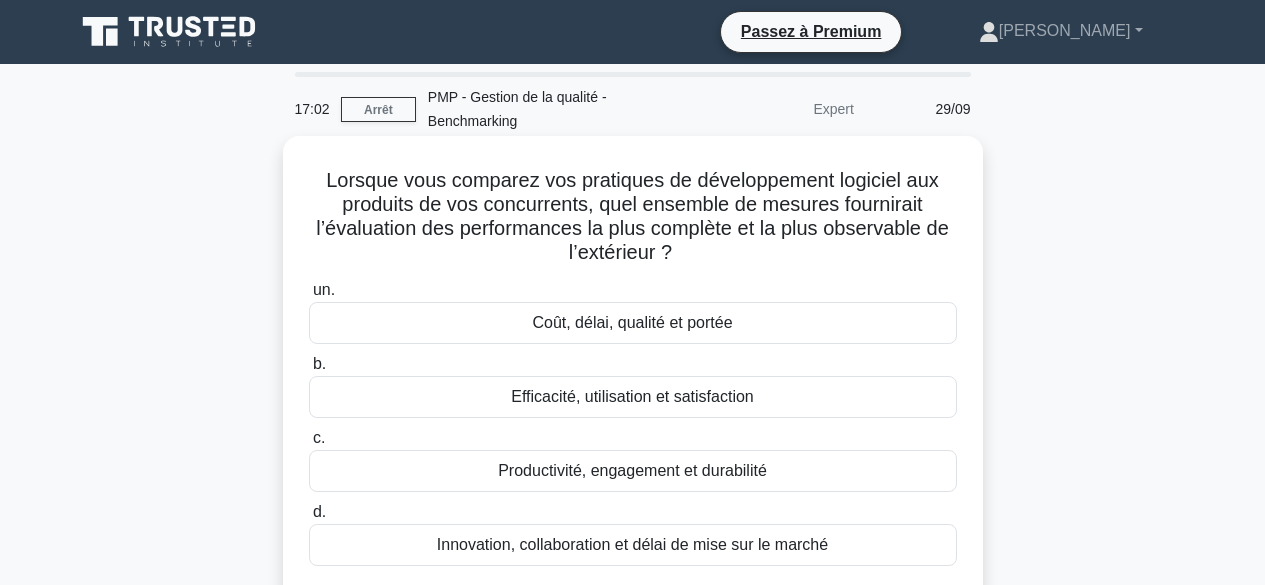 click on "Efficacité, utilisation et satisfaction" at bounding box center (632, 396) 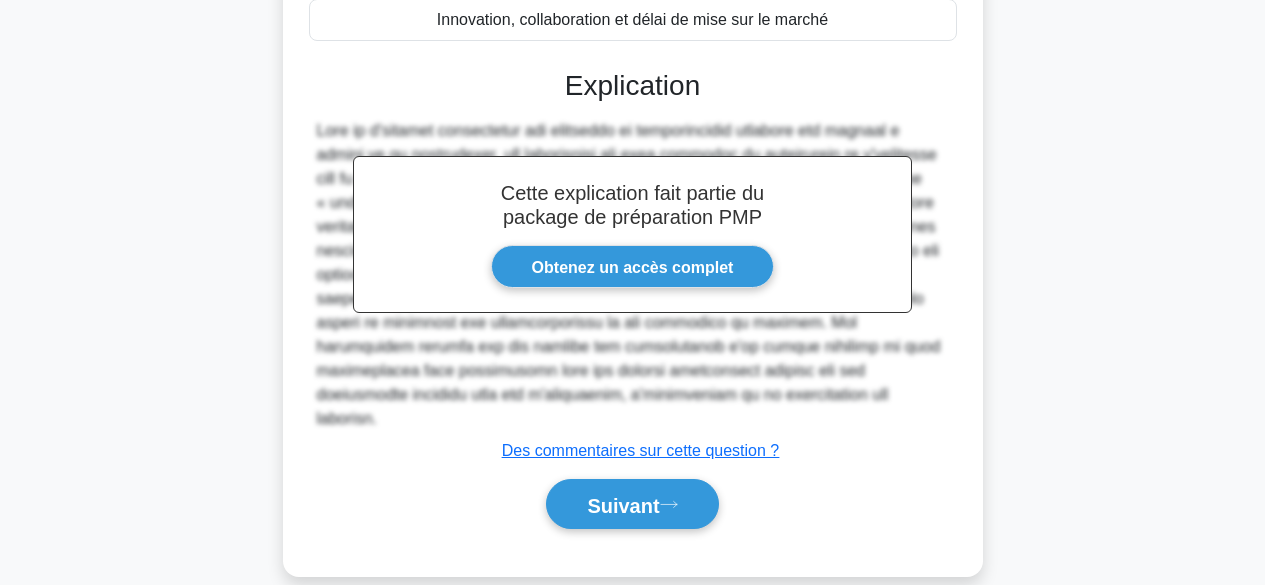 scroll, scrollTop: 534, scrollLeft: 0, axis: vertical 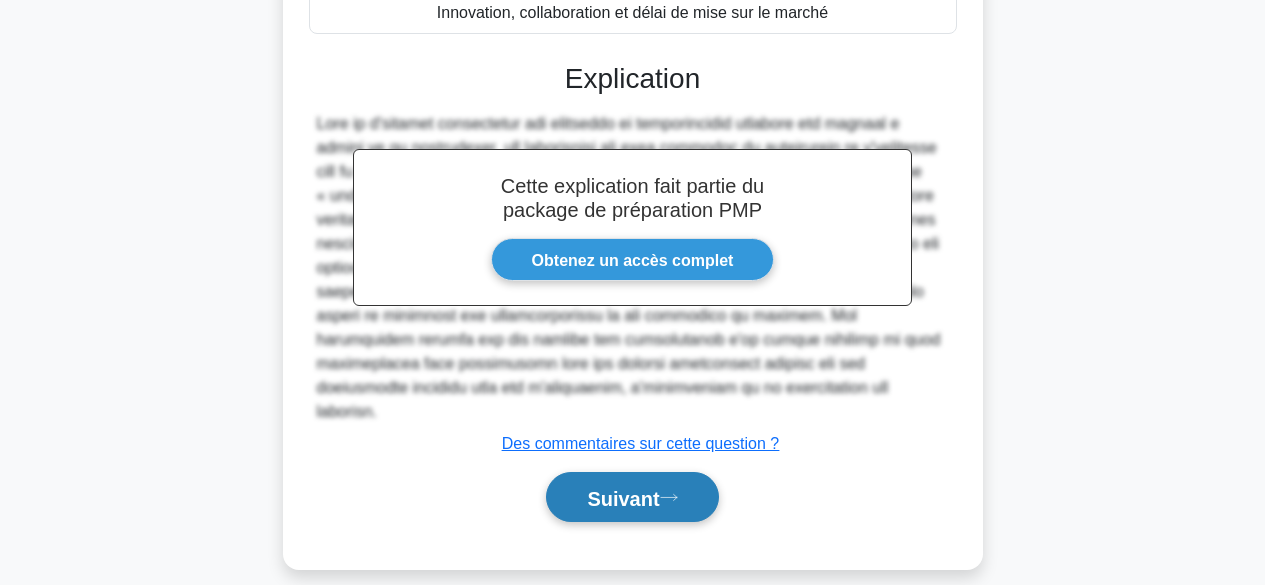 click 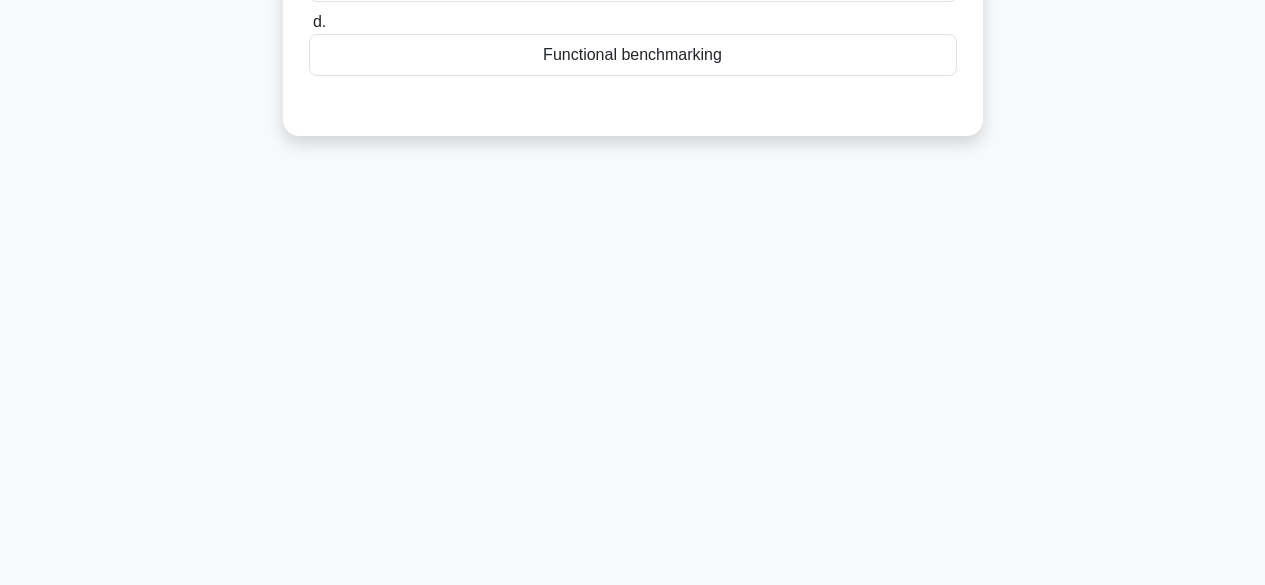 scroll, scrollTop: 495, scrollLeft: 0, axis: vertical 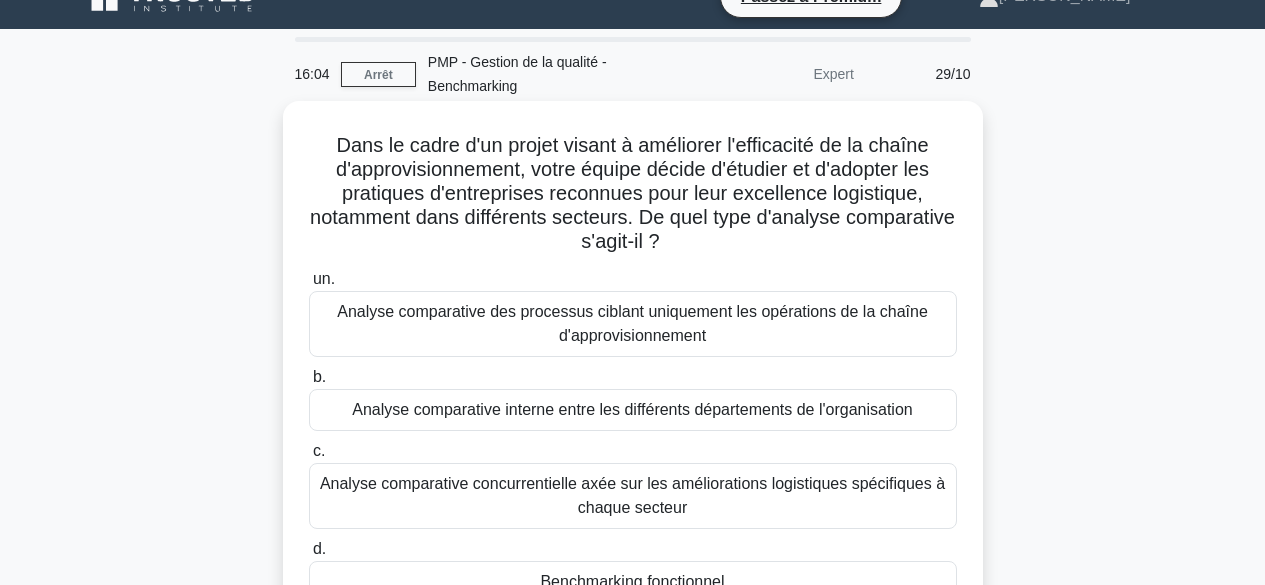 click on "Analyse comparative concurrentielle axée sur les améliorations logistiques spécifiques à chaque secteur" at bounding box center (632, 495) 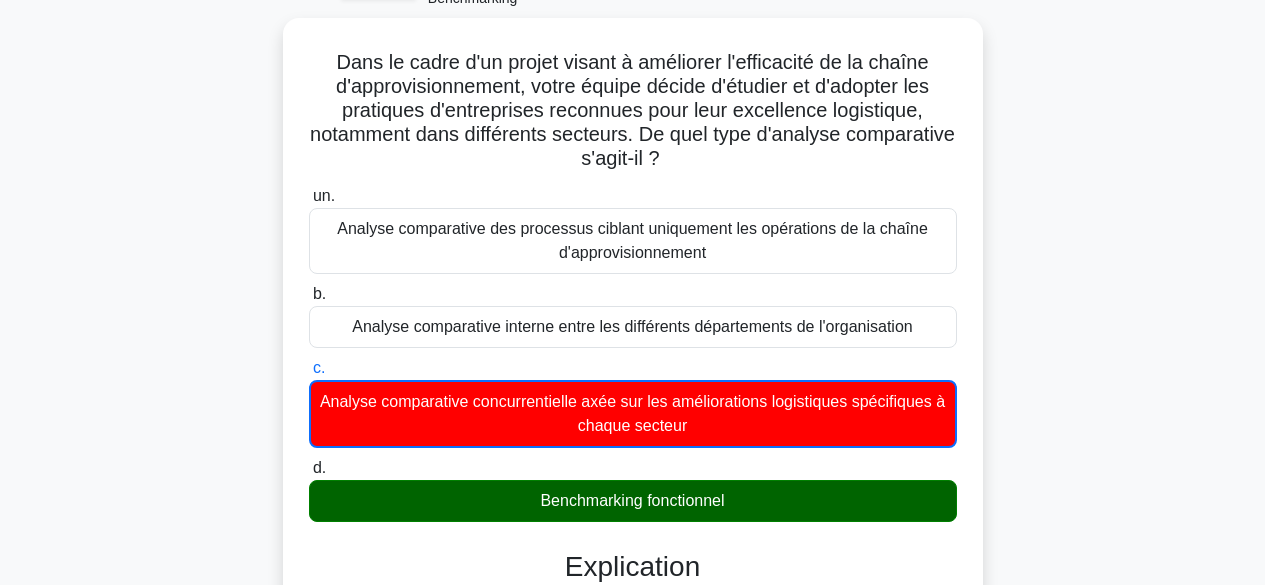 scroll, scrollTop: 155, scrollLeft: 0, axis: vertical 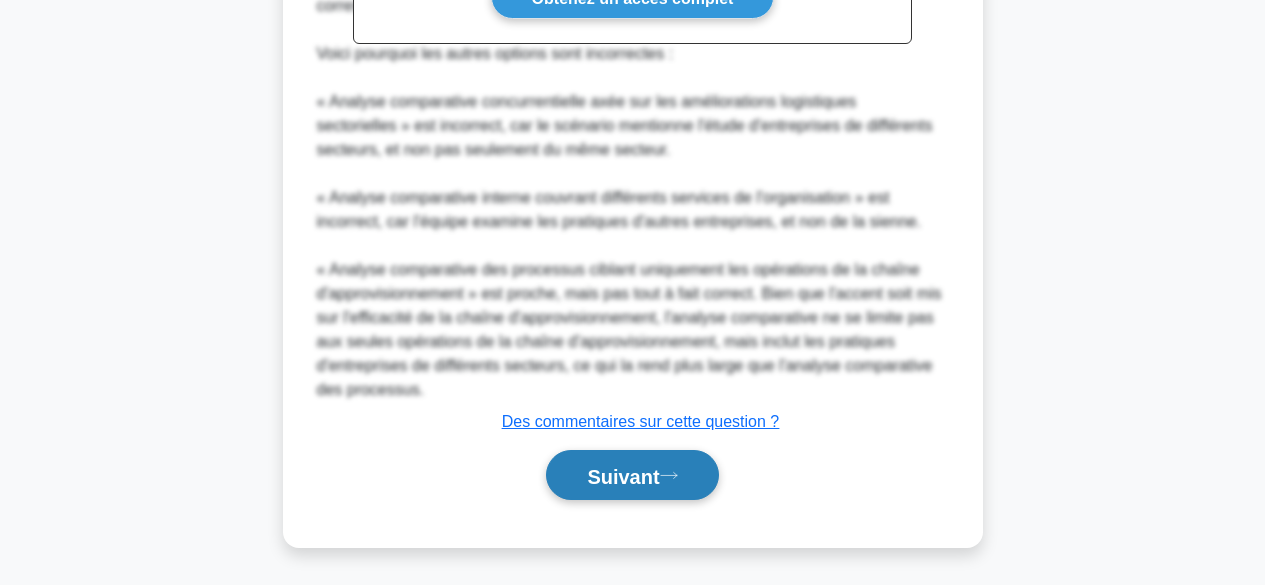click on "Suivant" at bounding box center [623, 476] 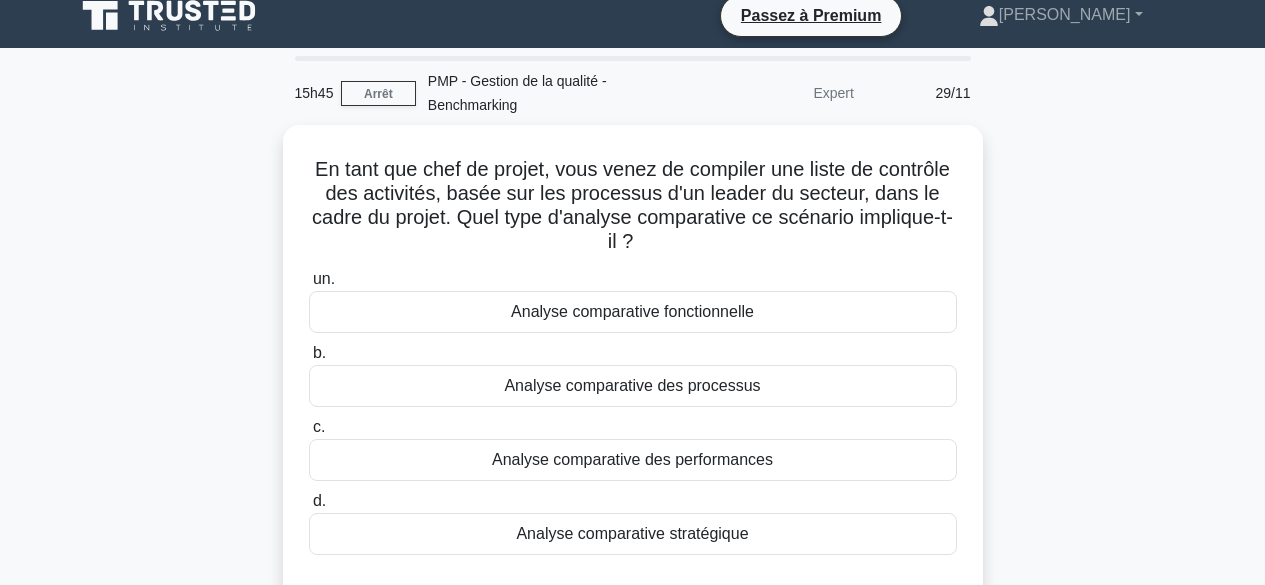 scroll, scrollTop: 0, scrollLeft: 0, axis: both 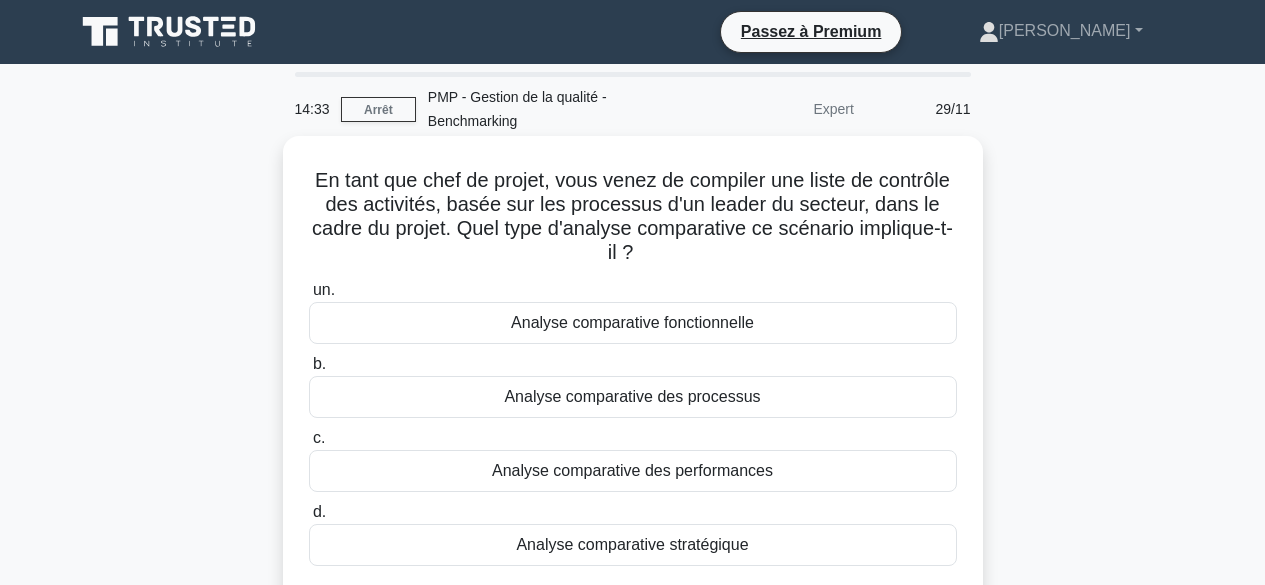 click on "Analyse comparative fonctionnelle" at bounding box center (633, 323) 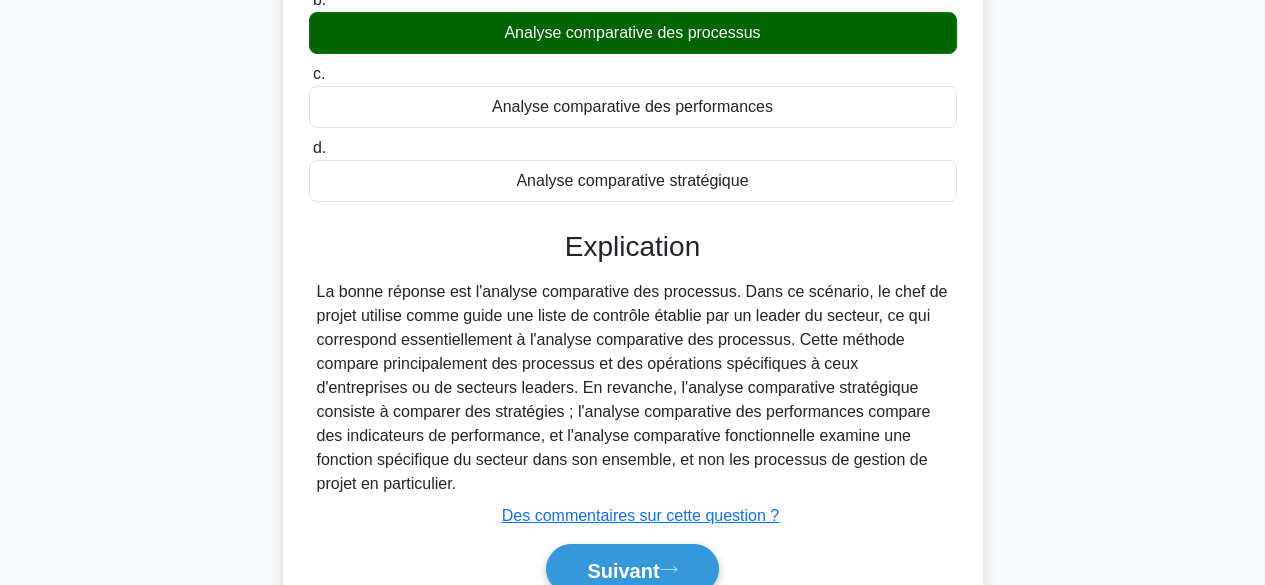 scroll, scrollTop: 369, scrollLeft: 0, axis: vertical 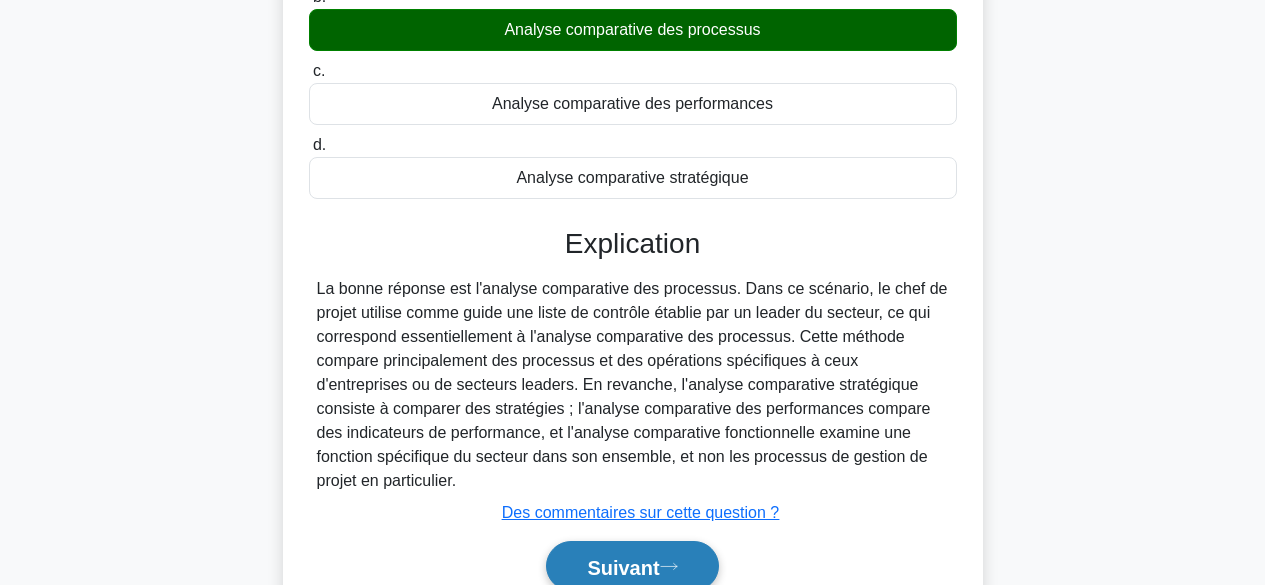 click on "Suivant" at bounding box center [632, 566] 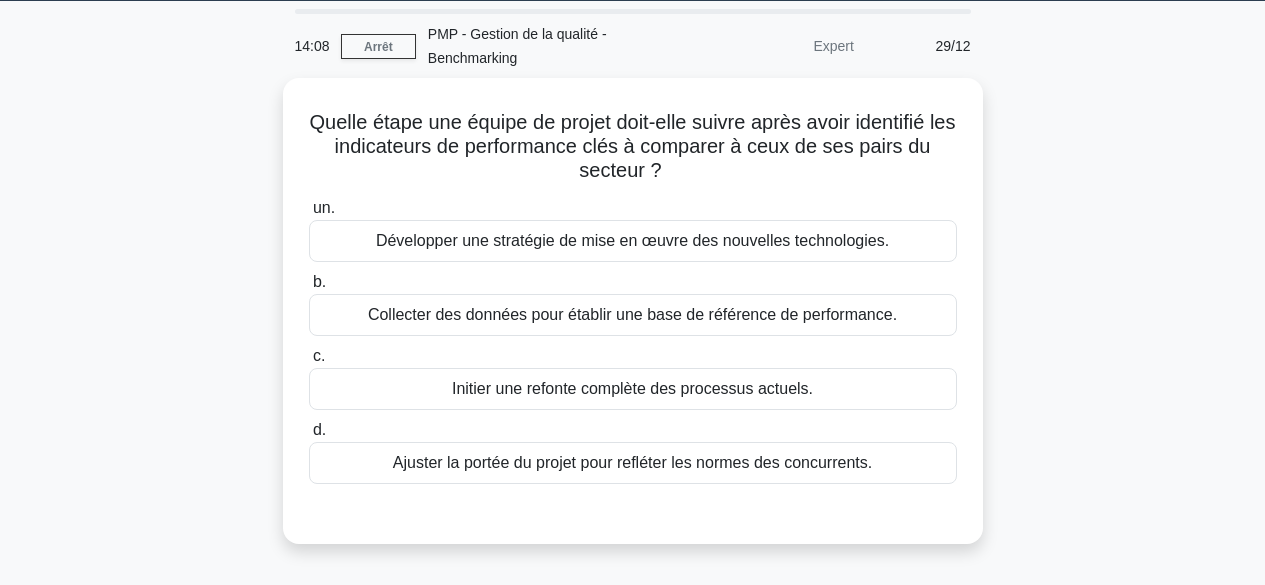 scroll, scrollTop: 24, scrollLeft: 0, axis: vertical 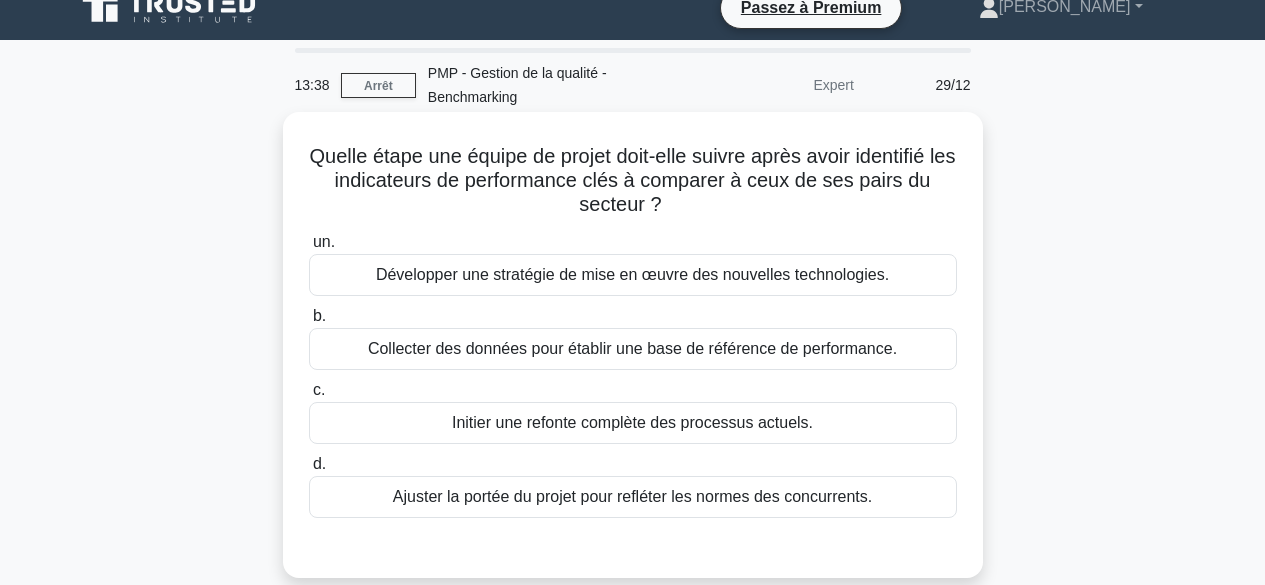 click on "Collecter des données pour établir une base de référence de performance." at bounding box center (632, 348) 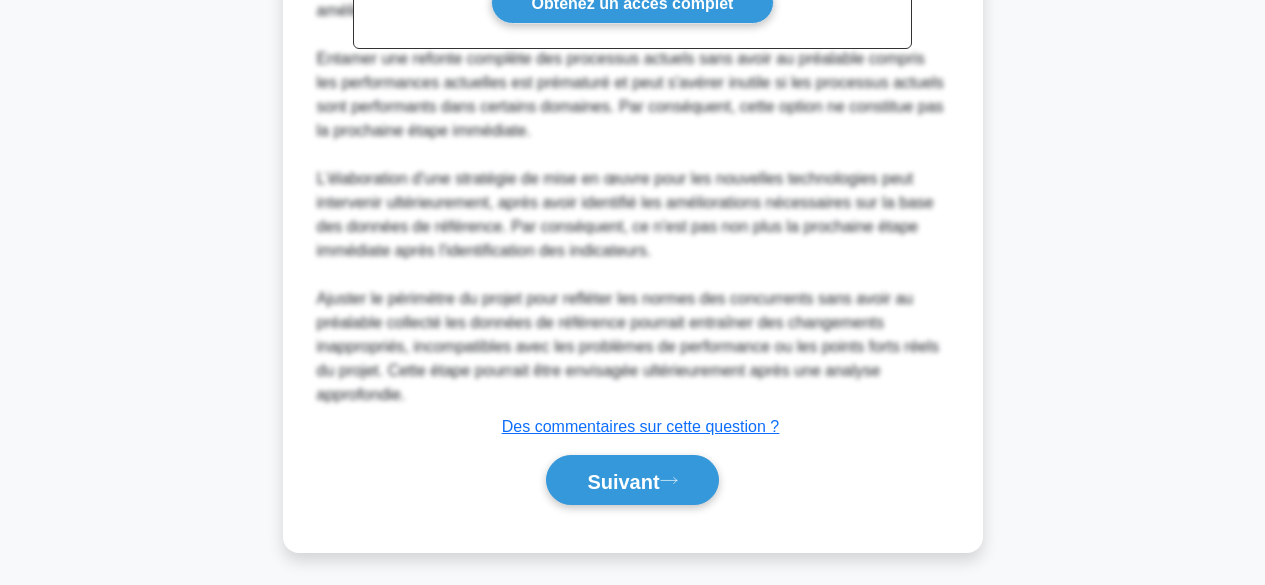scroll, scrollTop: 772, scrollLeft: 0, axis: vertical 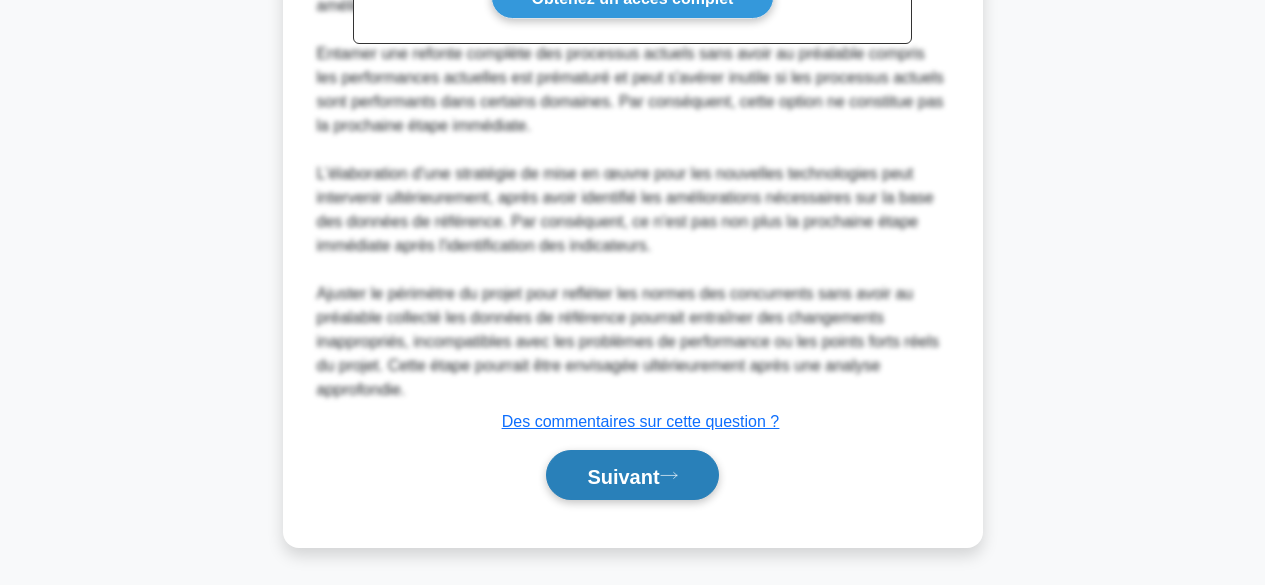 click on "Suivant" at bounding box center (623, 476) 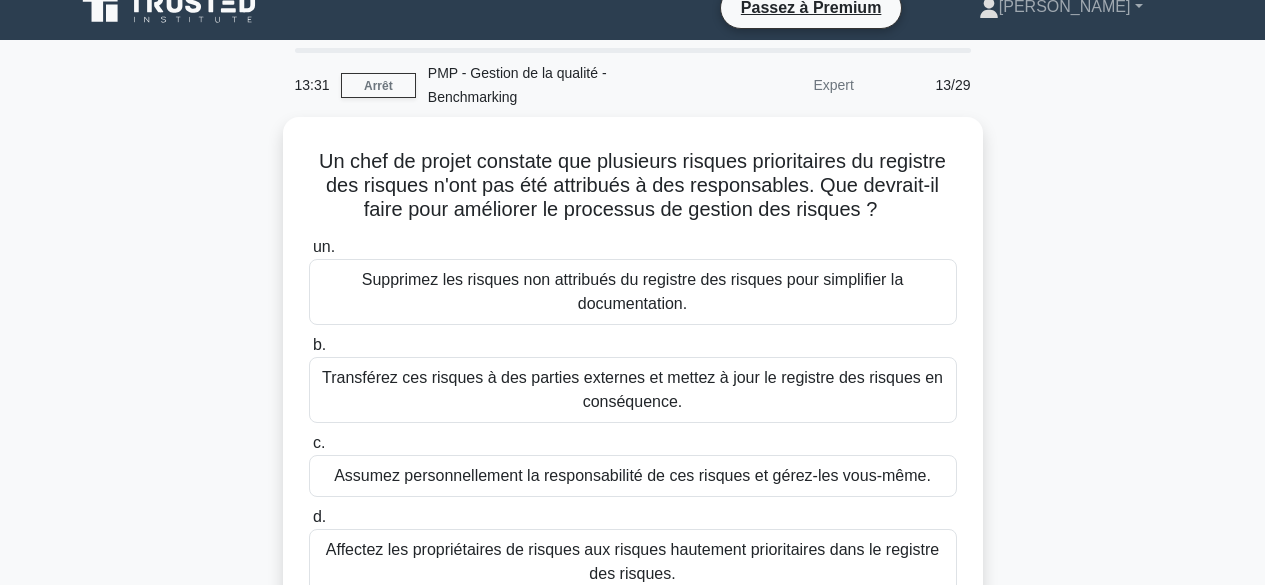 scroll, scrollTop: 10, scrollLeft: 0, axis: vertical 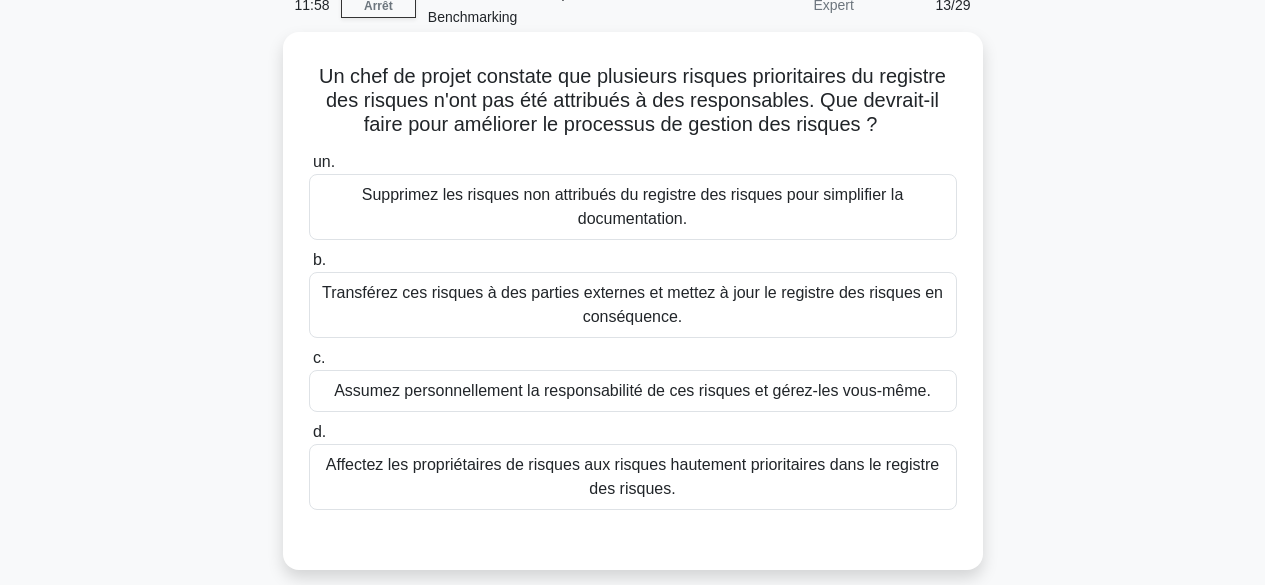 click on "Affectez les propriétaires de risques aux risques hautement prioritaires dans le registre des risques." at bounding box center (633, 477) 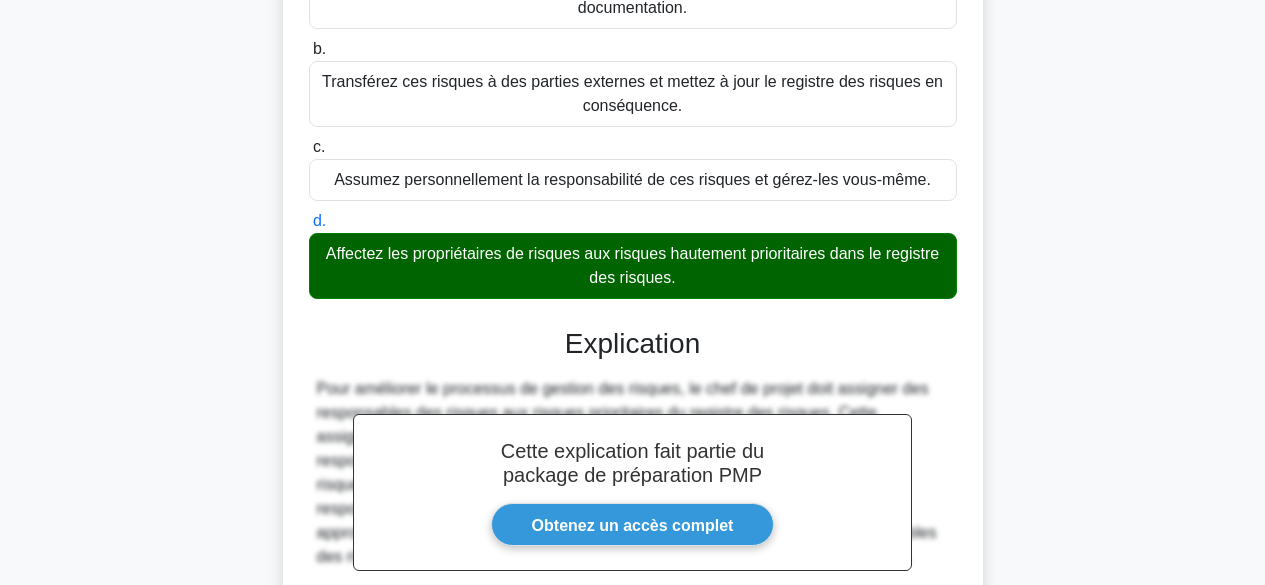 scroll, scrollTop: 532, scrollLeft: 0, axis: vertical 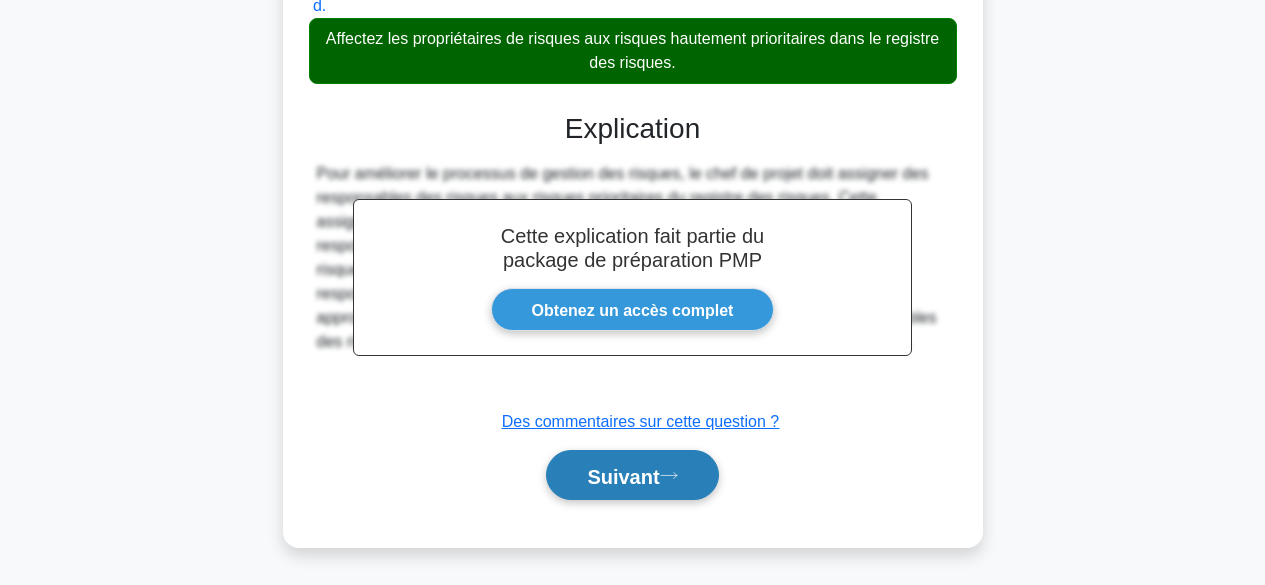 click on "Suivant" at bounding box center [623, 476] 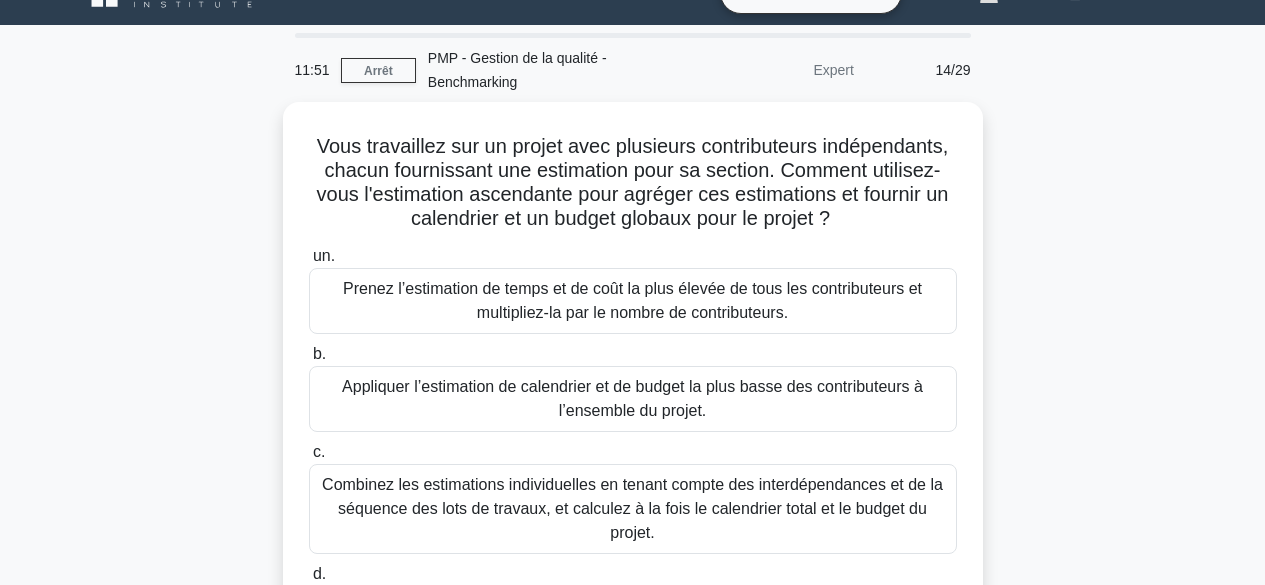 scroll, scrollTop: 0, scrollLeft: 0, axis: both 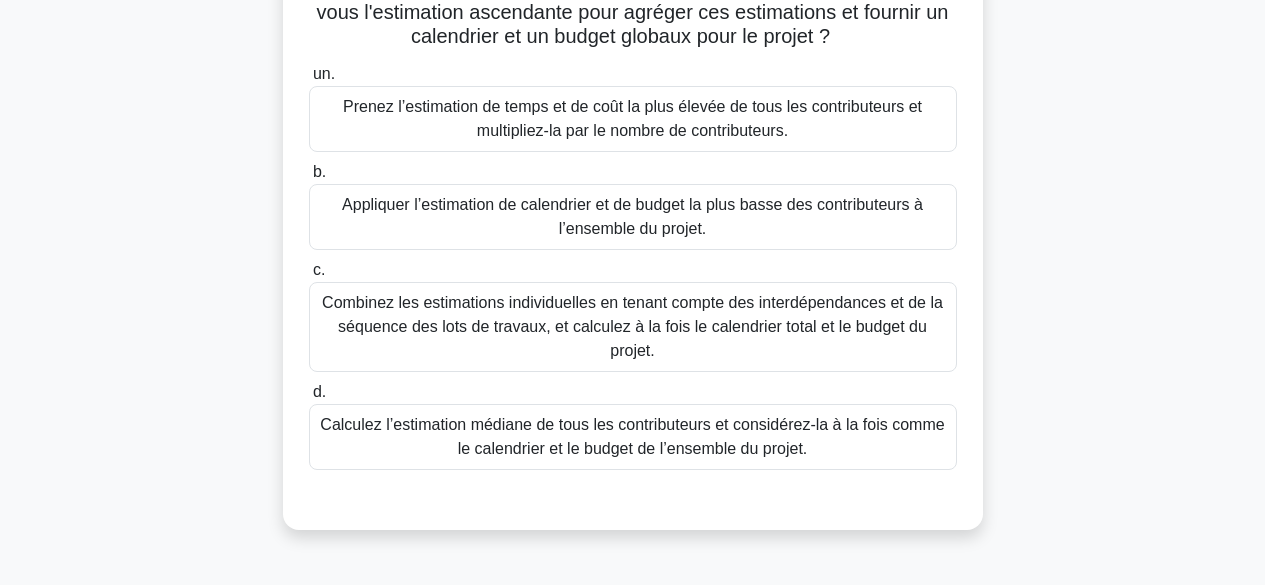 click on "Combinez les estimations individuelles en tenant compte des interdépendances et de la séquence des lots de travaux, et calculez à la fois le calendrier total et le budget du projet." at bounding box center (633, 327) 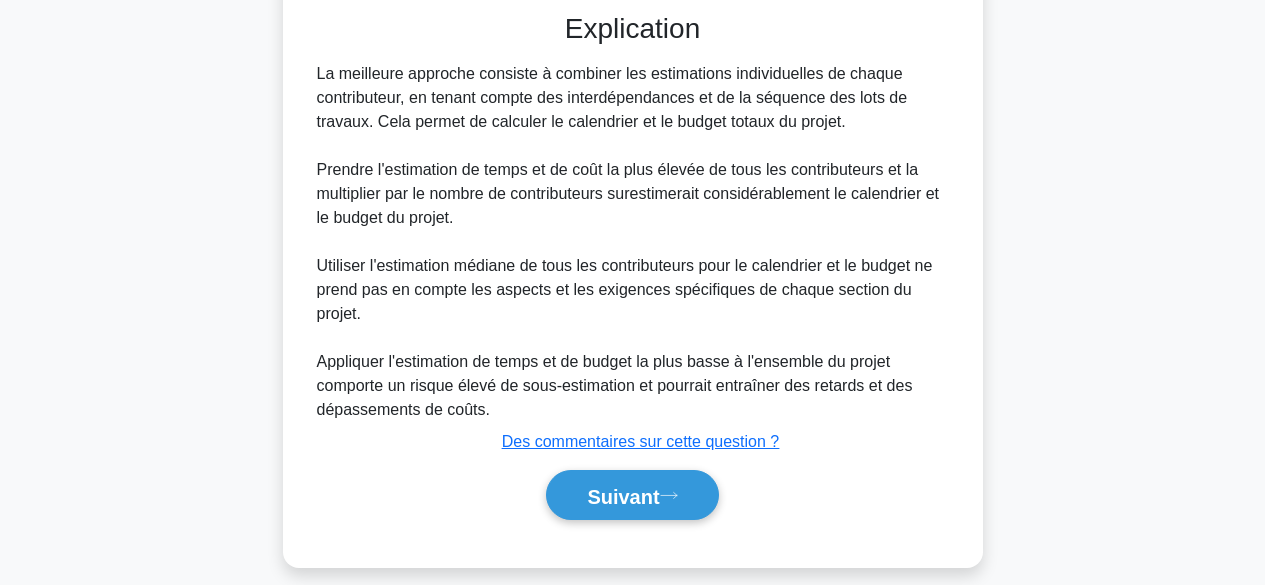 scroll, scrollTop: 724, scrollLeft: 0, axis: vertical 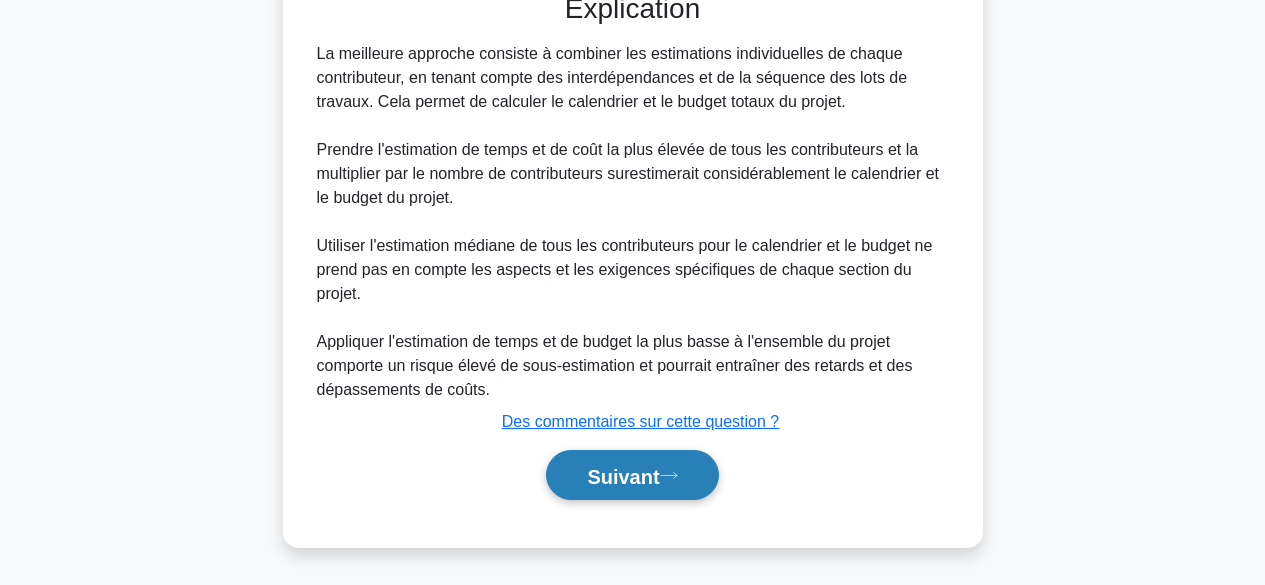 click on "Suivant" at bounding box center [623, 476] 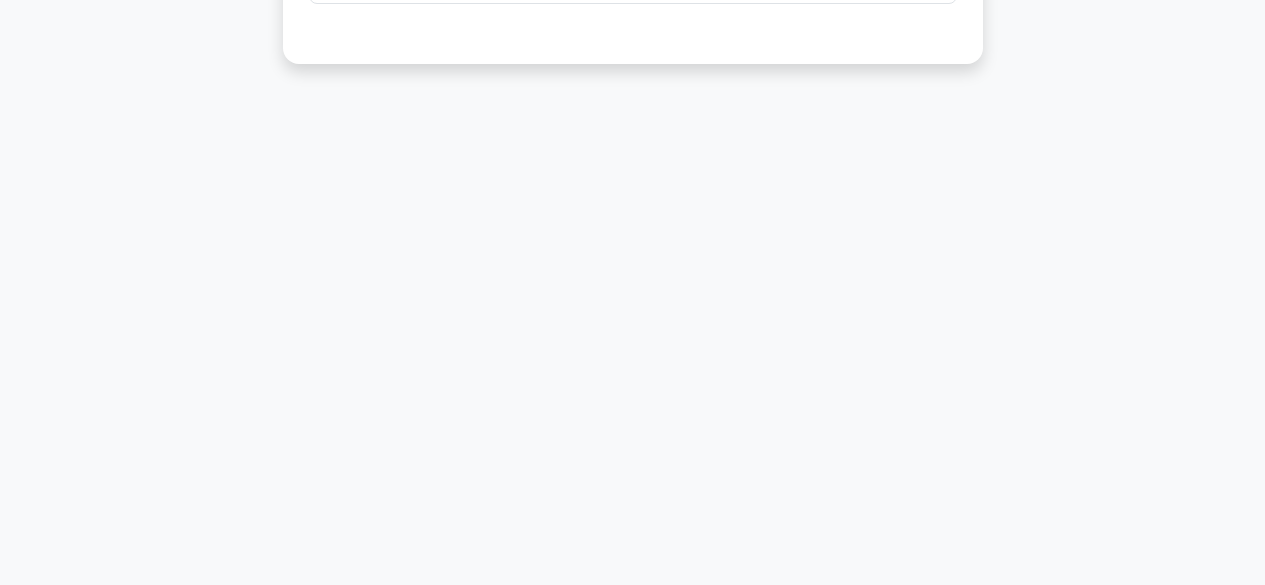 scroll, scrollTop: 495, scrollLeft: 0, axis: vertical 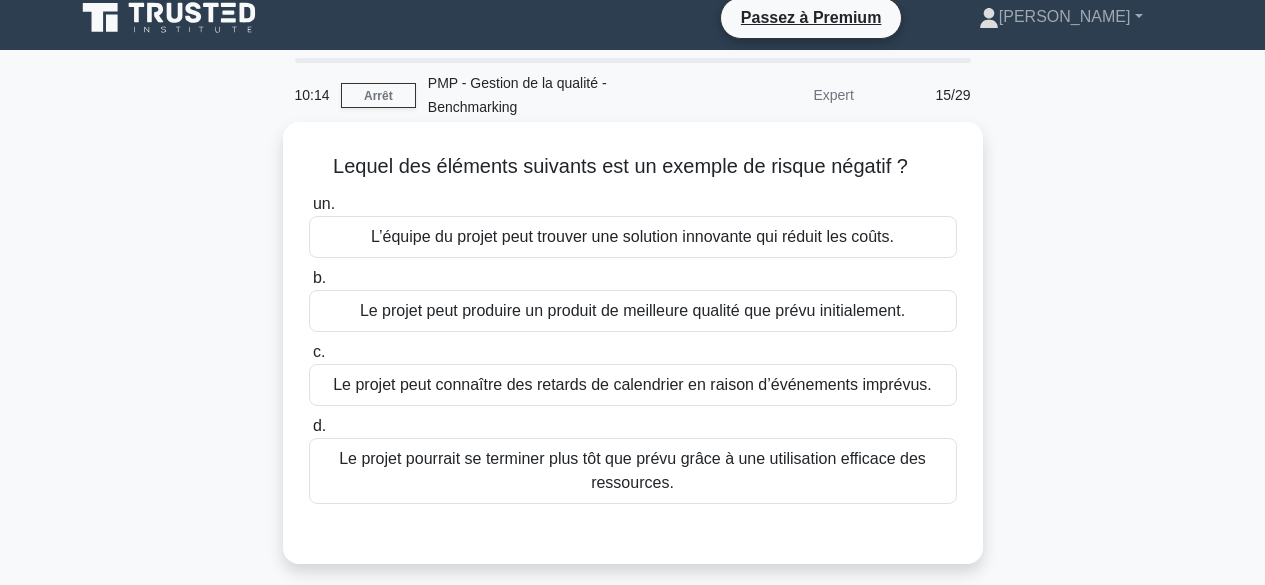 click on "Le projet peut connaître des retards de calendrier en raison d’événements imprévus." at bounding box center (632, 384) 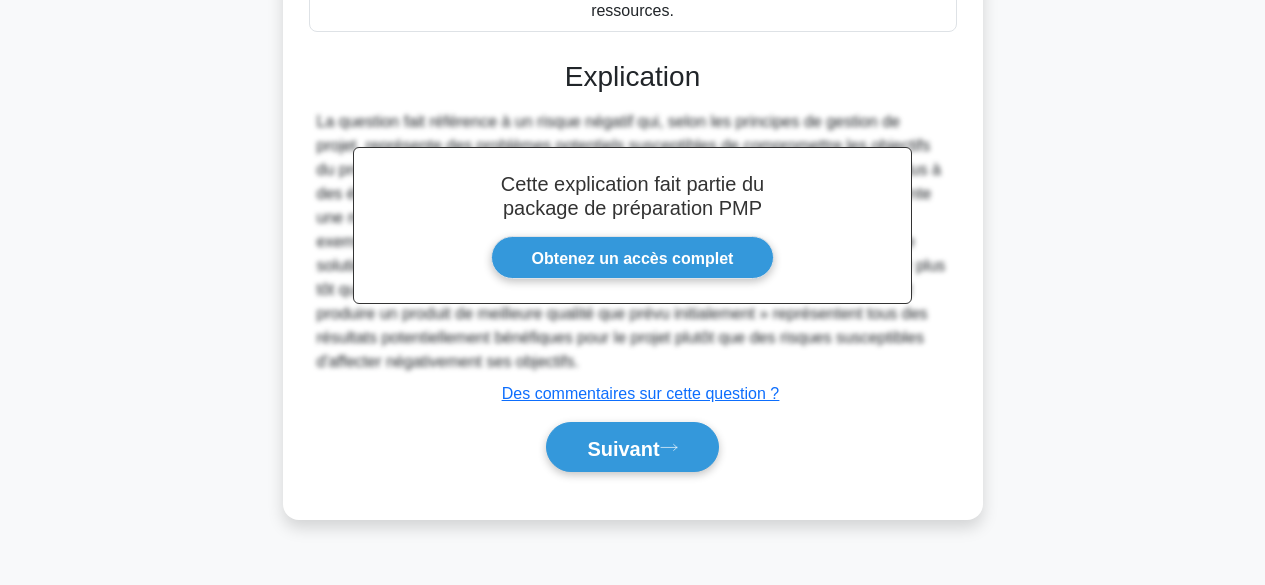 scroll, scrollTop: 495, scrollLeft: 0, axis: vertical 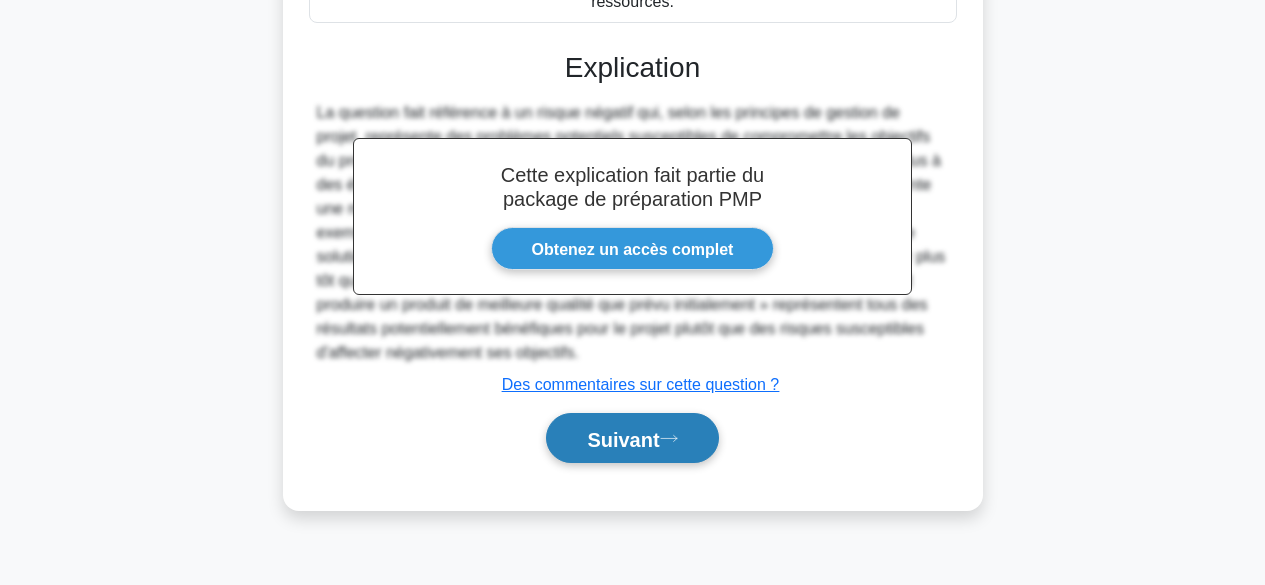 click on "Suivant" at bounding box center (623, 439) 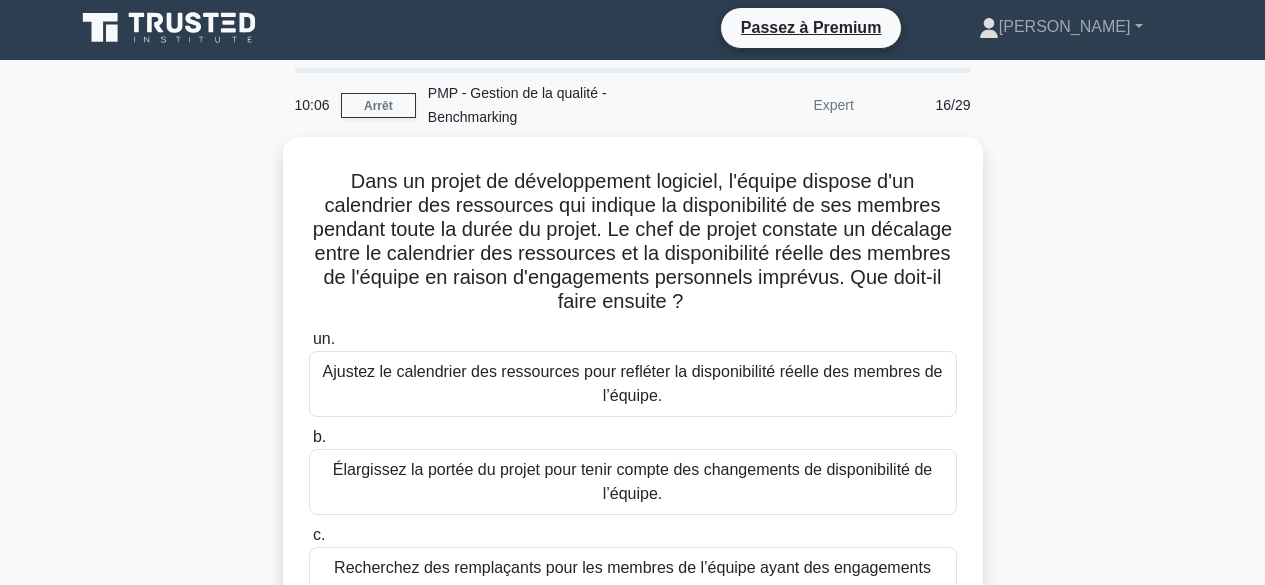 scroll, scrollTop: 0, scrollLeft: 0, axis: both 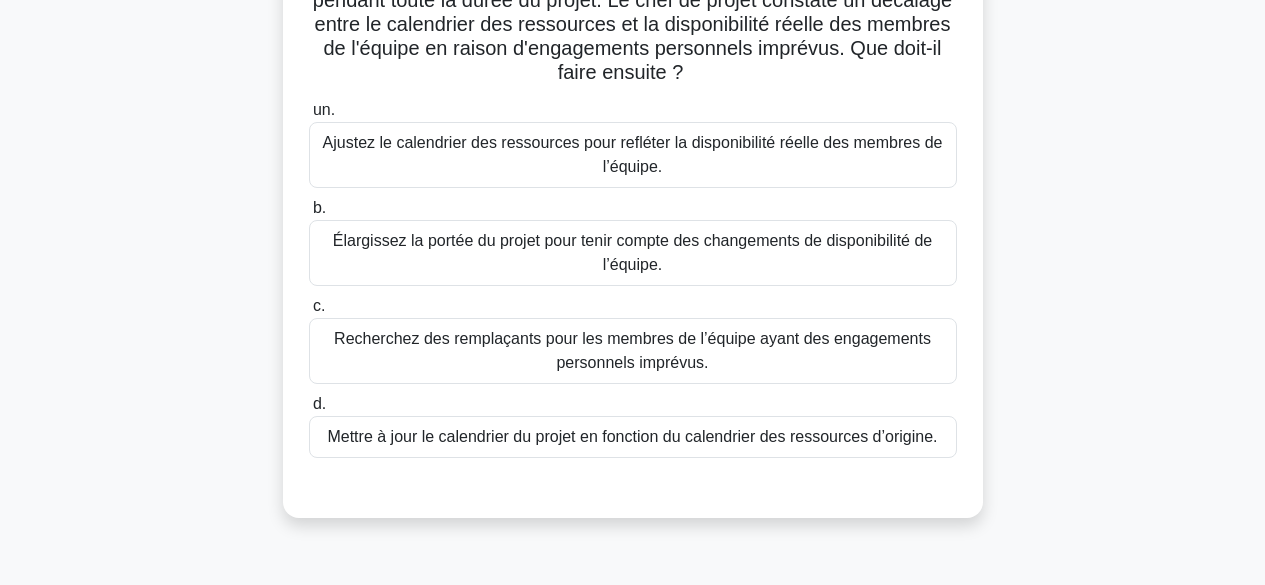 click on "Ajustez le calendrier des ressources pour refléter la disponibilité réelle des membres de l’équipe." at bounding box center (633, 154) 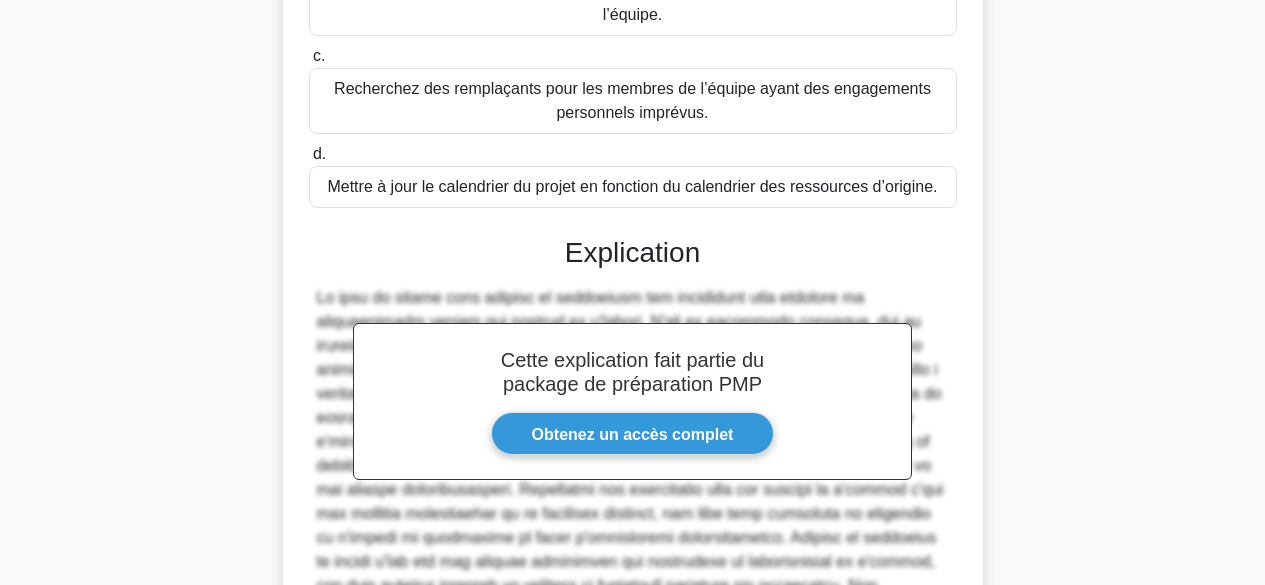 scroll, scrollTop: 724, scrollLeft: 0, axis: vertical 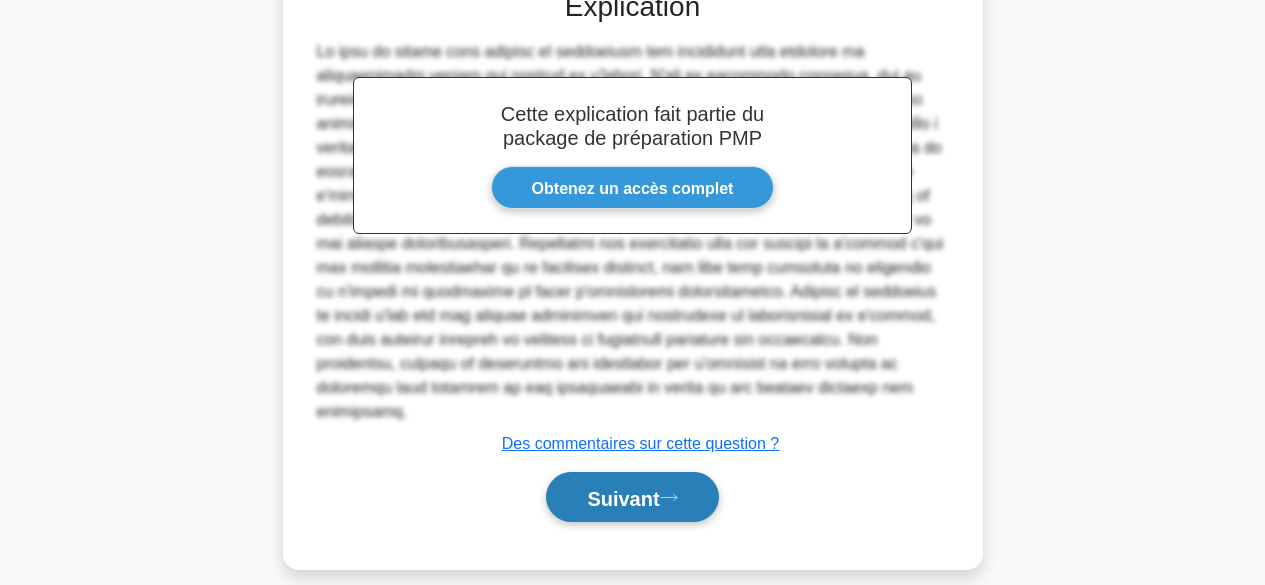 click on "Suivant" at bounding box center [623, 498] 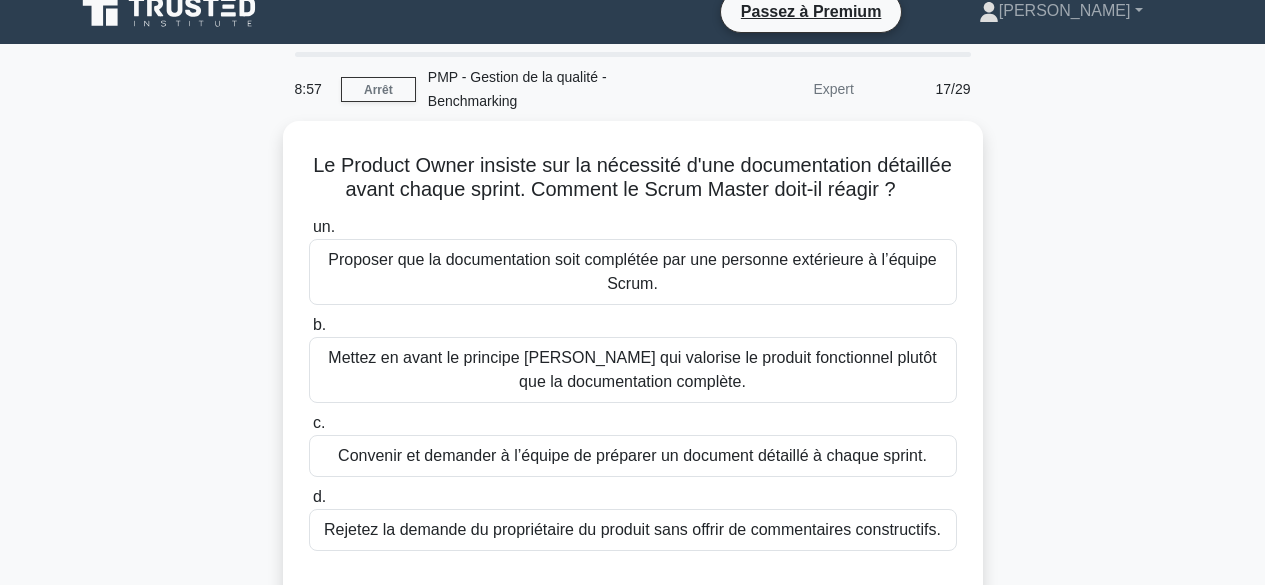 scroll, scrollTop: 0, scrollLeft: 0, axis: both 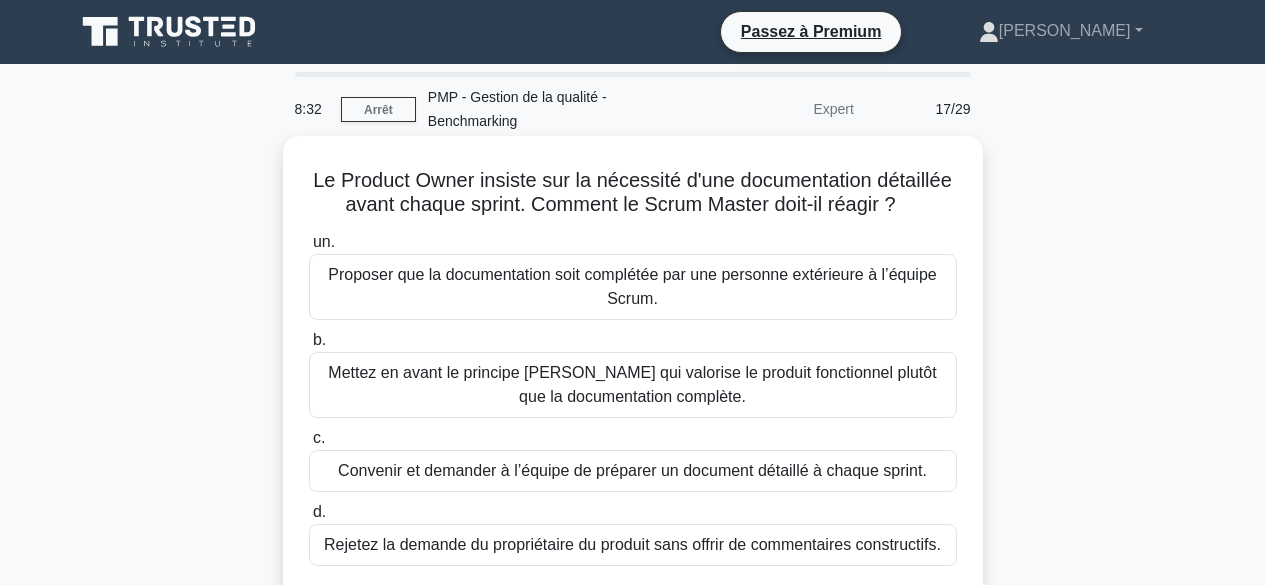 click on "Mettez en avant le principe Scrum qui valorise le produit fonctionnel plutôt que la documentation complète." at bounding box center (633, 385) 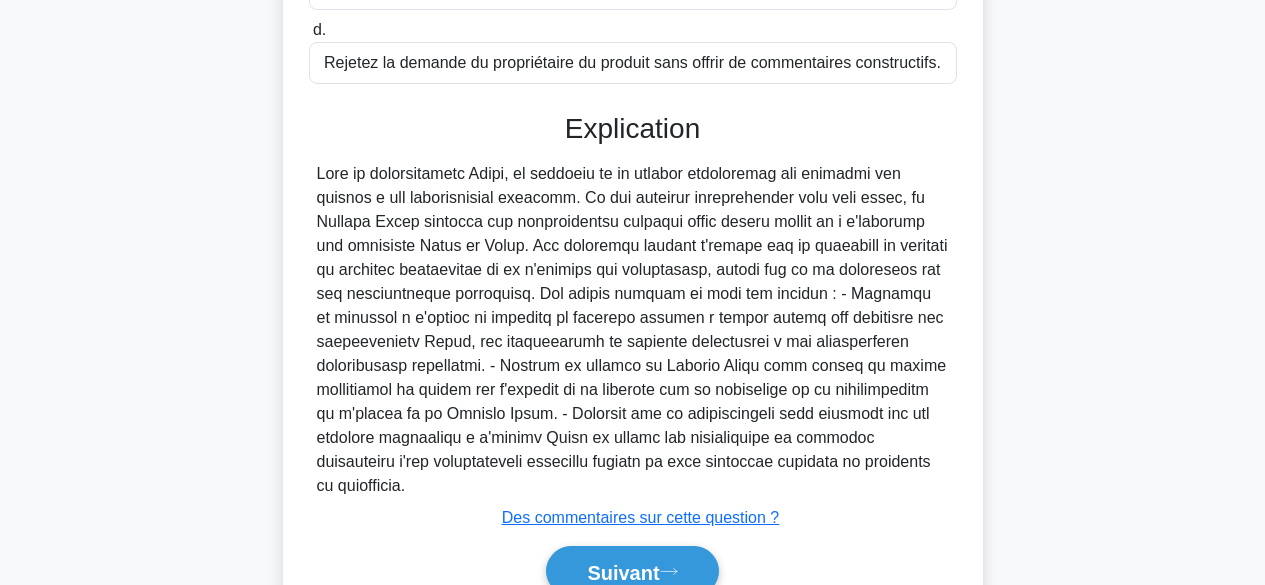scroll, scrollTop: 580, scrollLeft: 0, axis: vertical 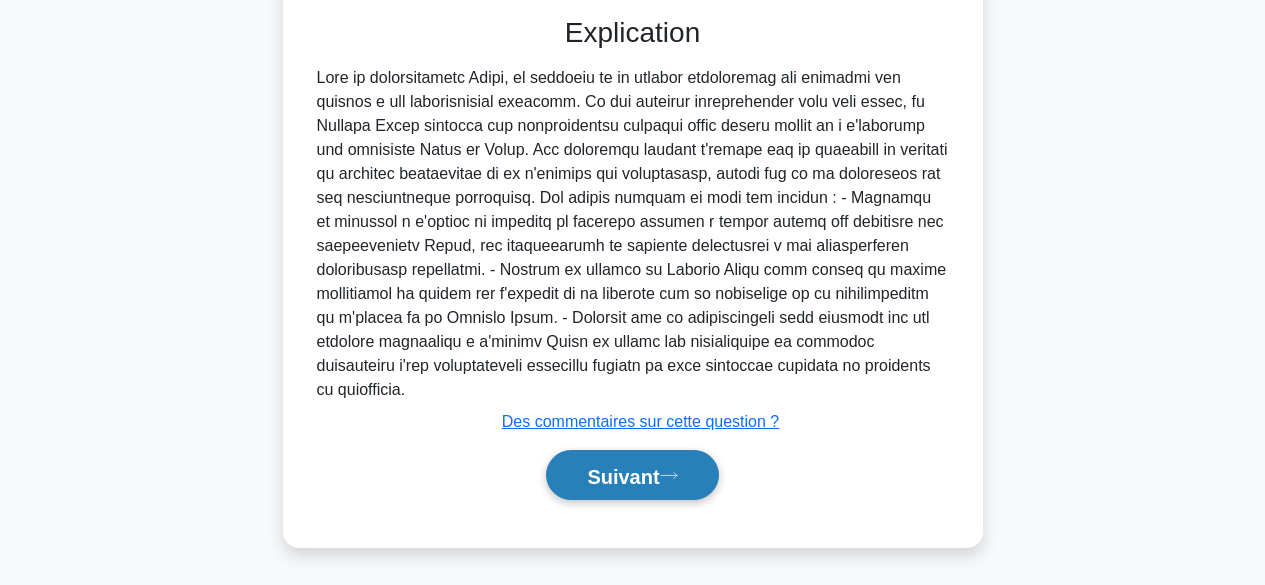 click on "Suivant" at bounding box center [623, 476] 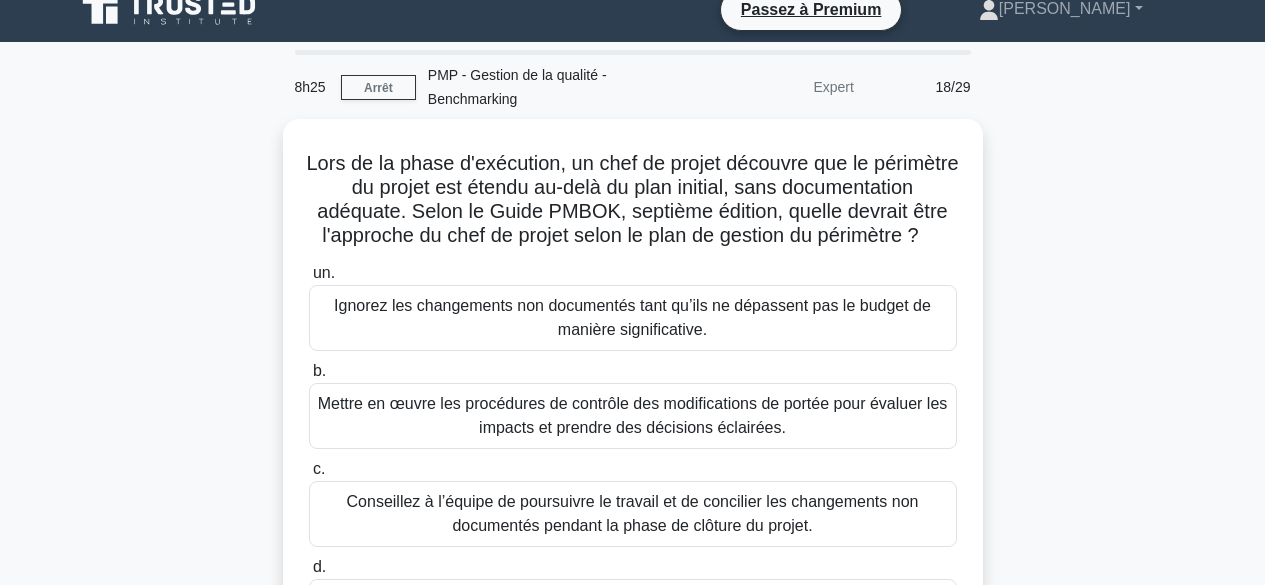 scroll, scrollTop: 0, scrollLeft: 0, axis: both 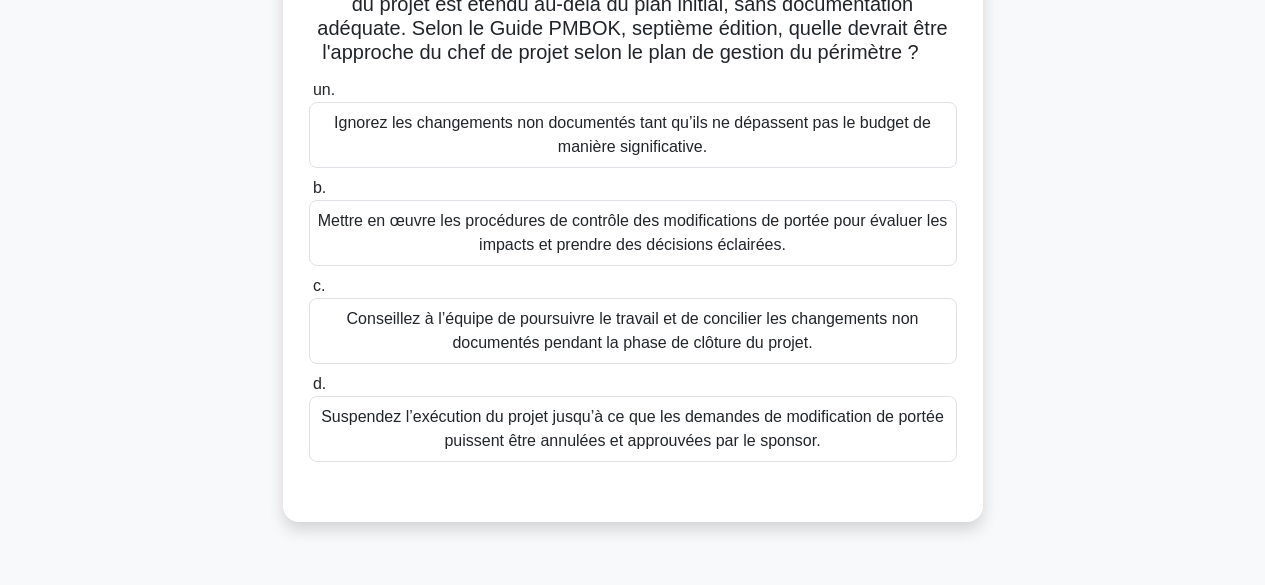 click on "Mettre en œuvre les procédures de contrôle des modifications de portée pour évaluer les impacts et prendre des décisions éclairées." at bounding box center (633, 232) 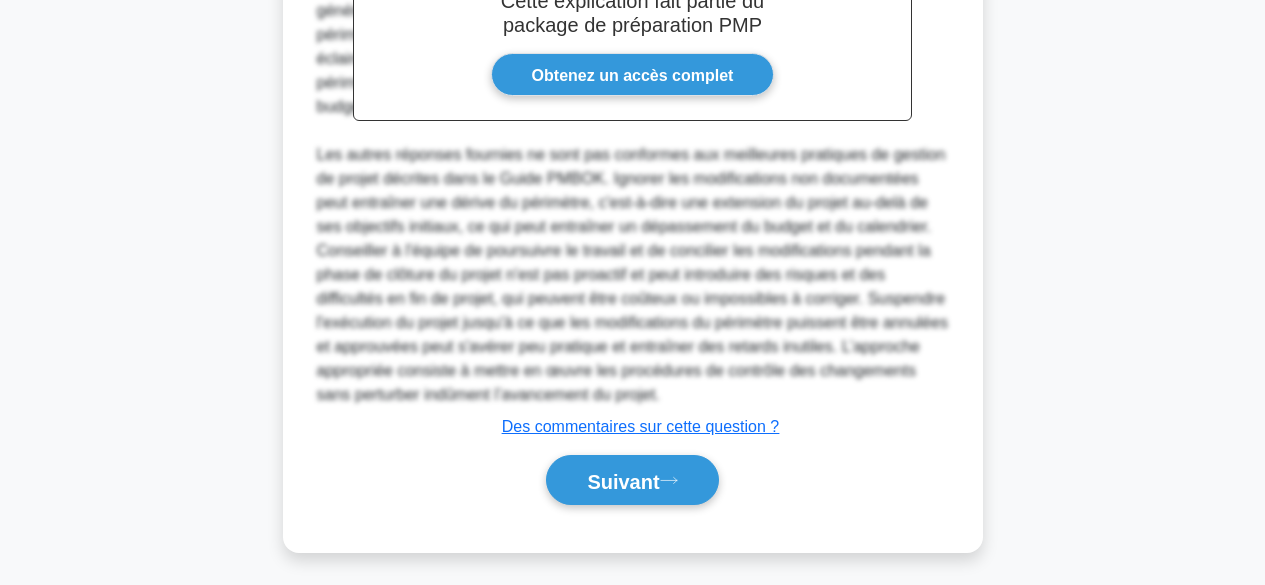 scroll, scrollTop: 844, scrollLeft: 0, axis: vertical 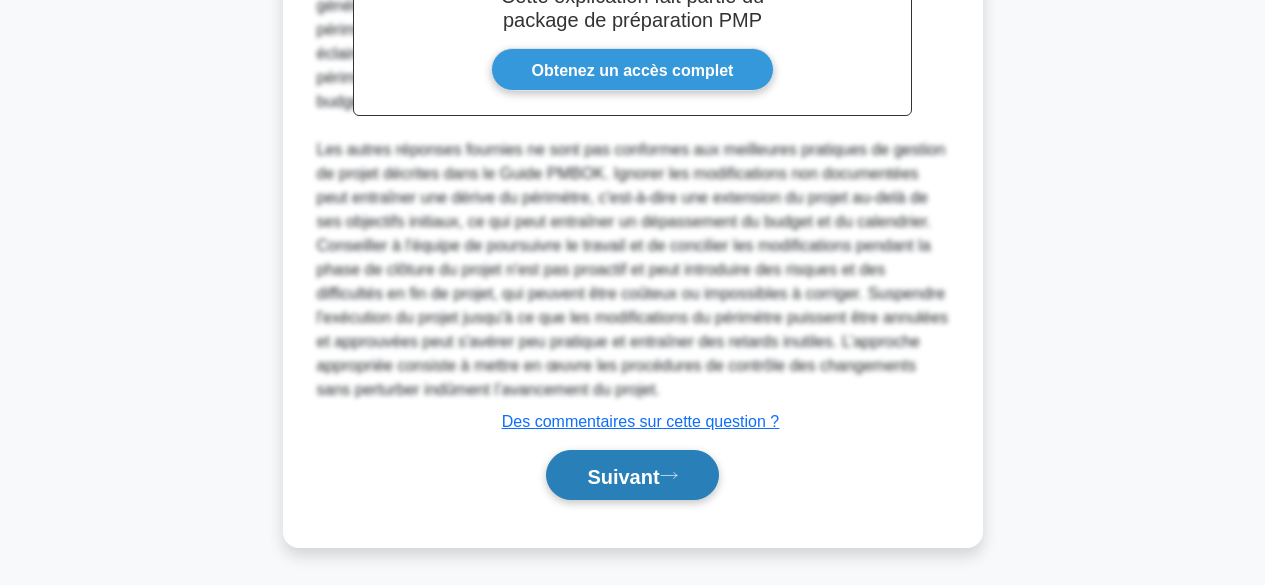 click on "Suivant" at bounding box center (623, 476) 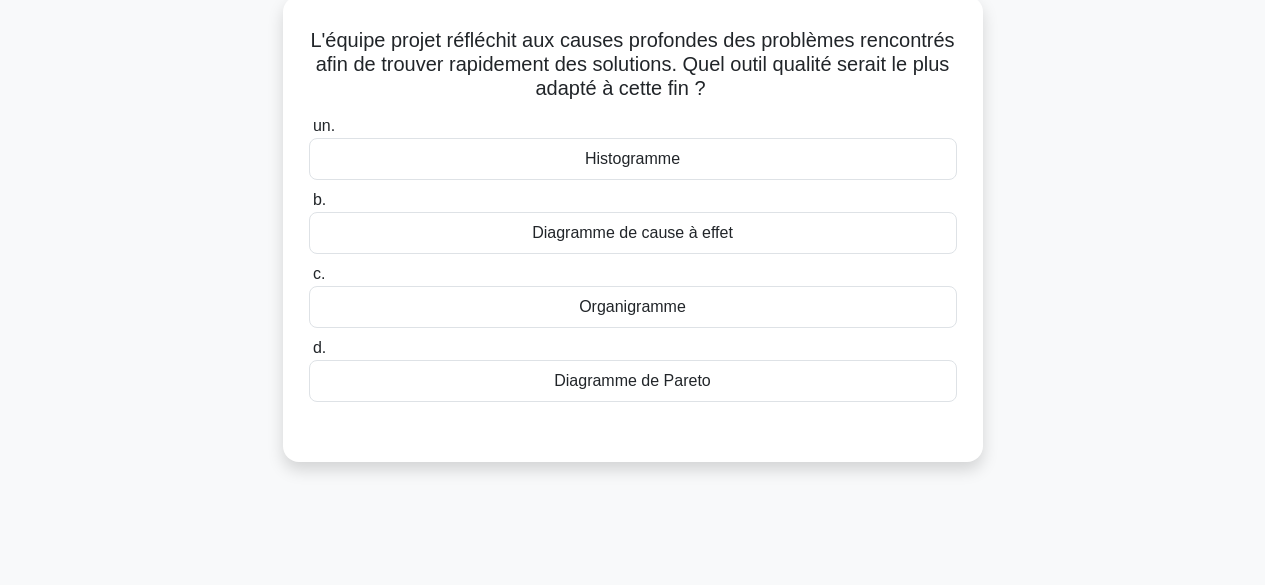 scroll, scrollTop: 0, scrollLeft: 0, axis: both 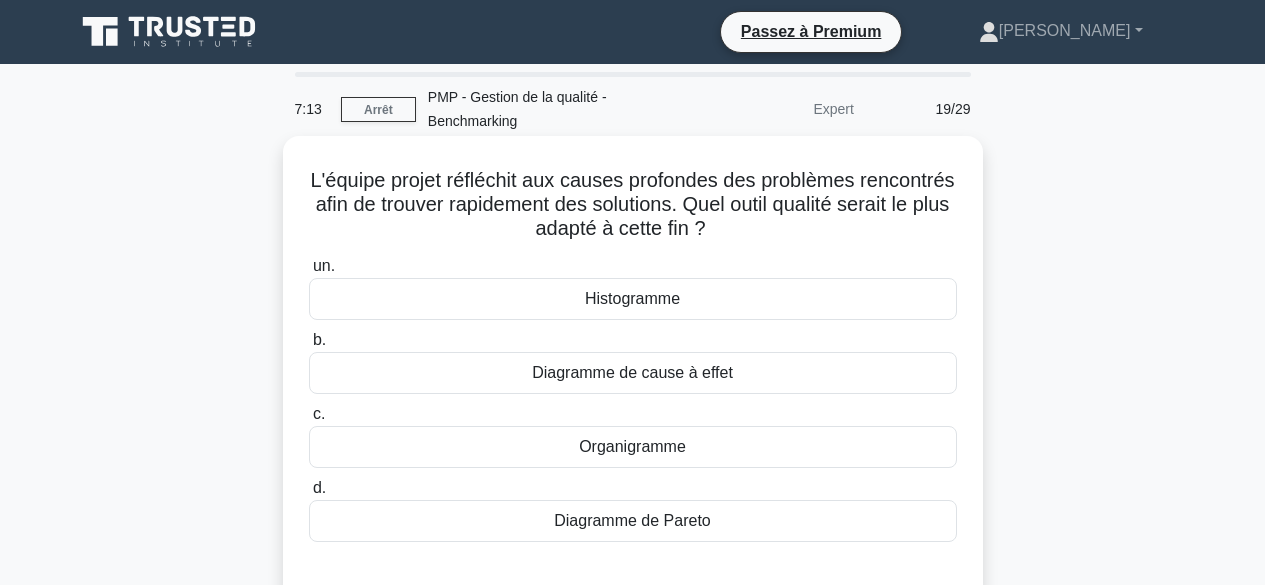 click on "Diagramme de cause à effet" at bounding box center [632, 372] 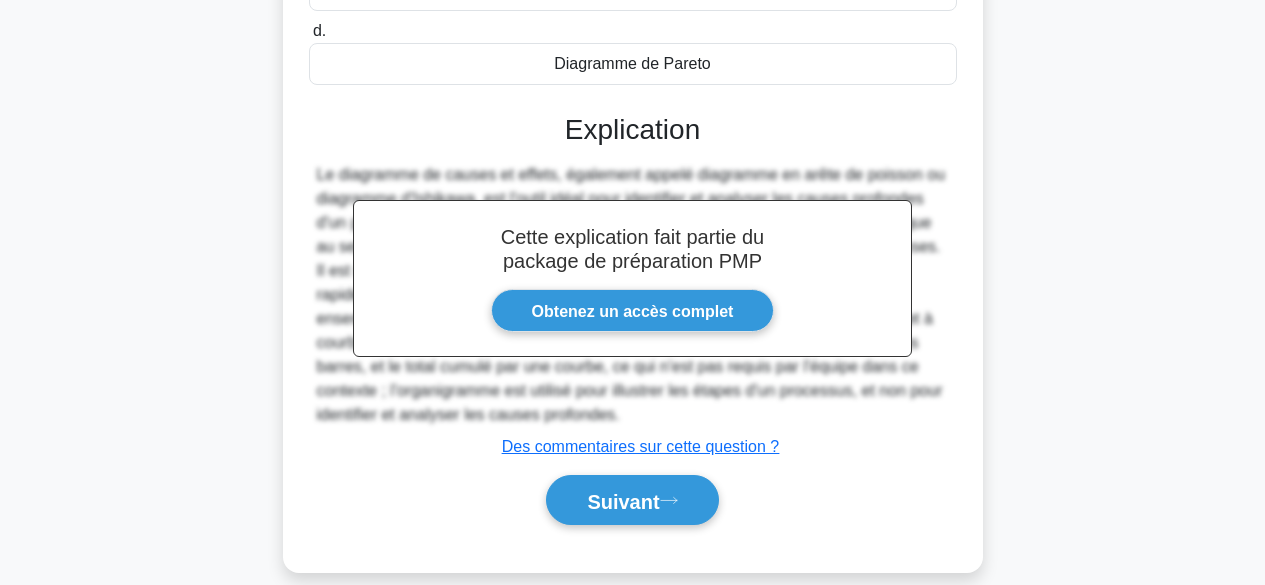 scroll, scrollTop: 495, scrollLeft: 0, axis: vertical 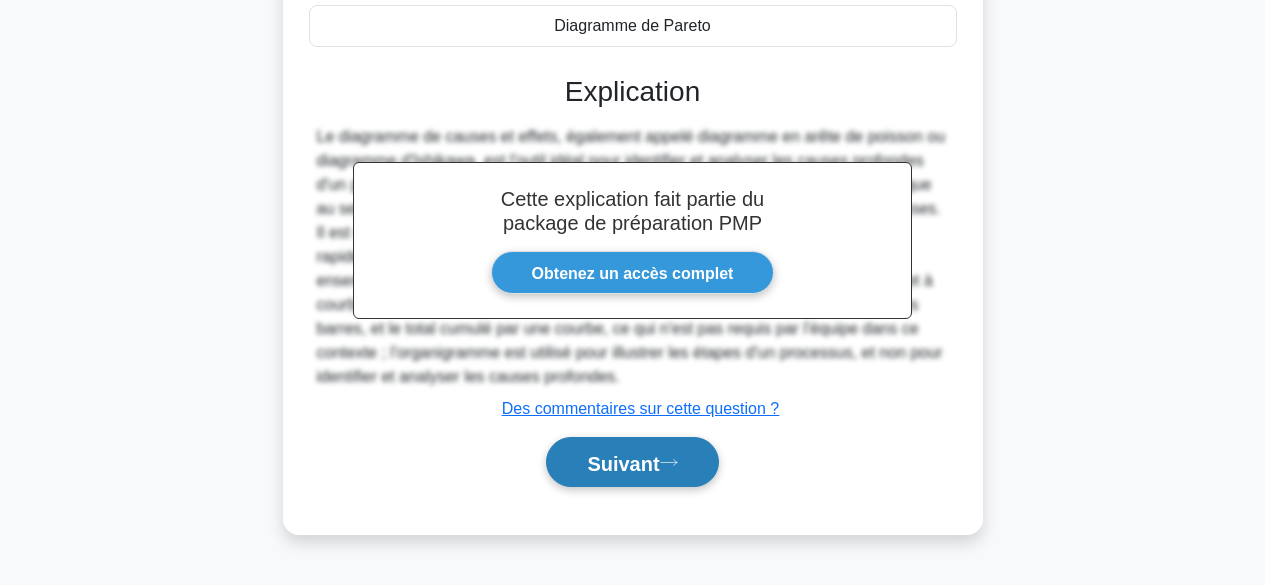 click on "Suivant" at bounding box center [623, 463] 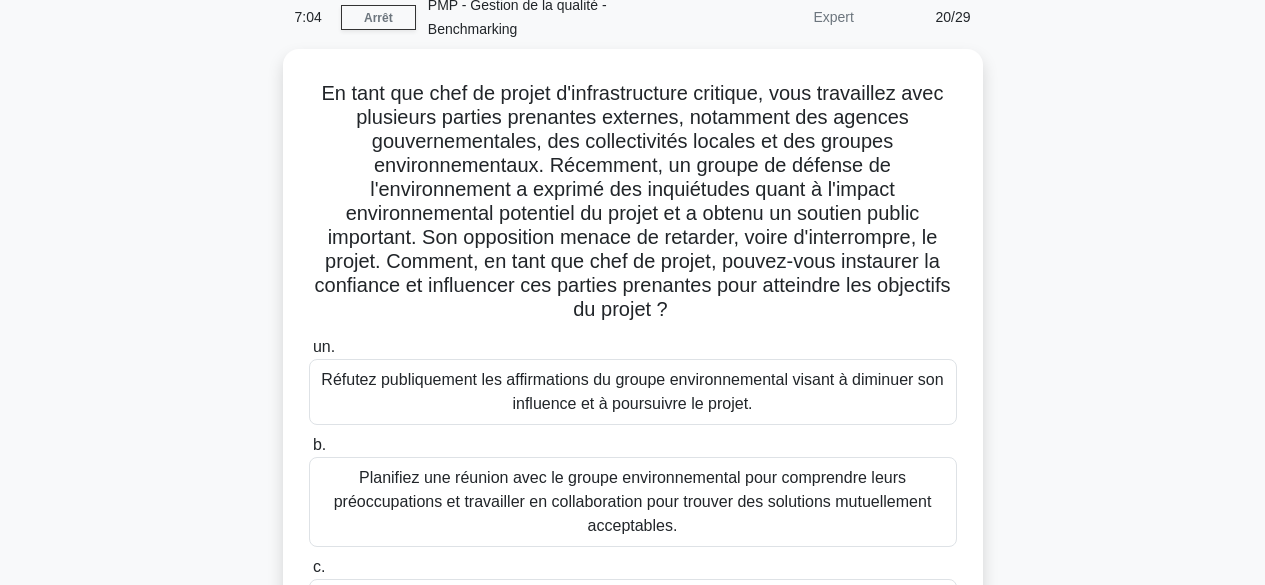 scroll, scrollTop: 84, scrollLeft: 0, axis: vertical 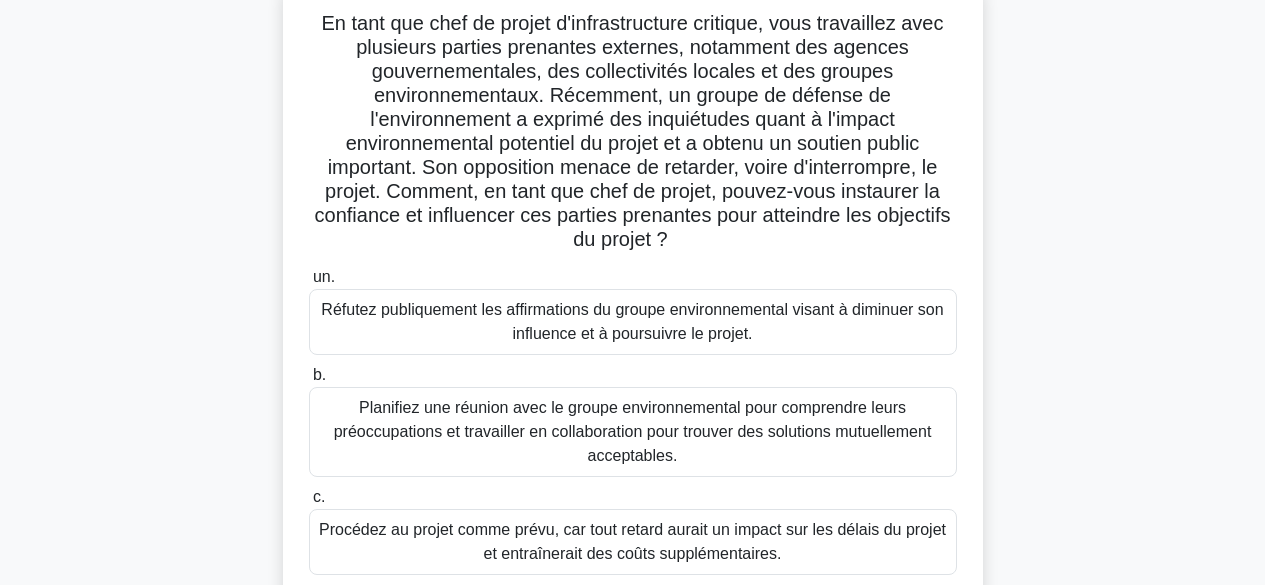 click on "Planifiez une réunion avec le groupe environnemental pour comprendre leurs préoccupations et travailler en collaboration pour trouver des solutions mutuellement acceptables." at bounding box center [633, 432] 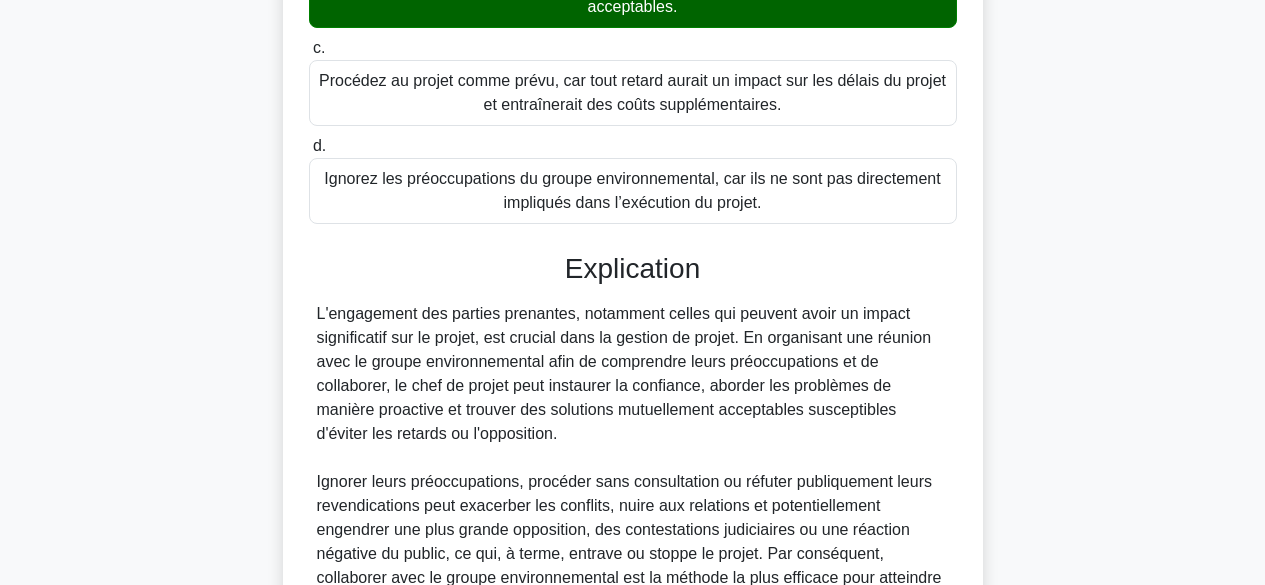 scroll, scrollTop: 820, scrollLeft: 0, axis: vertical 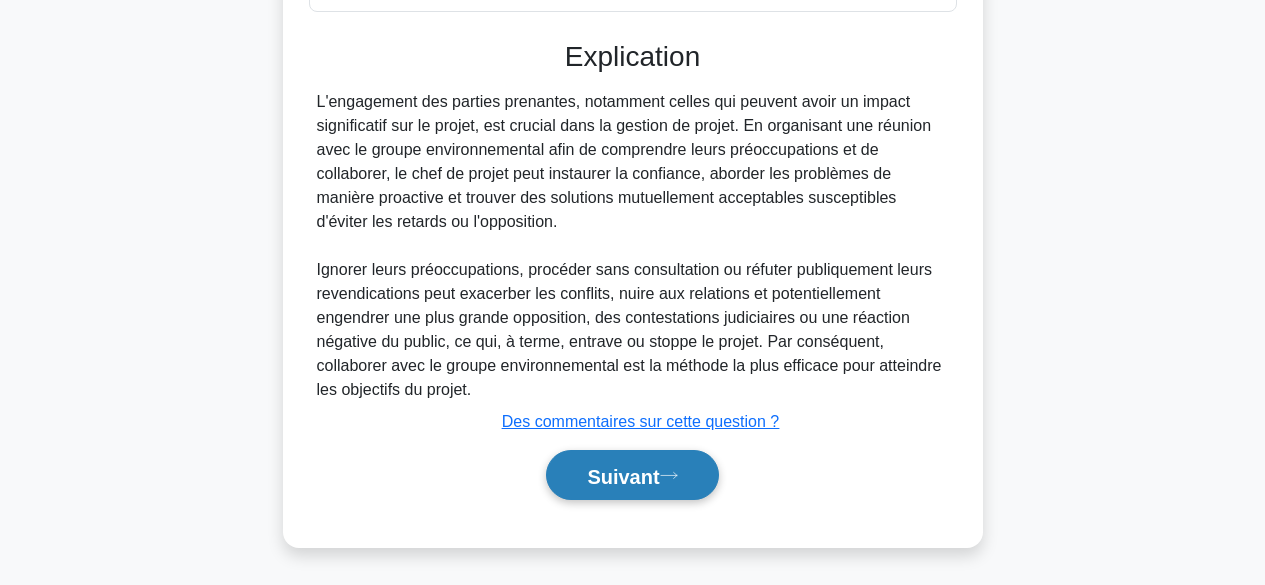 click on "Suivant" at bounding box center [632, 475] 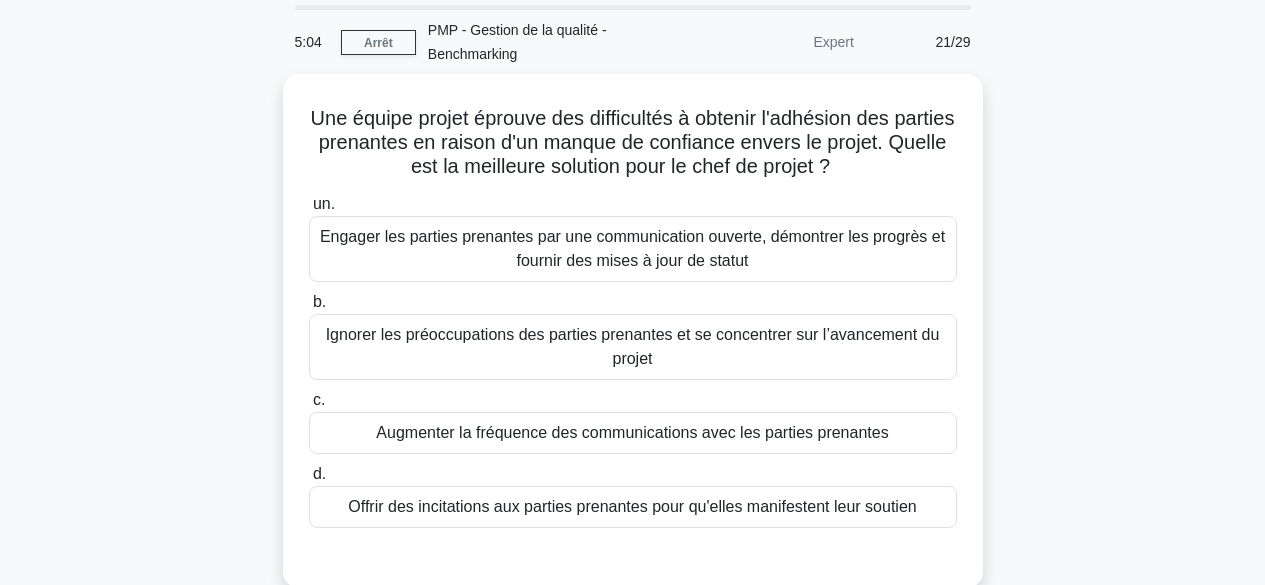 scroll, scrollTop: 53, scrollLeft: 0, axis: vertical 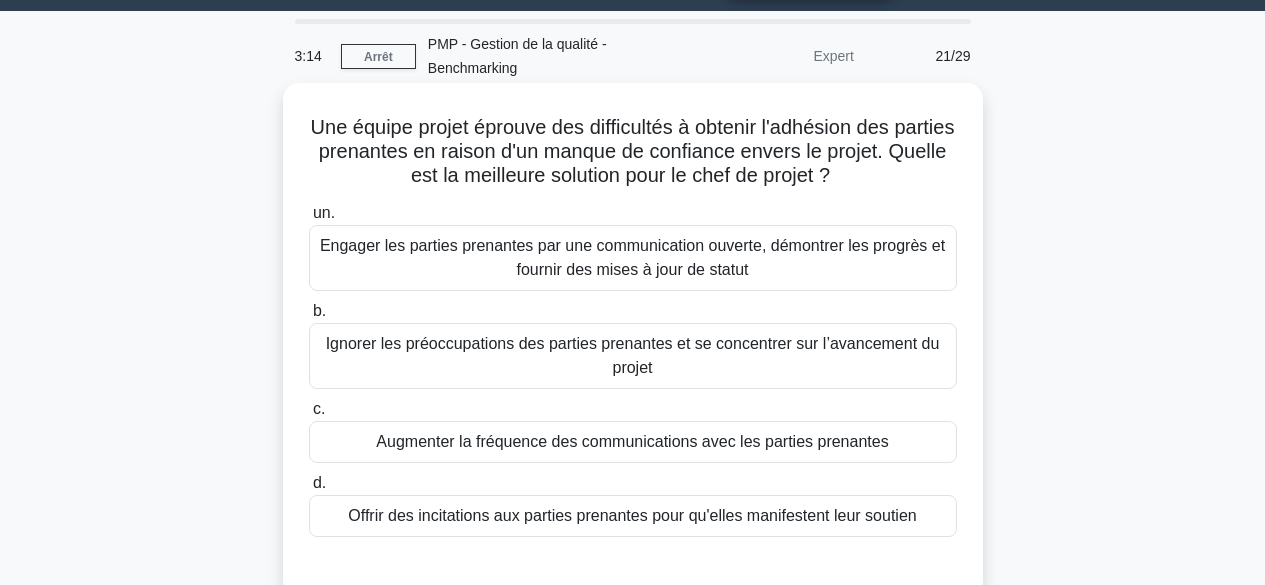 click on "Engager les parties prenantes par une communication ouverte, démontrer les progrès et fournir des mises à jour de statut" at bounding box center (632, 257) 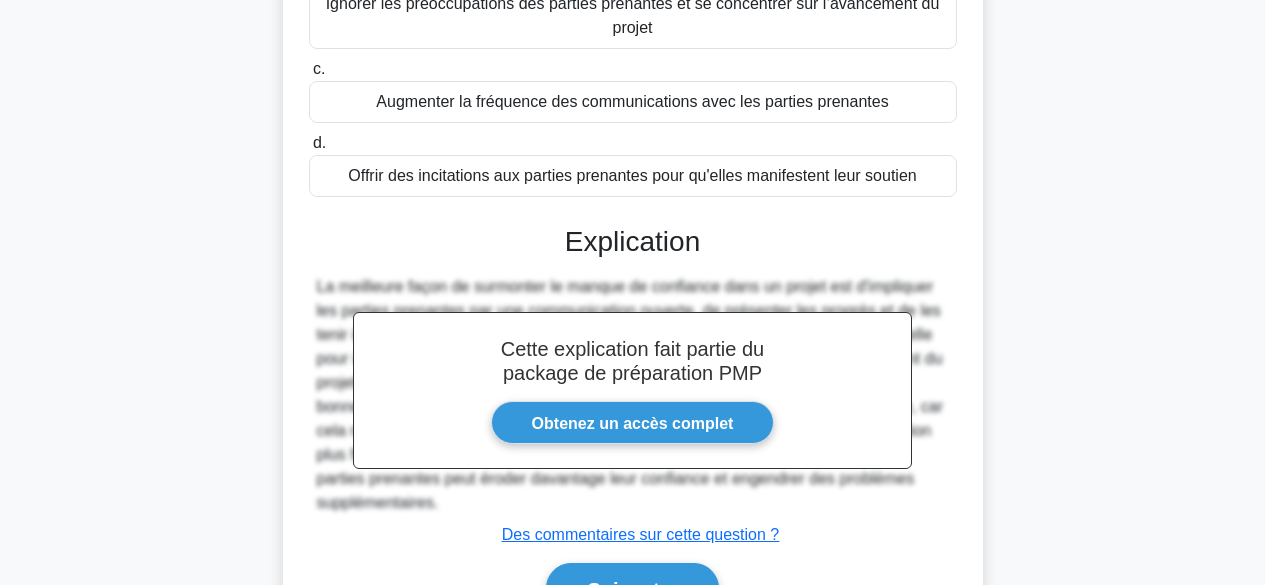 scroll, scrollTop: 508, scrollLeft: 0, axis: vertical 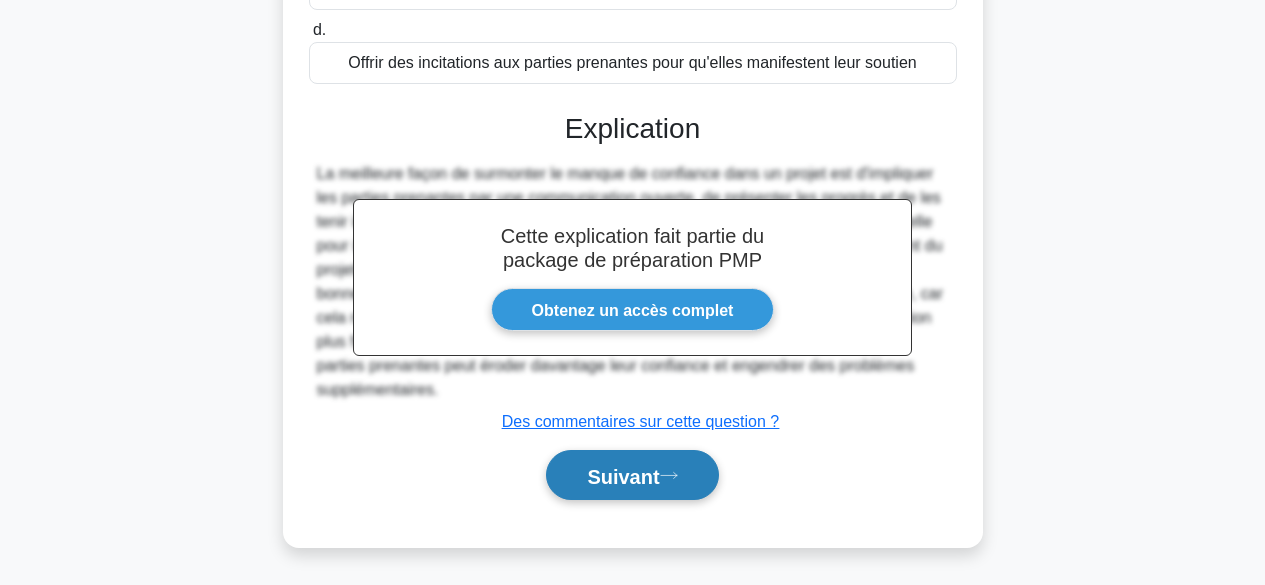 click on "Suivant" at bounding box center [623, 476] 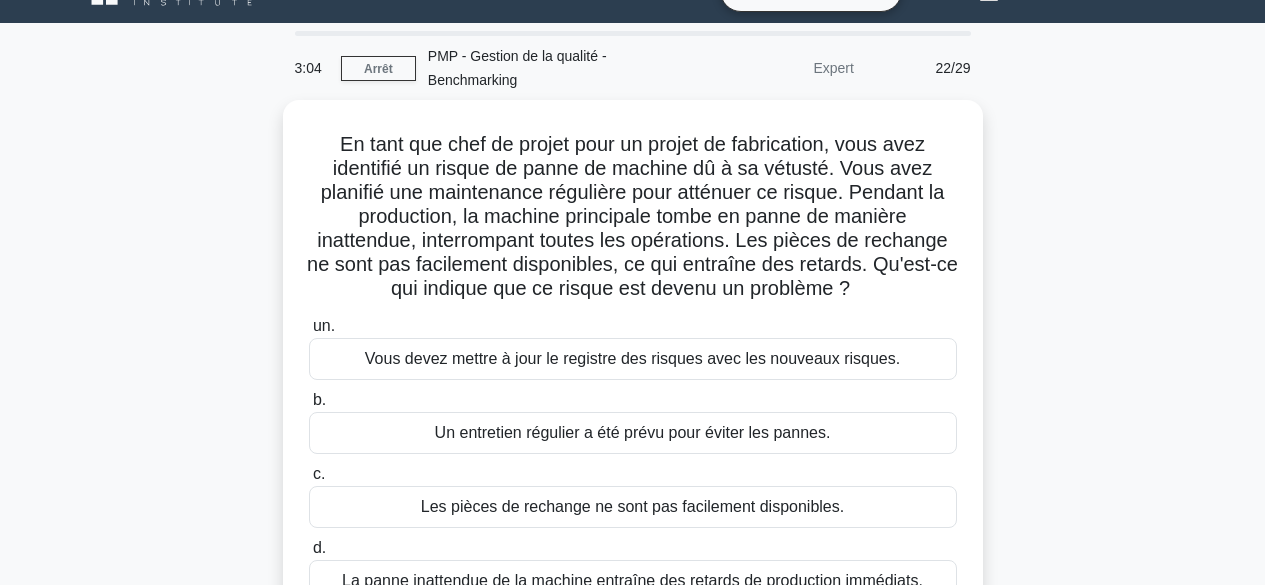 scroll, scrollTop: 22, scrollLeft: 0, axis: vertical 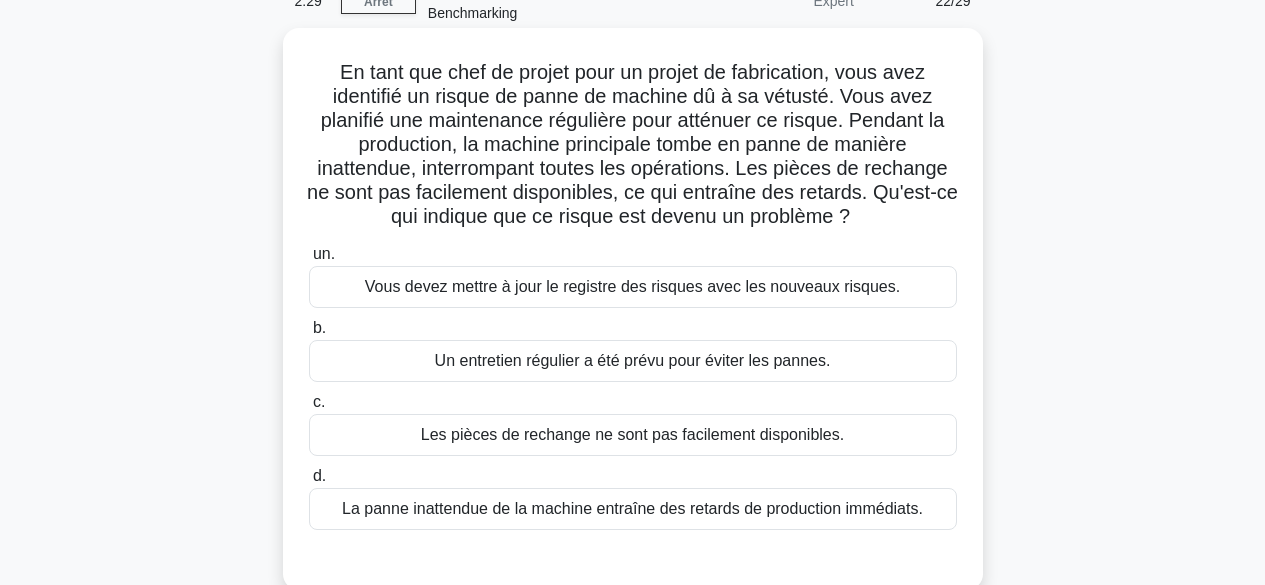 click on "Vous devez mettre à jour le registre des risques avec les nouveaux risques." at bounding box center [633, 287] 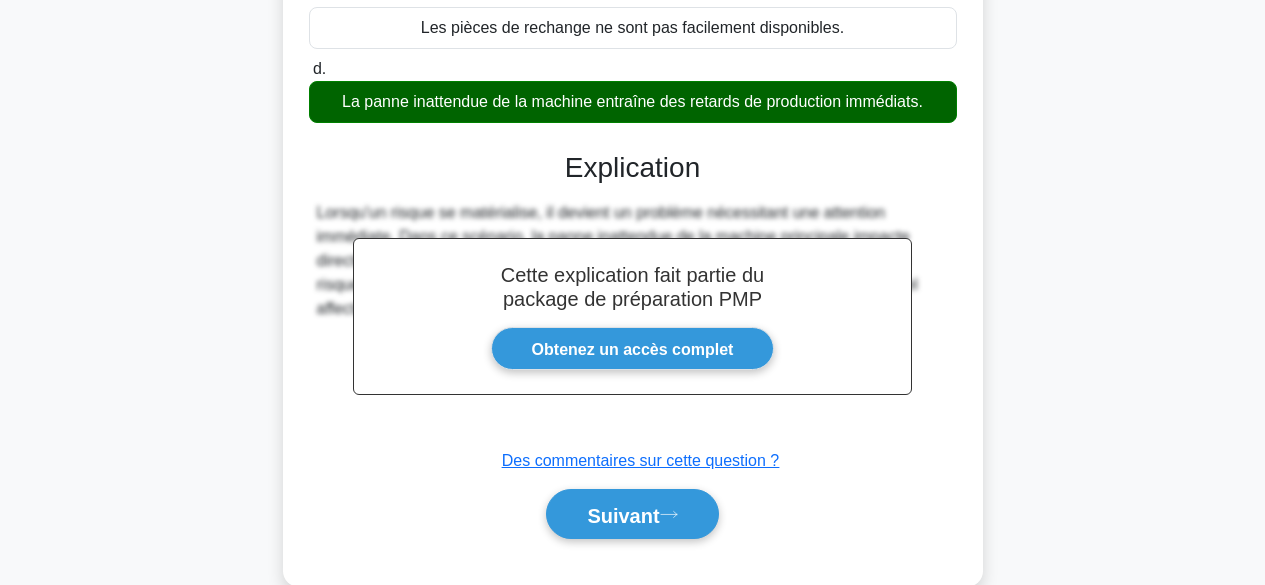 scroll, scrollTop: 558, scrollLeft: 0, axis: vertical 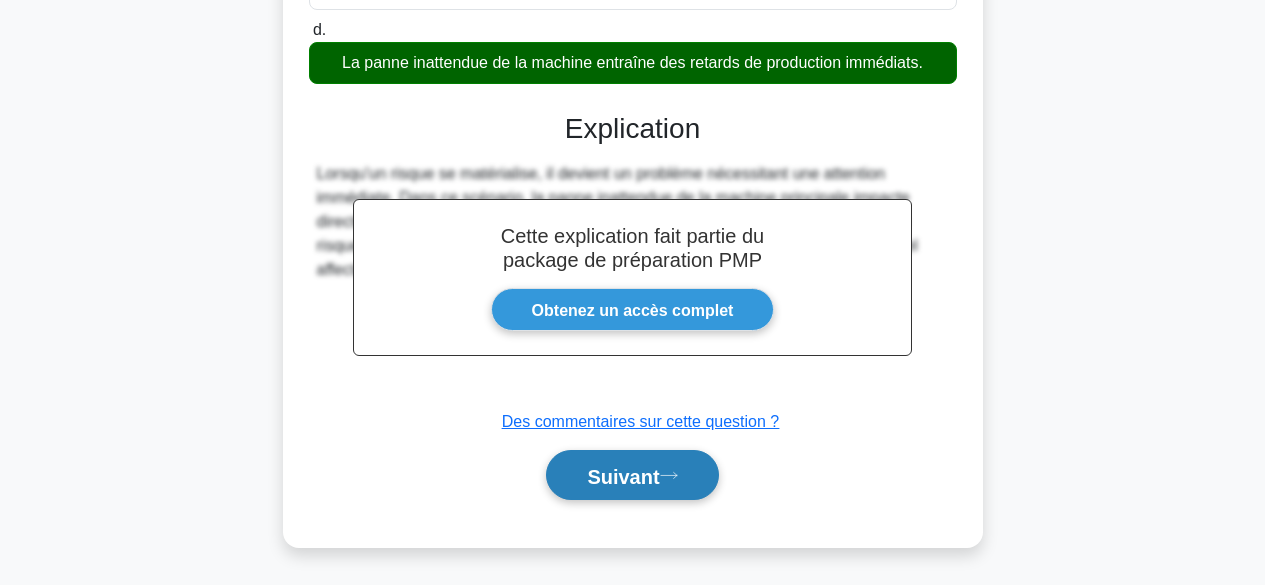 click on "Suivant" at bounding box center (623, 476) 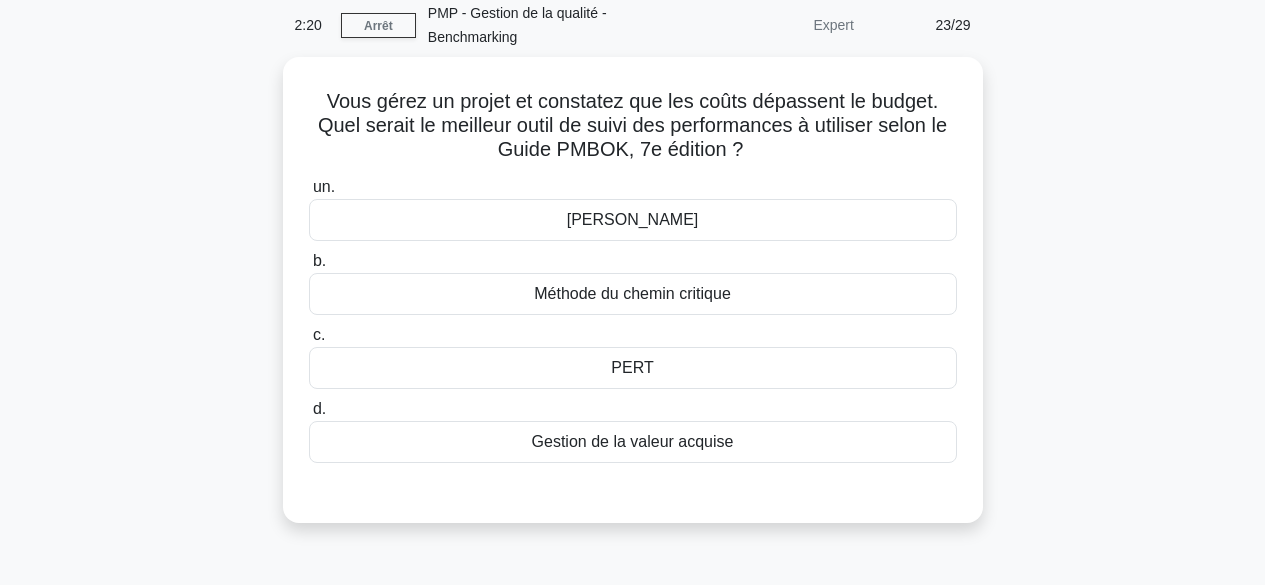 scroll, scrollTop: 45, scrollLeft: 0, axis: vertical 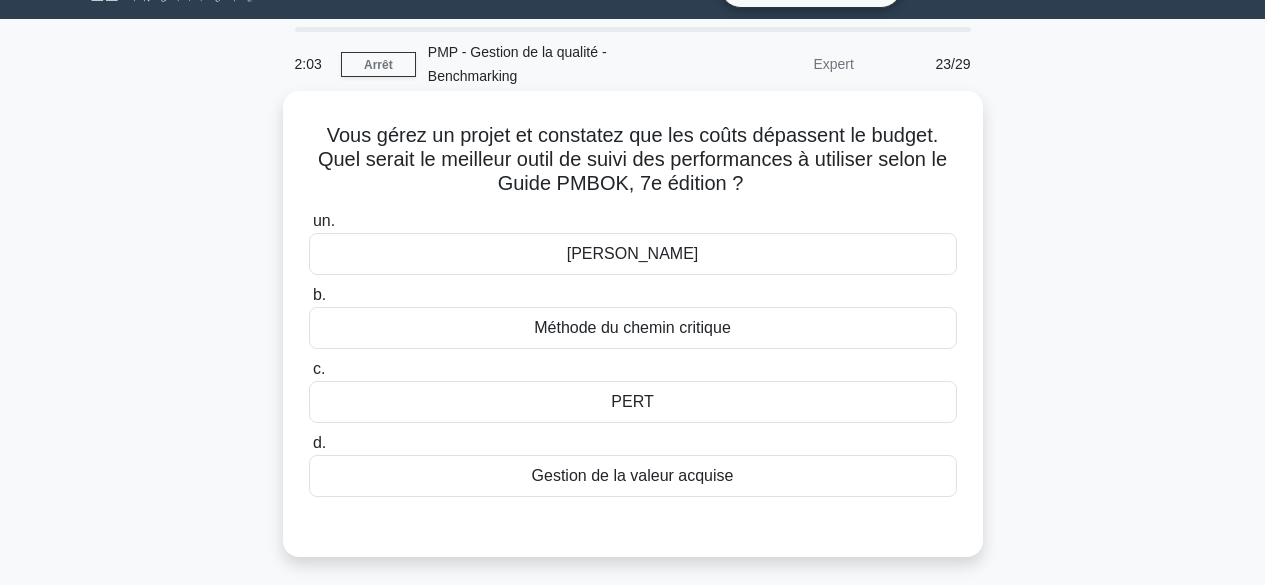 click on "Gestion de la valeur acquise" at bounding box center [633, 475] 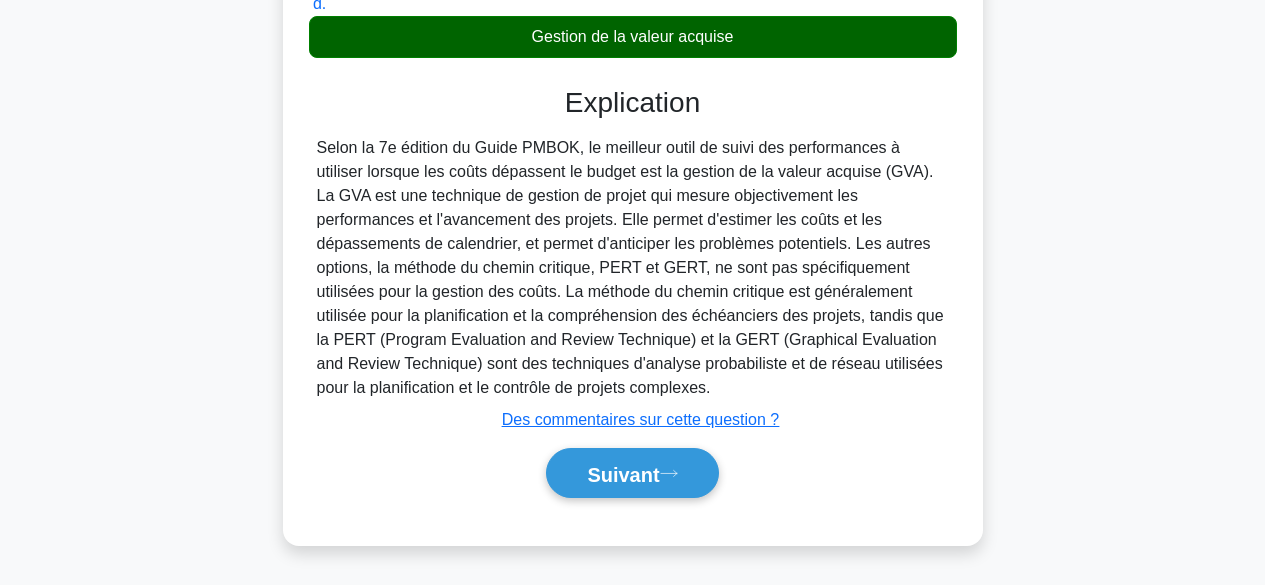 scroll, scrollTop: 495, scrollLeft: 0, axis: vertical 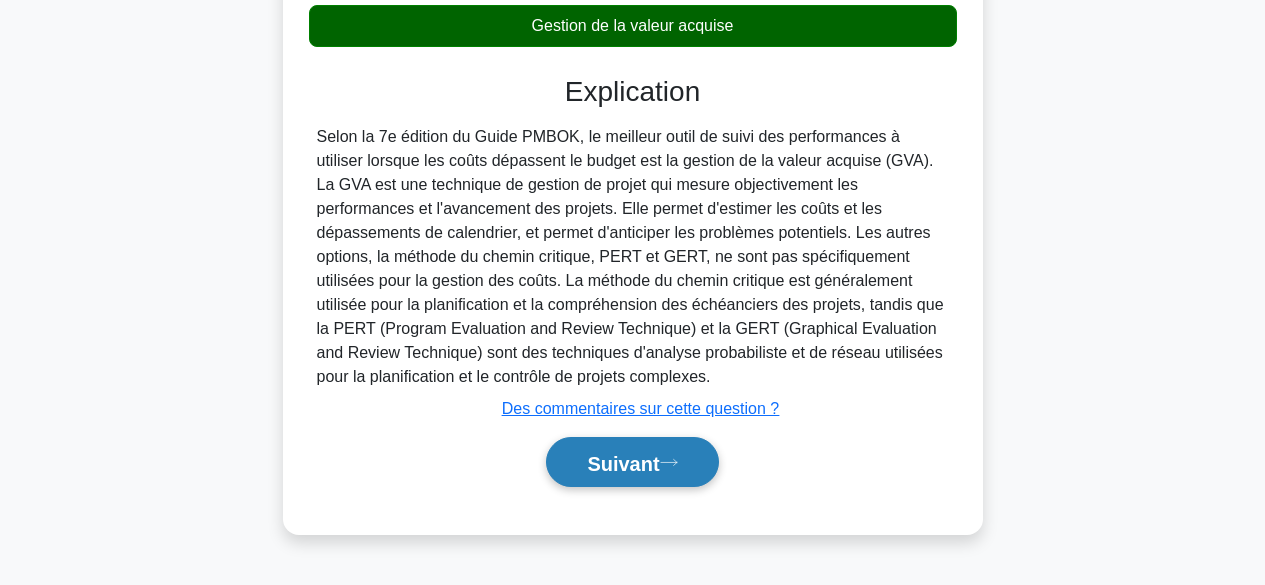click on "Suivant" at bounding box center (623, 463) 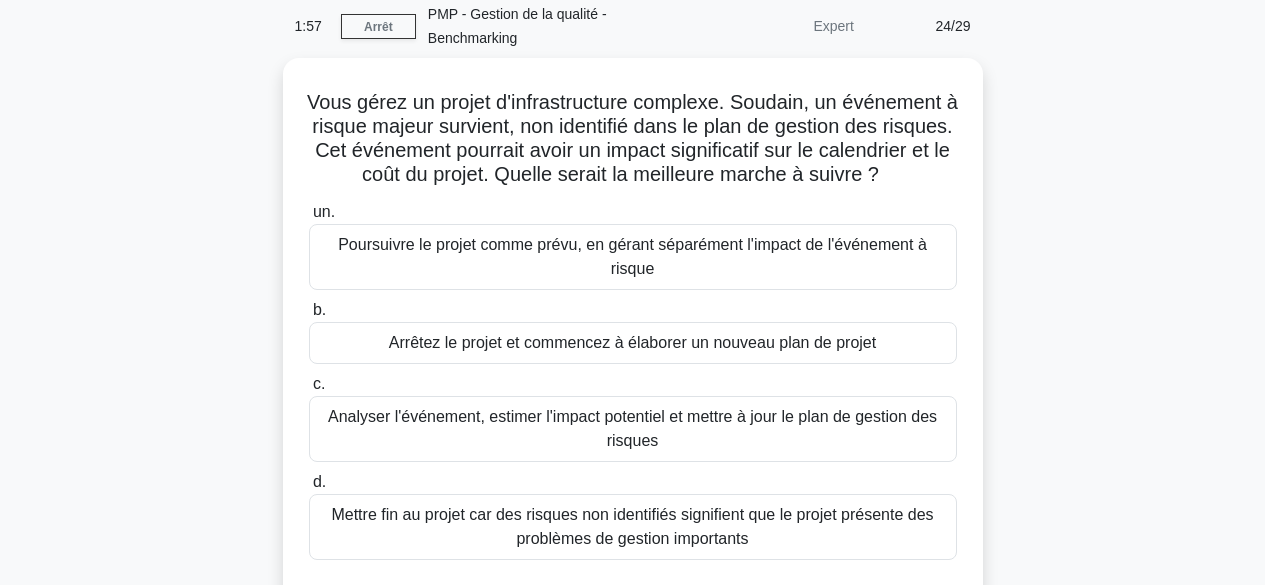 scroll, scrollTop: 41, scrollLeft: 0, axis: vertical 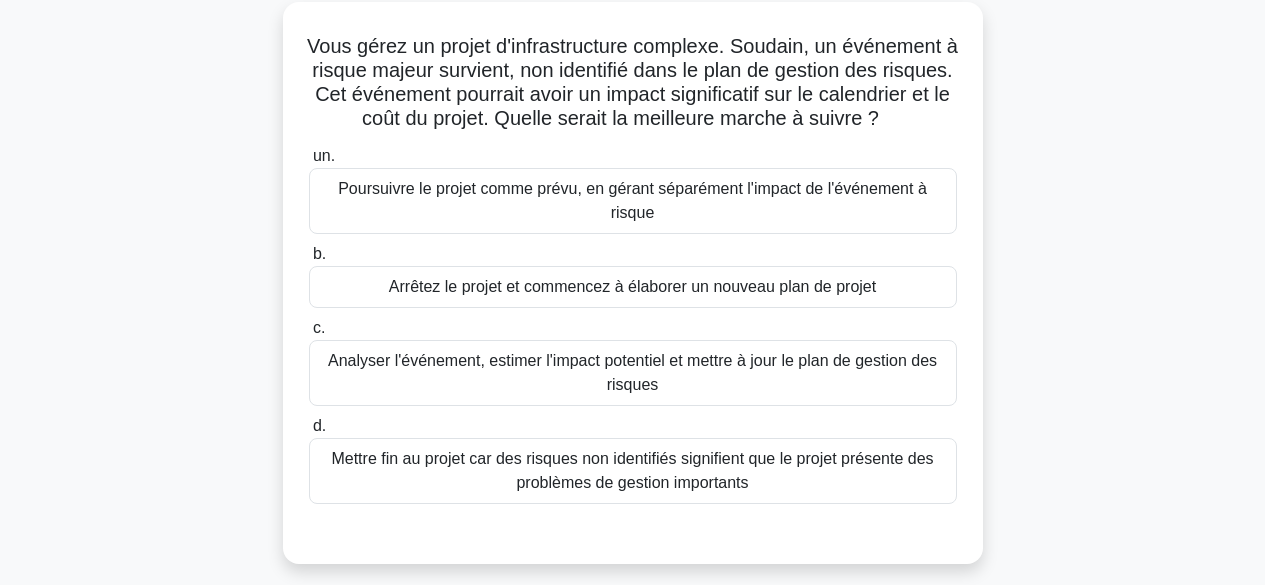 click on "Analyser l'événement, estimer l'impact potentiel et mettre à jour le plan de gestion des risques" at bounding box center [632, 372] 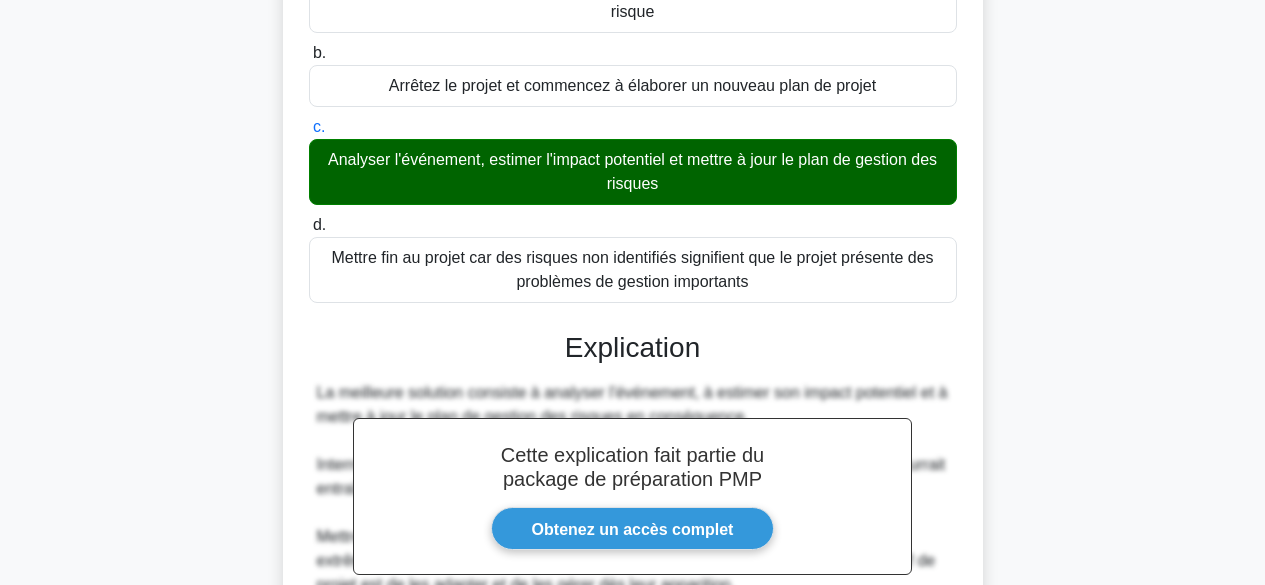 scroll, scrollTop: 748, scrollLeft: 0, axis: vertical 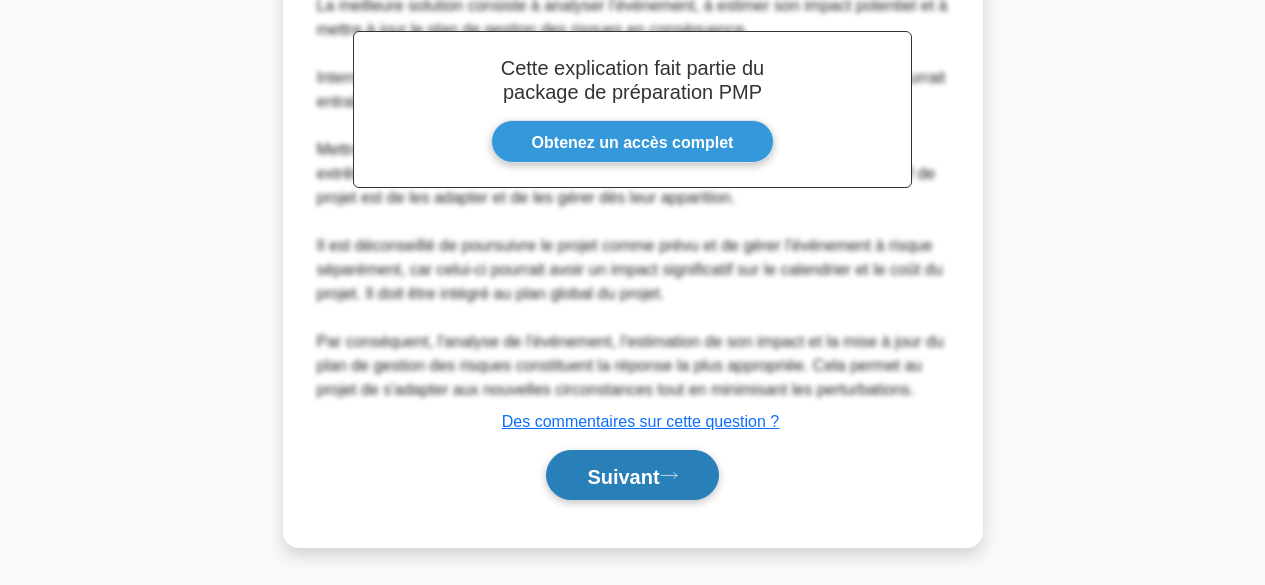 click on "Suivant" at bounding box center (623, 476) 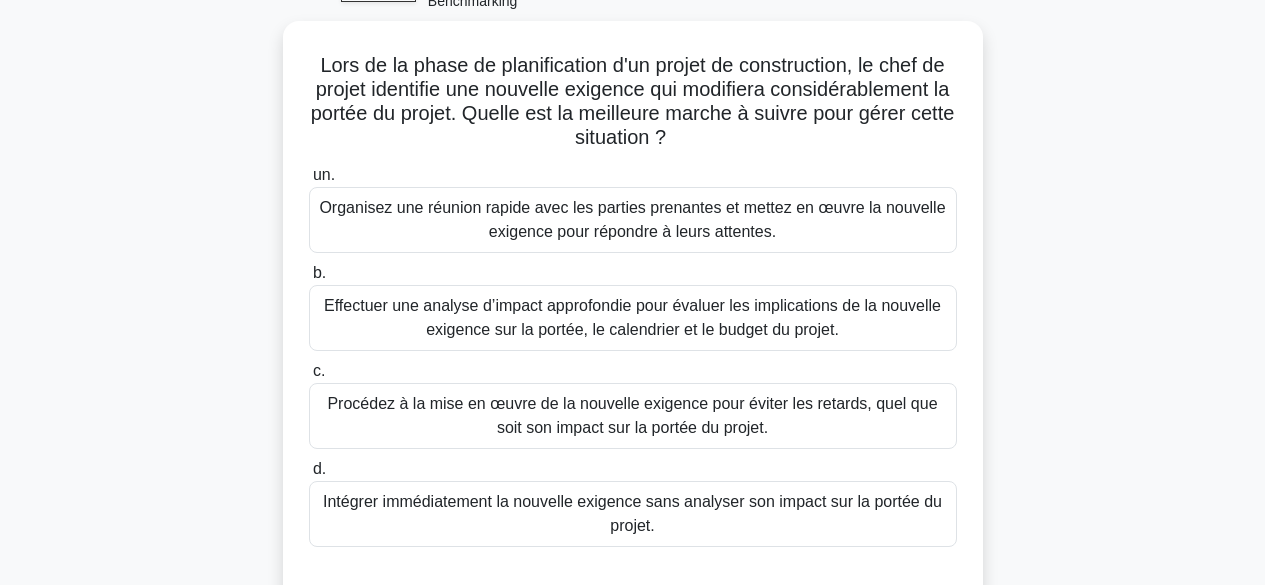 scroll, scrollTop: 10, scrollLeft: 0, axis: vertical 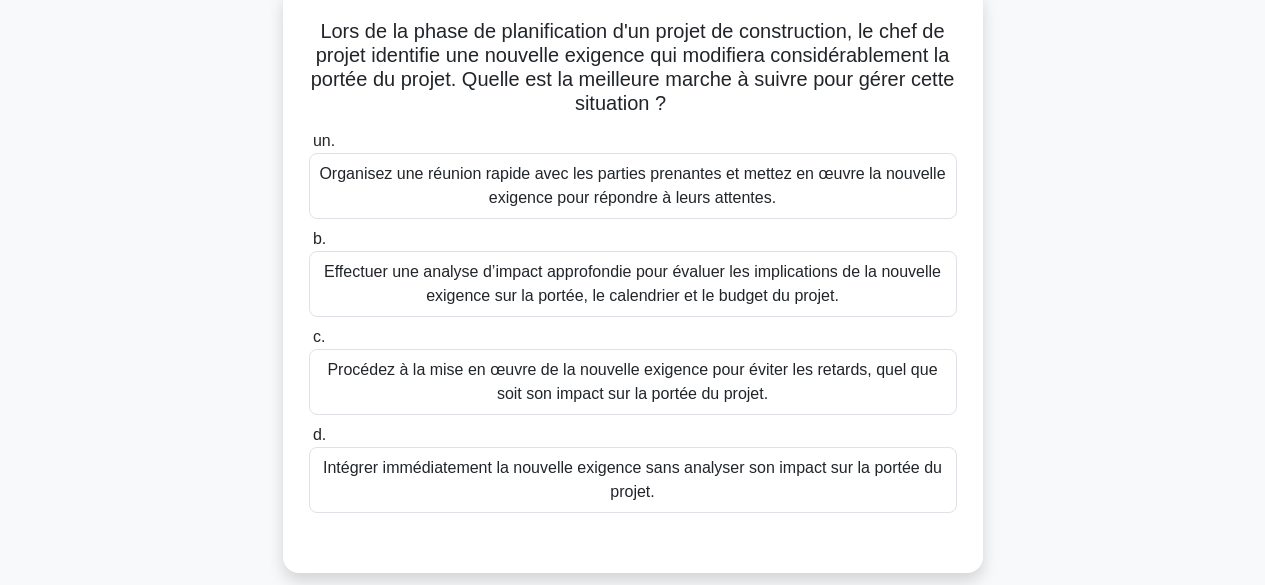 click on "Effectuer une analyse d’impact approfondie pour évaluer les implications de la nouvelle exigence sur la portée, le calendrier et le budget du projet." at bounding box center (632, 283) 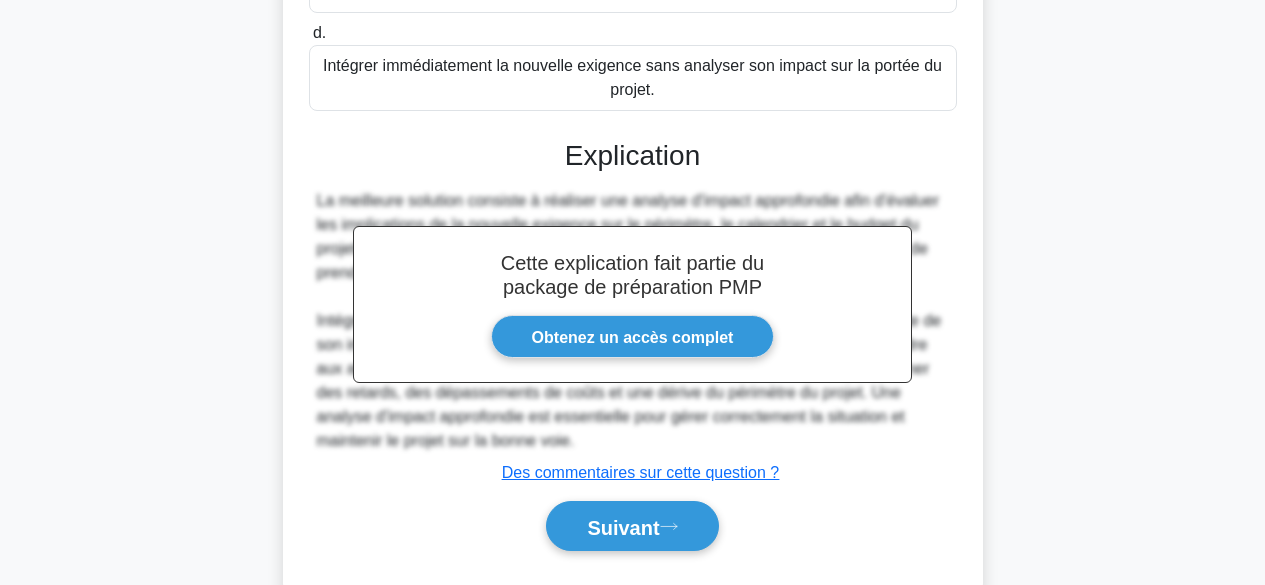 scroll, scrollTop: 604, scrollLeft: 0, axis: vertical 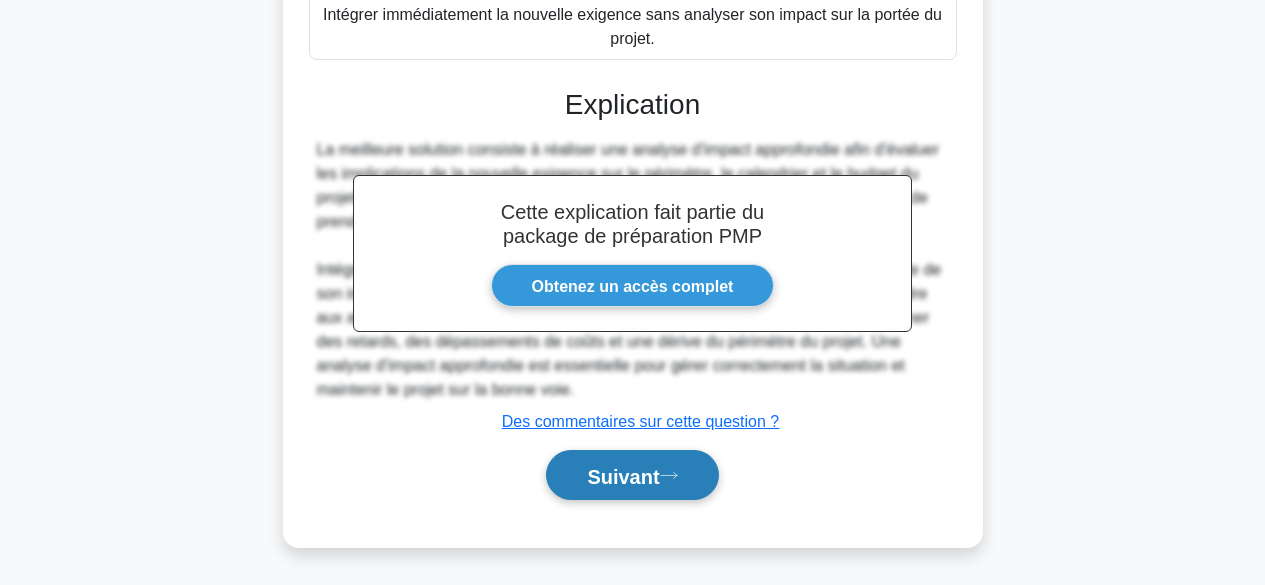click on "Suivant" at bounding box center (623, 476) 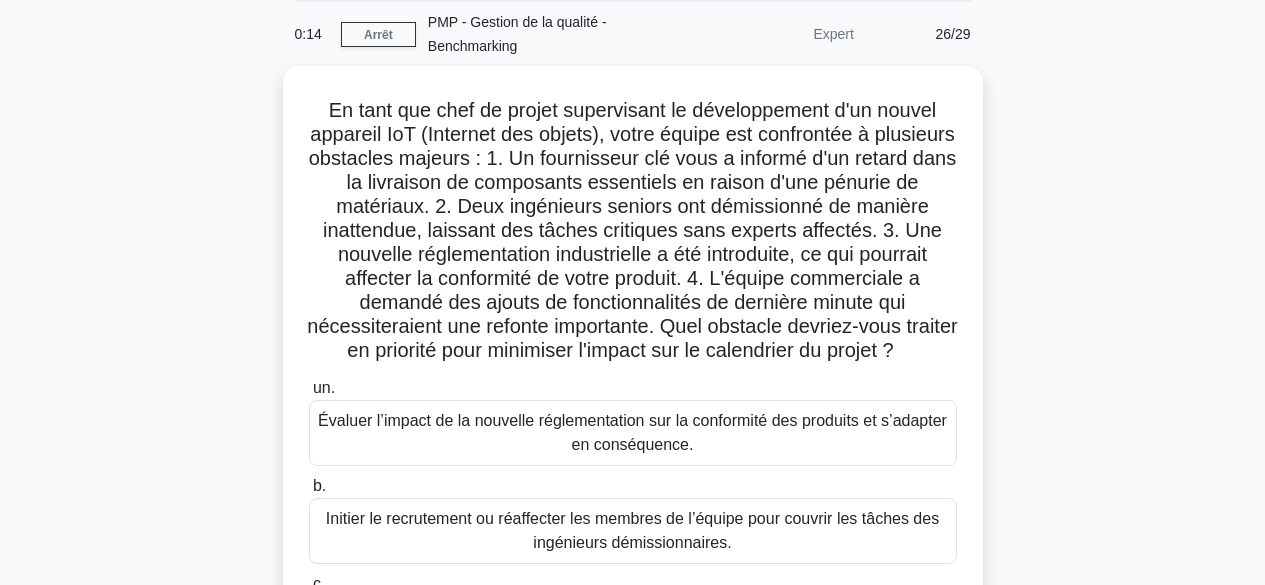 scroll, scrollTop: 57, scrollLeft: 0, axis: vertical 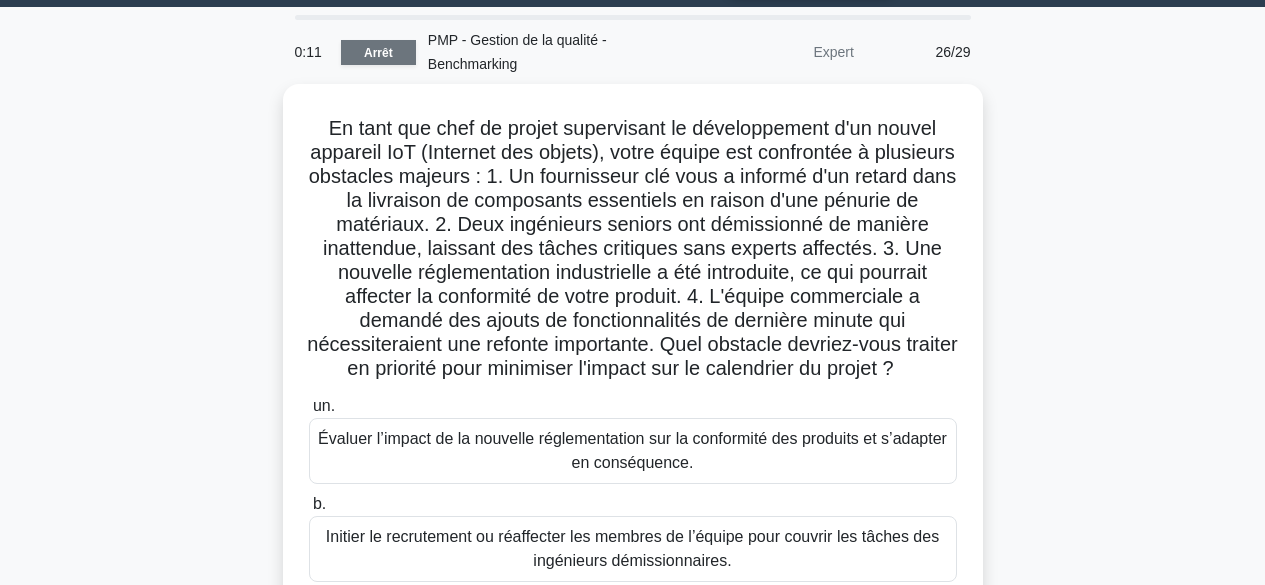 click on "Arrêt" at bounding box center (378, 53) 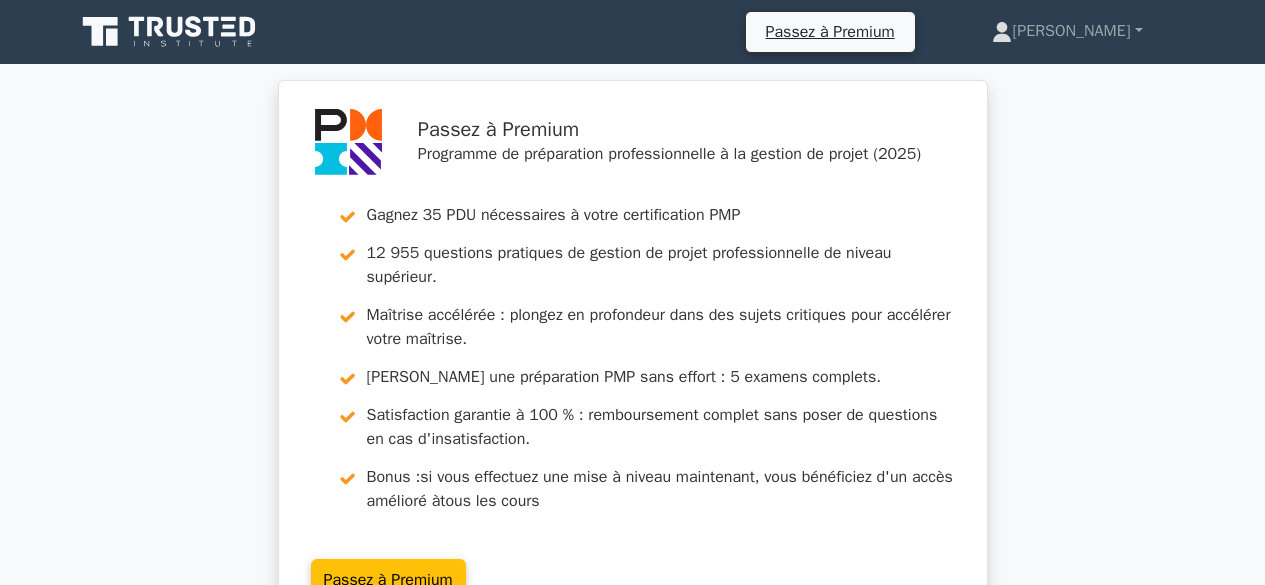 scroll, scrollTop: 0, scrollLeft: 0, axis: both 